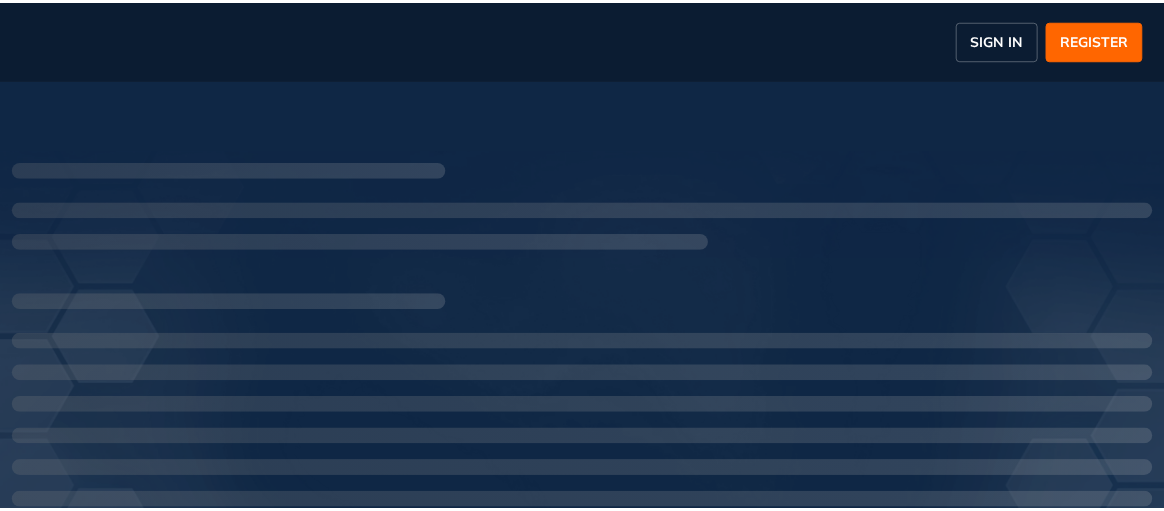 scroll, scrollTop: 0, scrollLeft: 0, axis: both 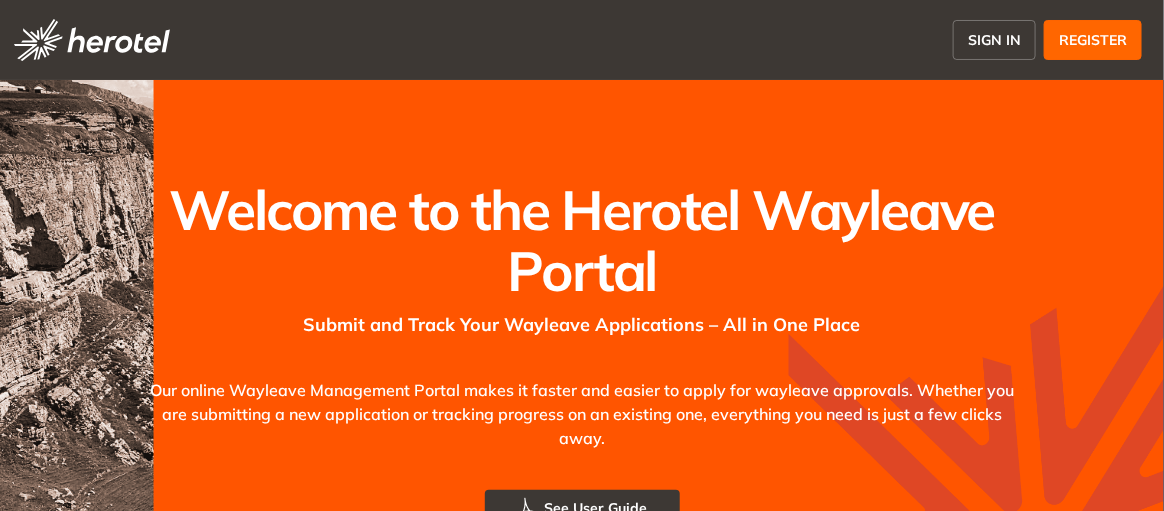 click on "SIGN IN" at bounding box center (994, 40) 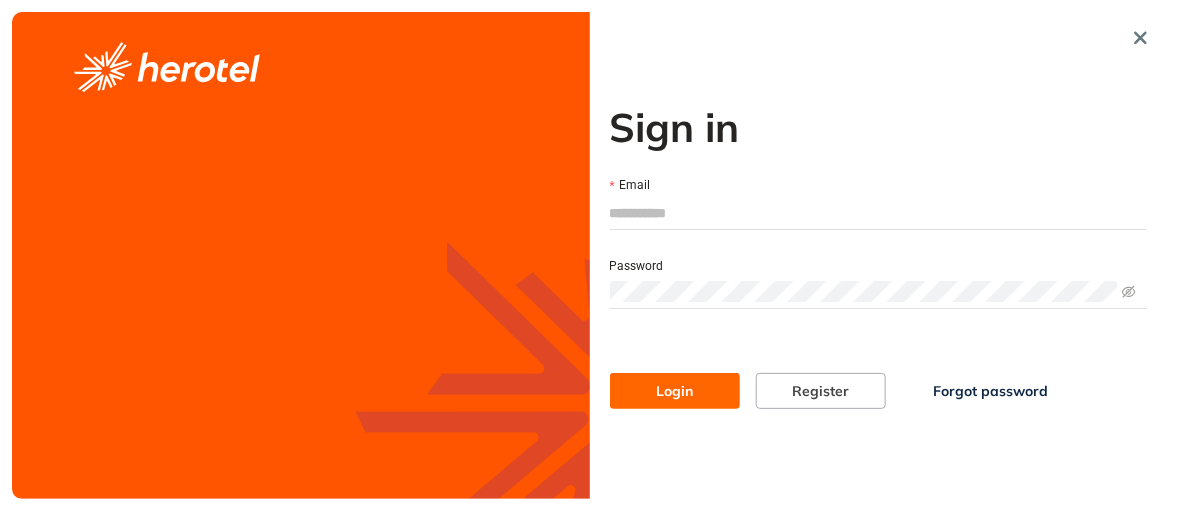 click on "Email" at bounding box center [879, 213] 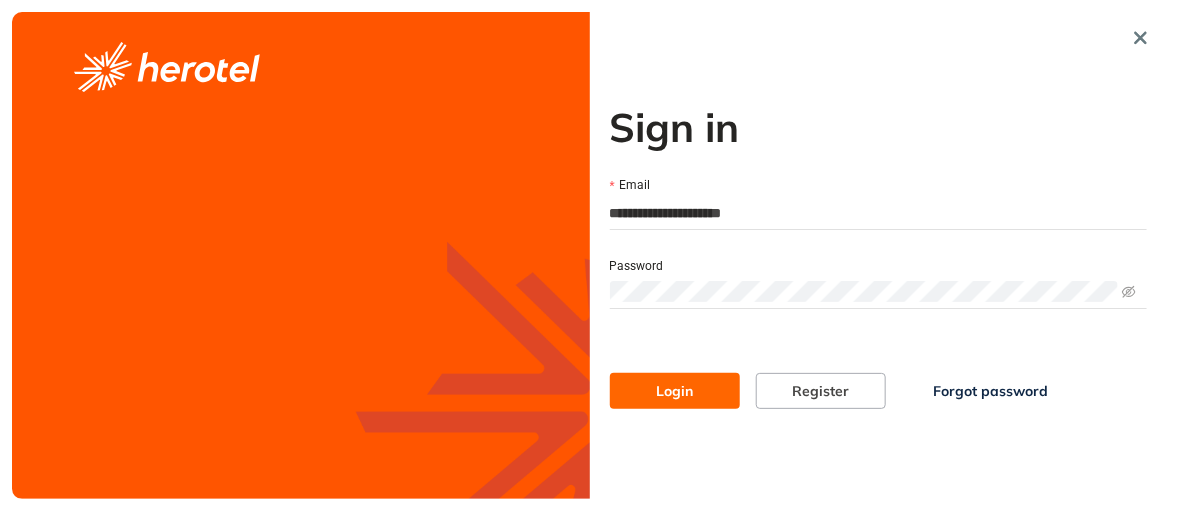 click on "Login" at bounding box center [674, 391] 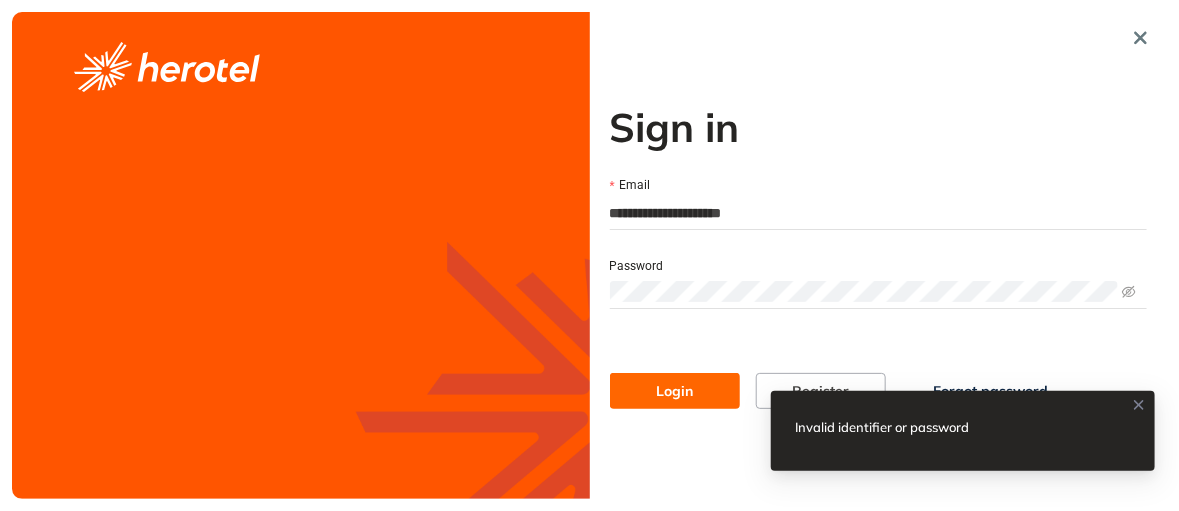 click on "**********" at bounding box center (879, 255) 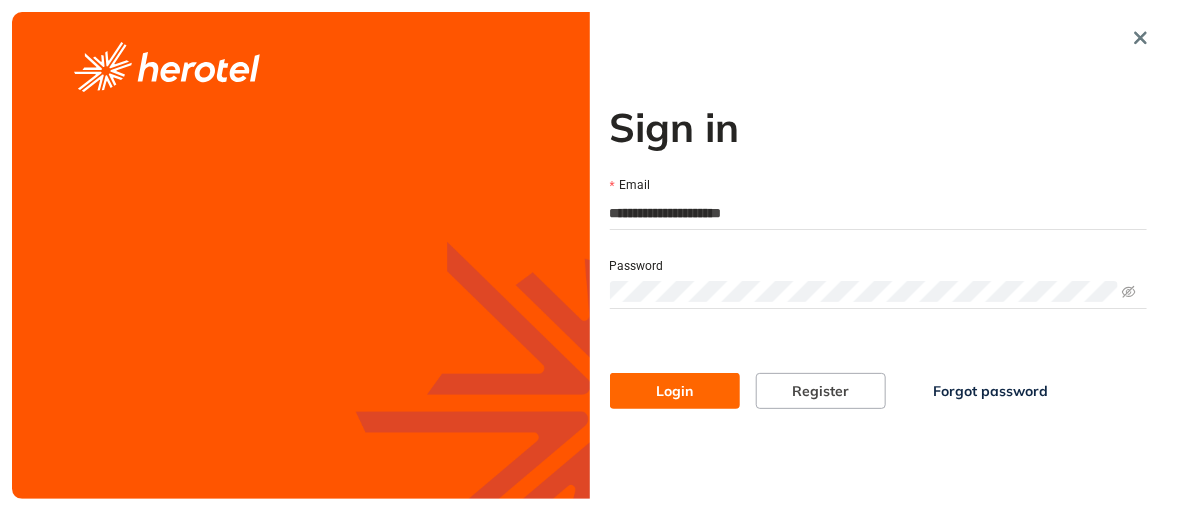 click on "Login" at bounding box center (675, 391) 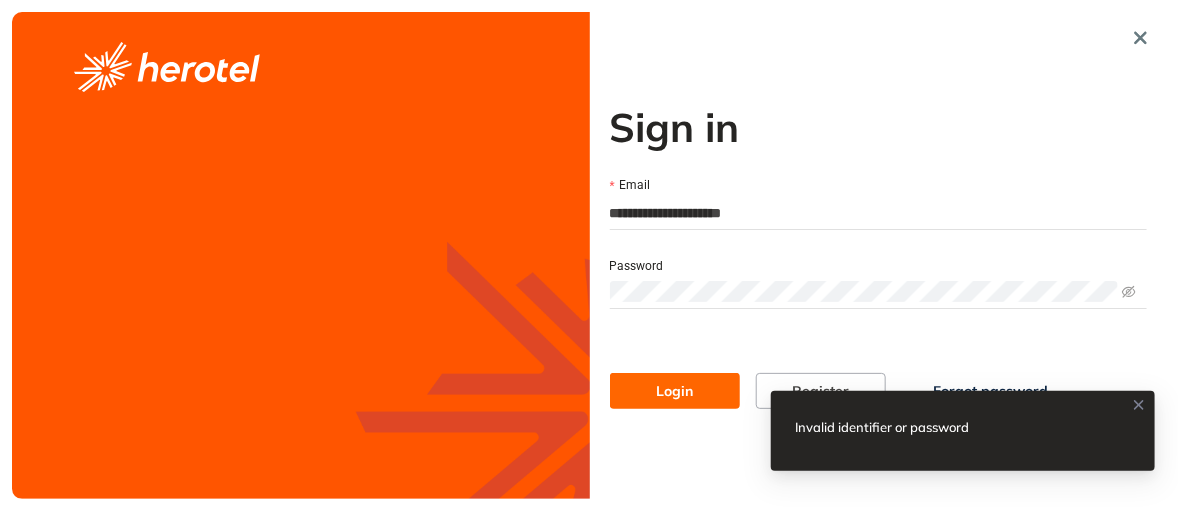 click on "**********" at bounding box center (589, 255) 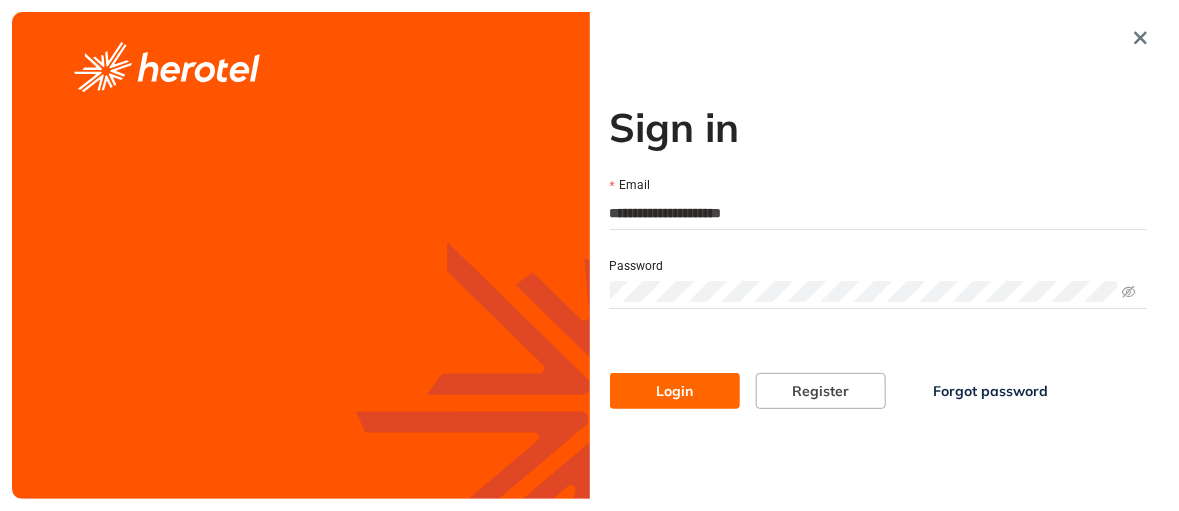click on "Login" at bounding box center (675, 391) 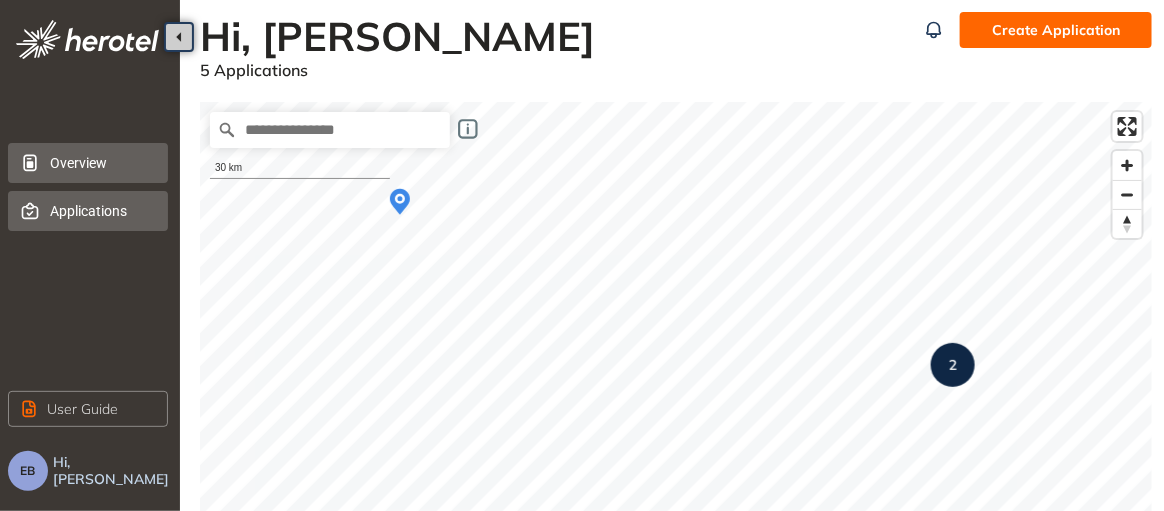 click on "Applications" at bounding box center [101, 211] 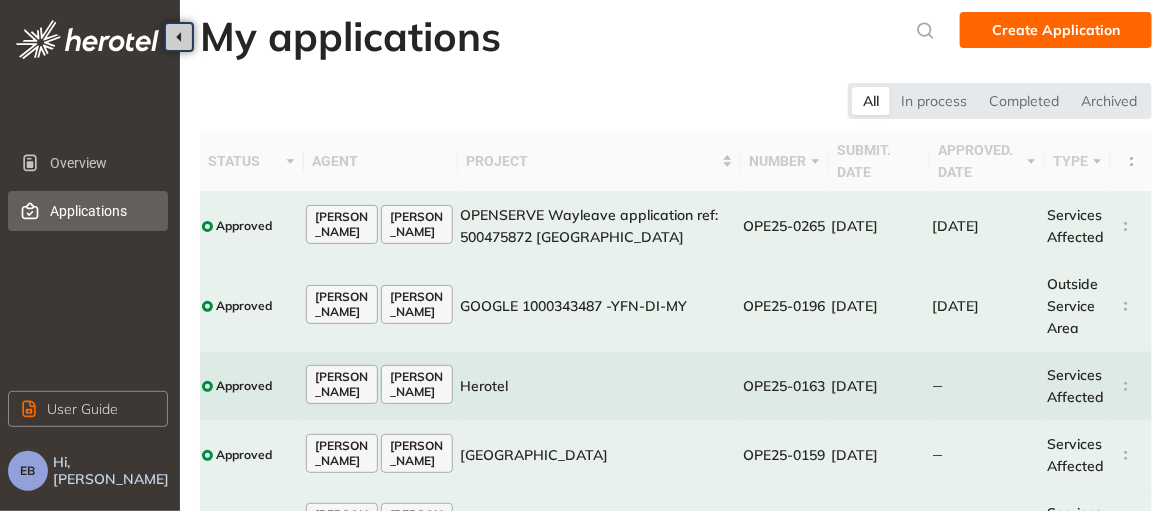 scroll, scrollTop: 109, scrollLeft: 0, axis: vertical 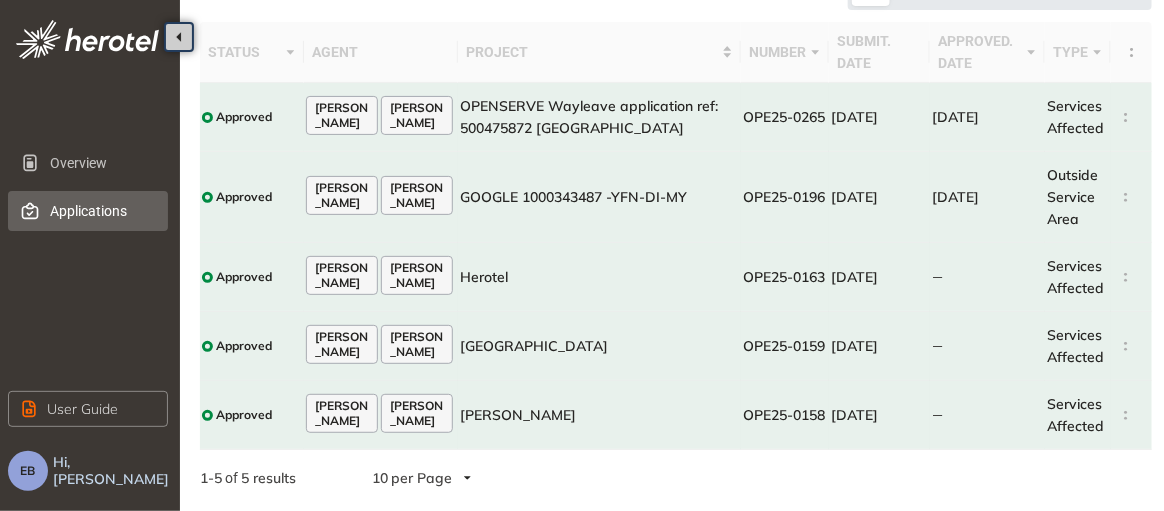 click on "10   per Page" at bounding box center [421, 478] 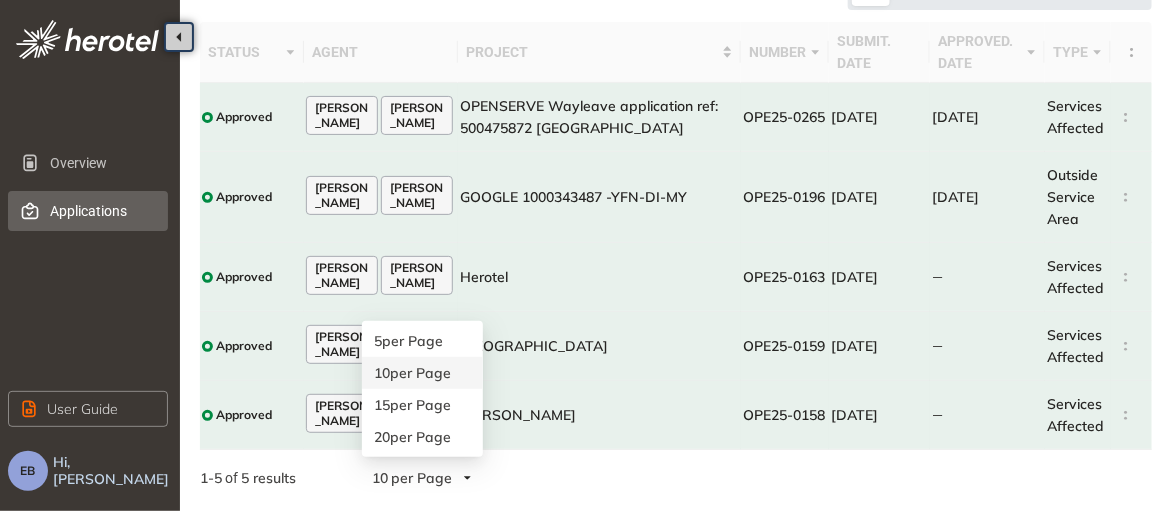 click on "per Page" at bounding box center (420, 373) 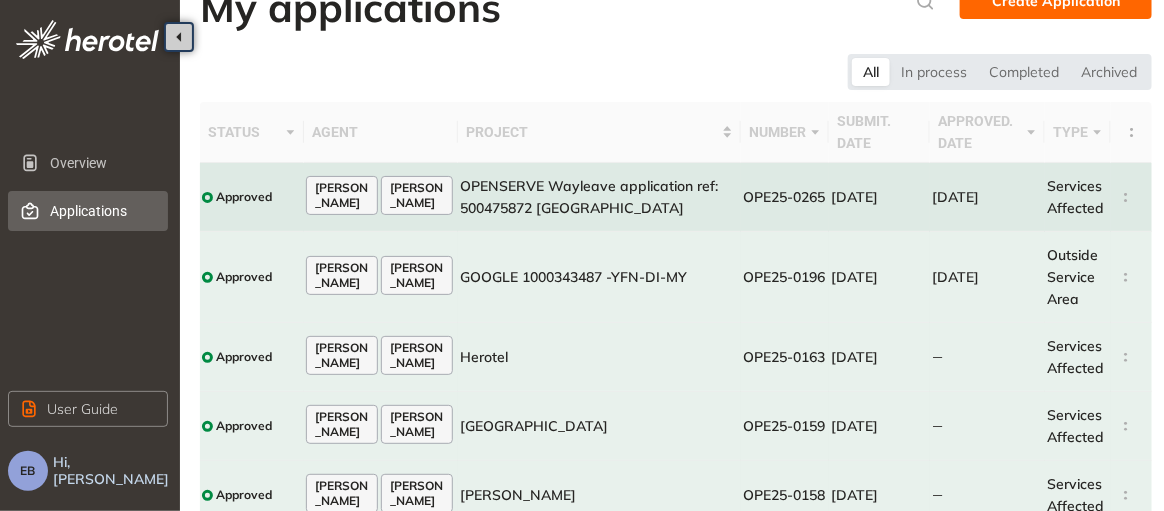 scroll, scrollTop: 0, scrollLeft: 0, axis: both 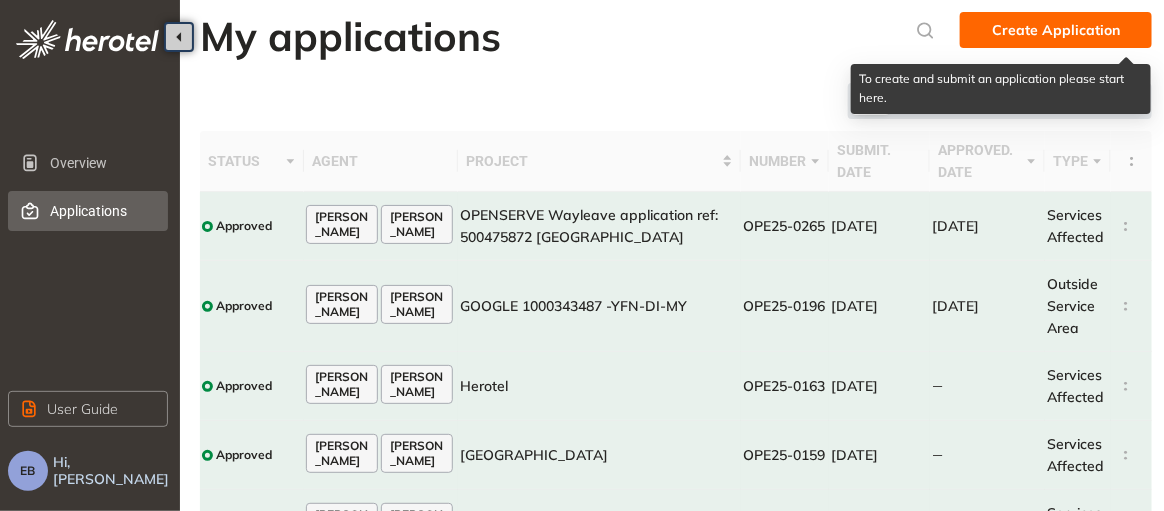 click on "Create Application" at bounding box center [1056, 30] 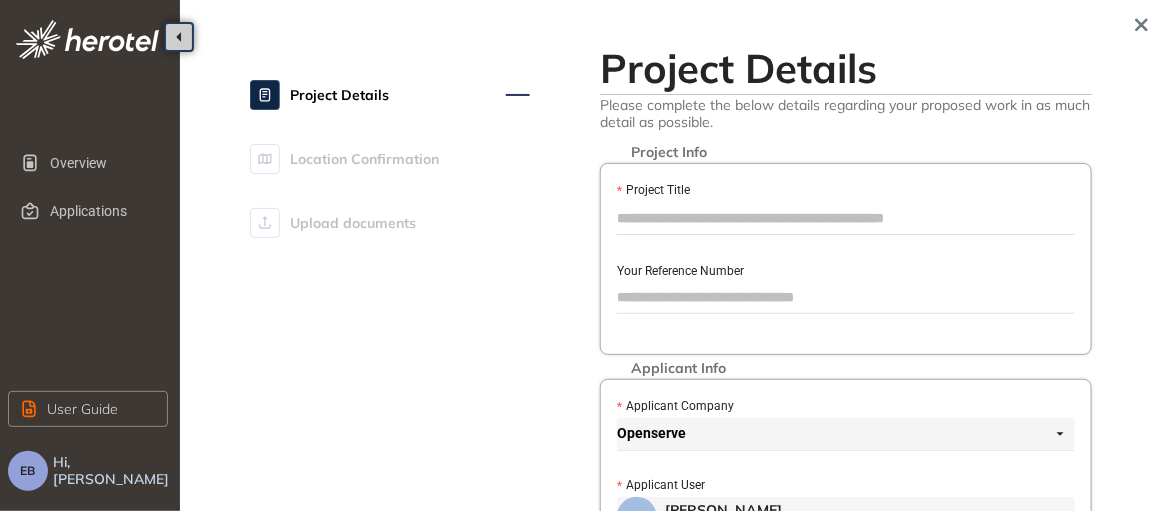 click on "Project Title" at bounding box center [846, 218] 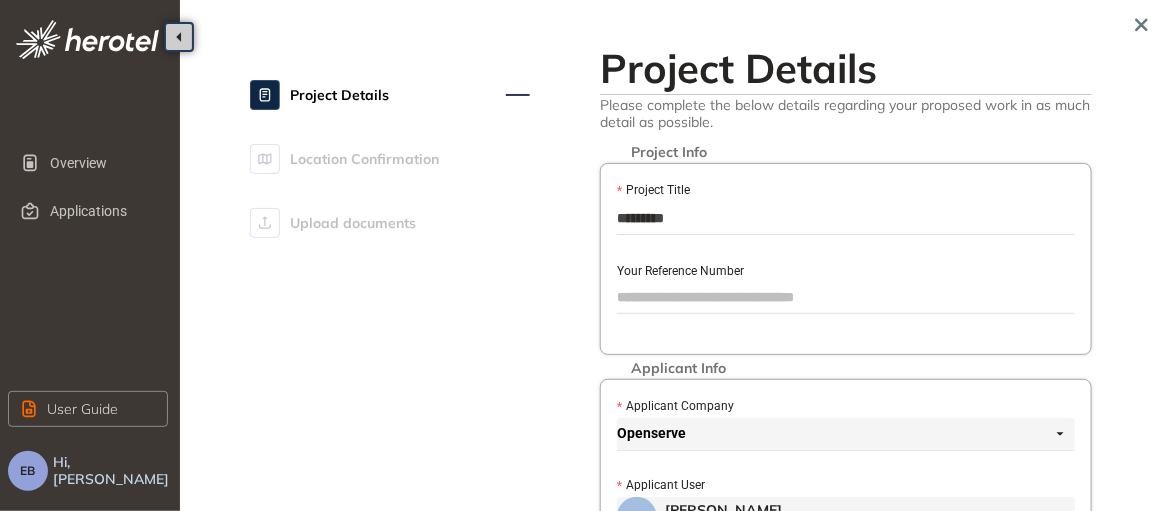 type on "*********" 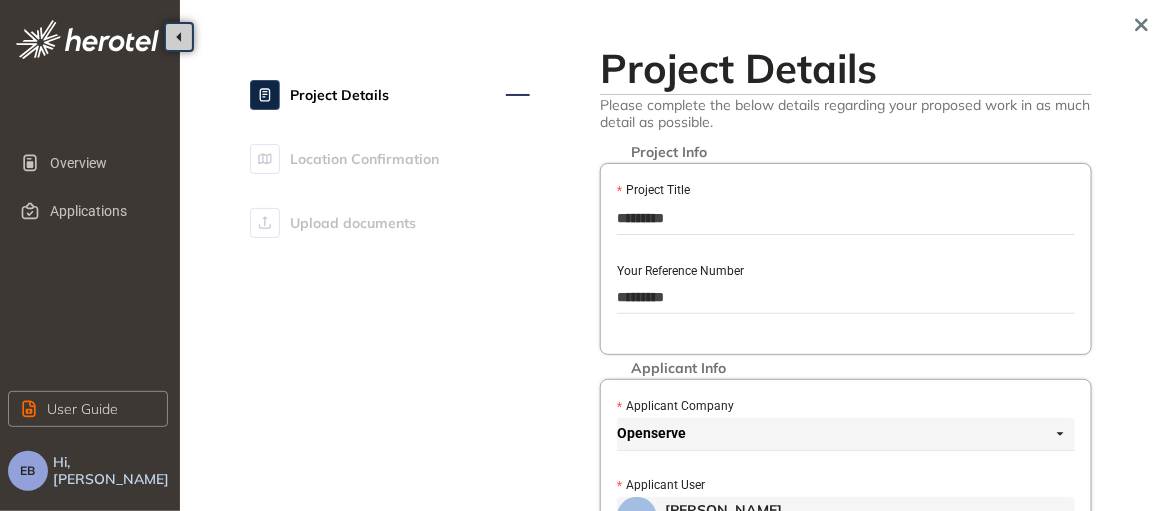 type on "*********" 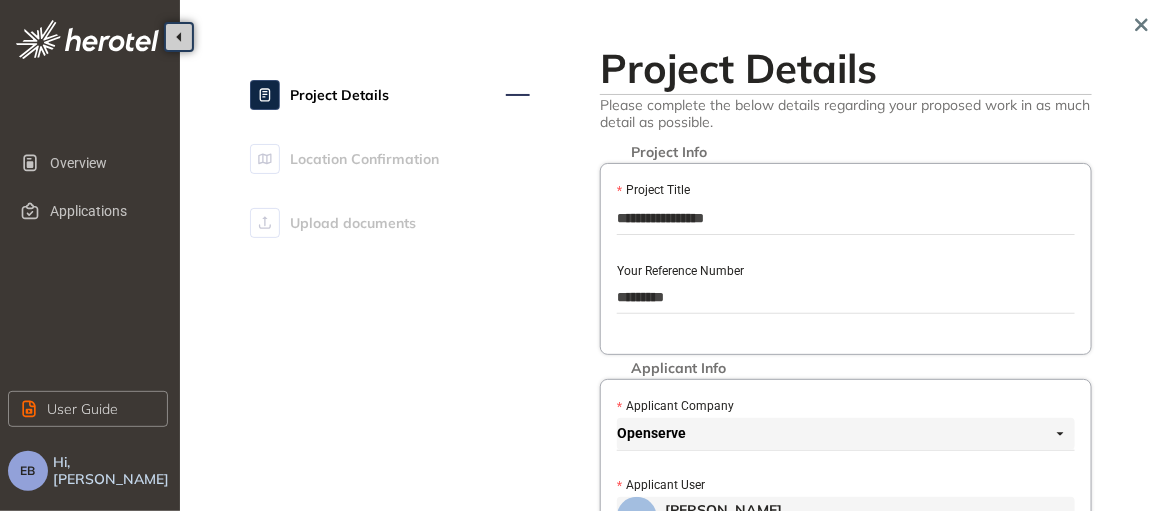 click on "**********" at bounding box center [846, 218] 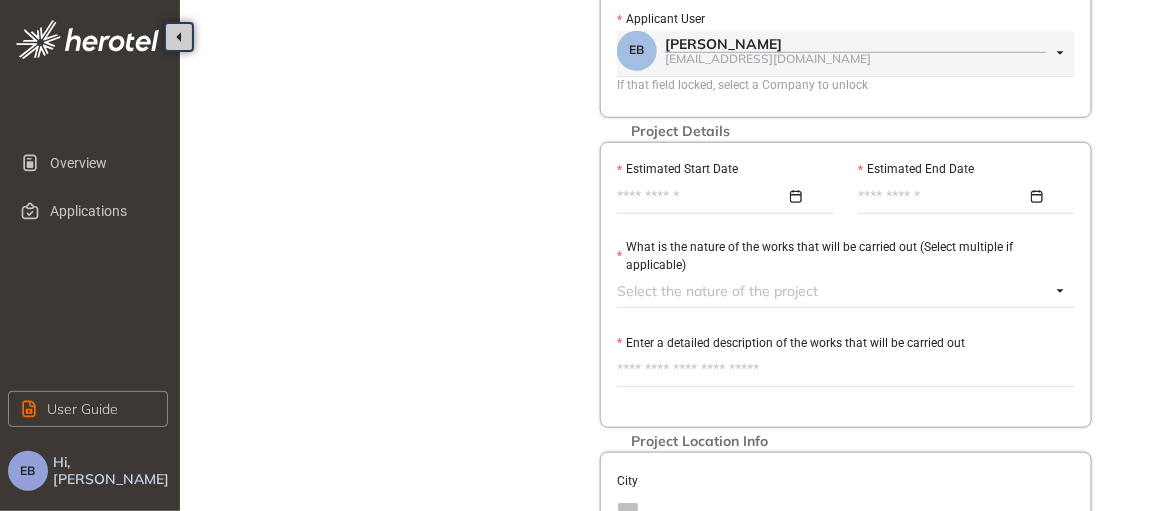 type on "**********" 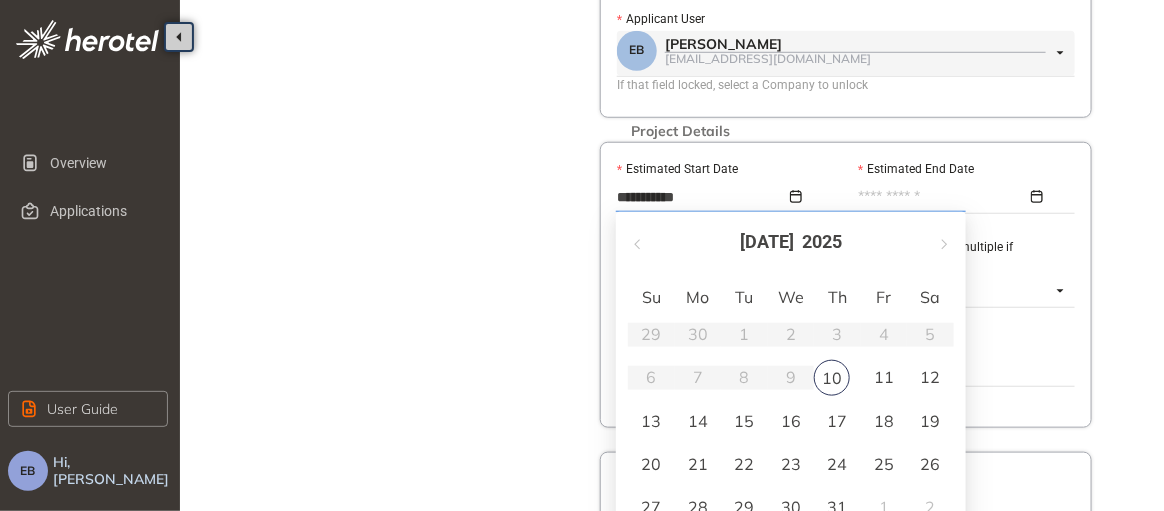 type on "**********" 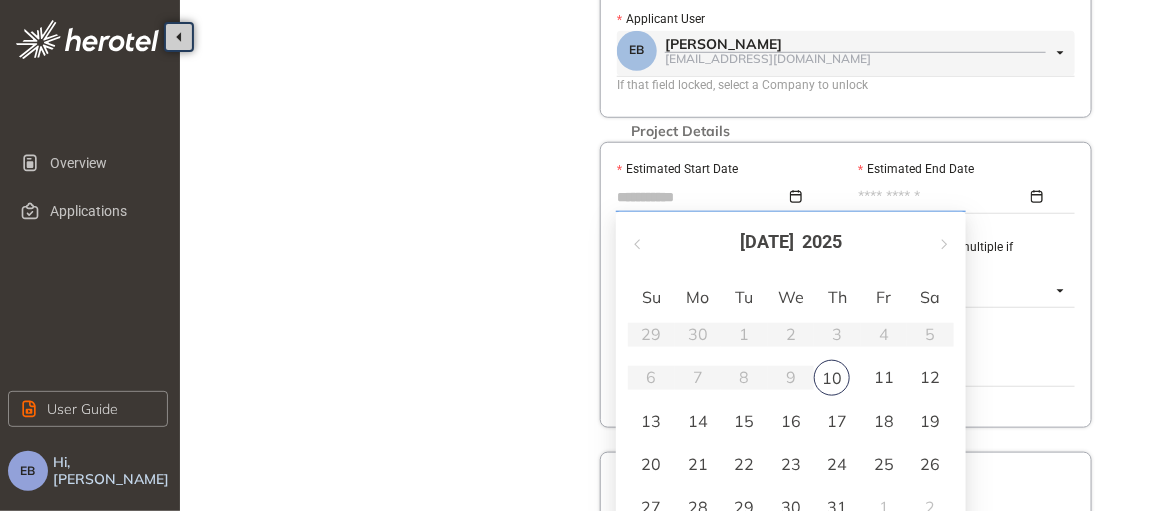 type on "**********" 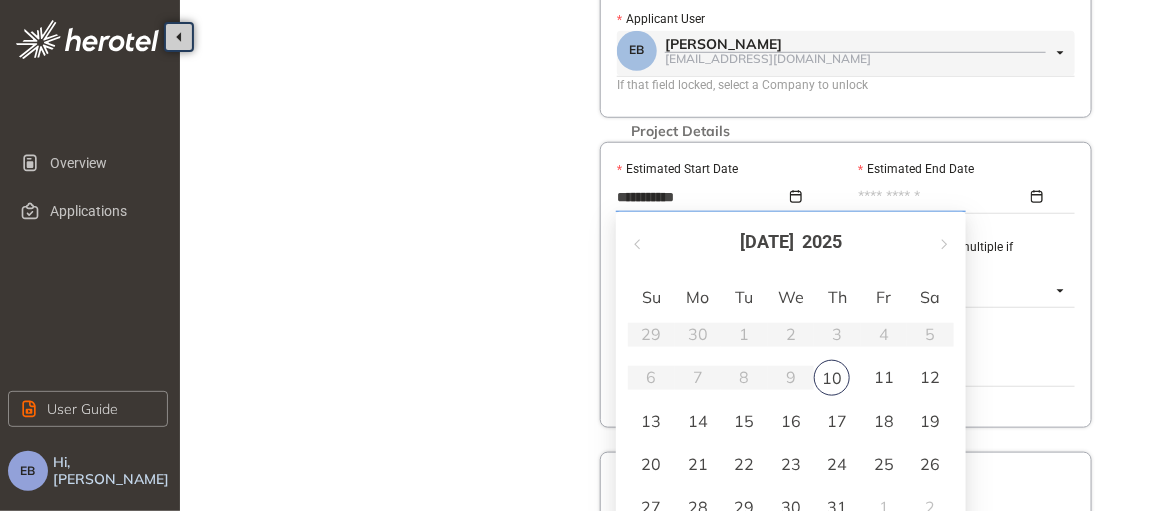 type on "**********" 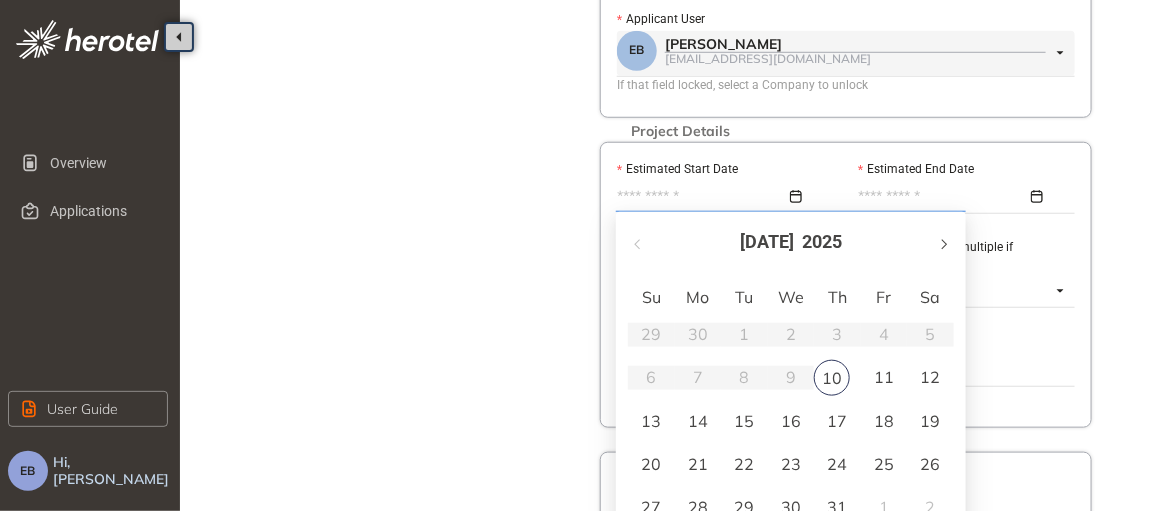 click at bounding box center [943, 242] 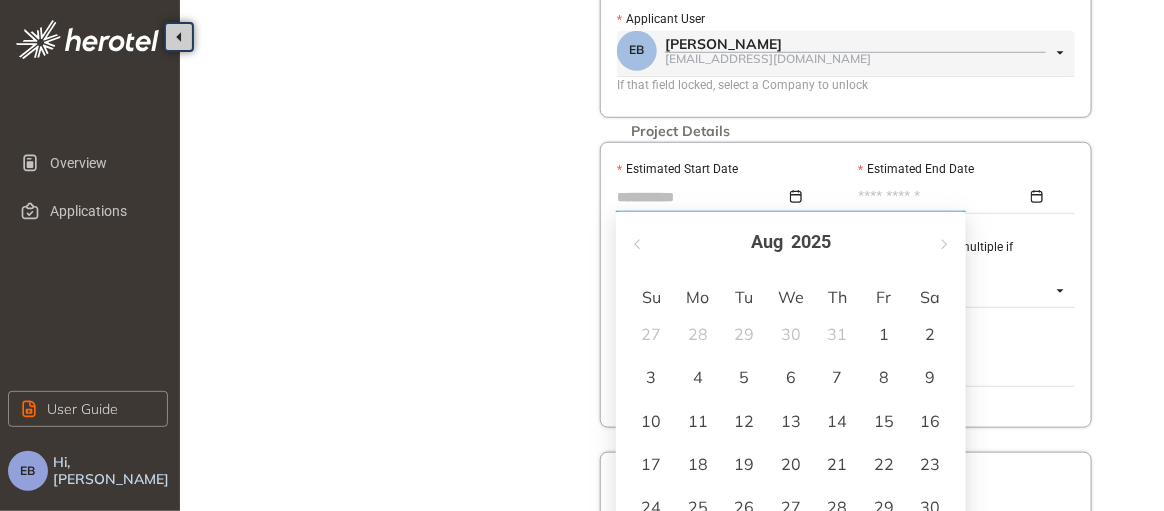 type on "**********" 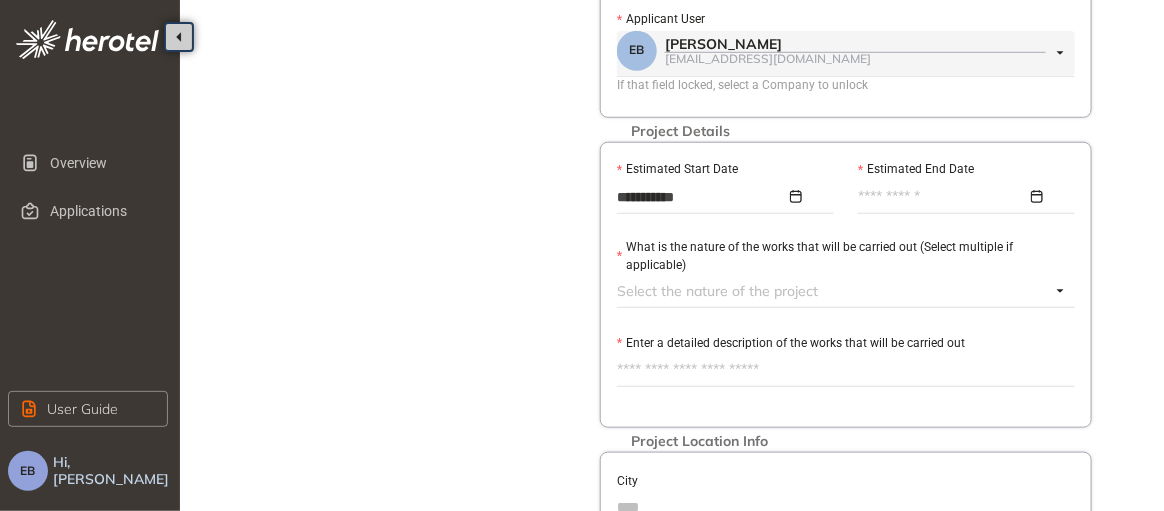 click at bounding box center (961, 197) 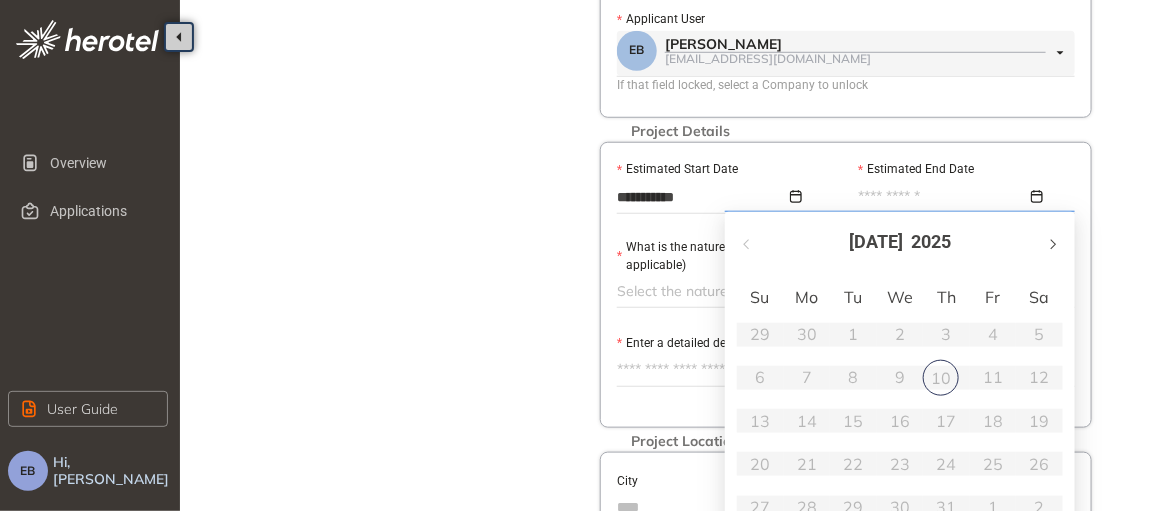 click at bounding box center [1052, 244] 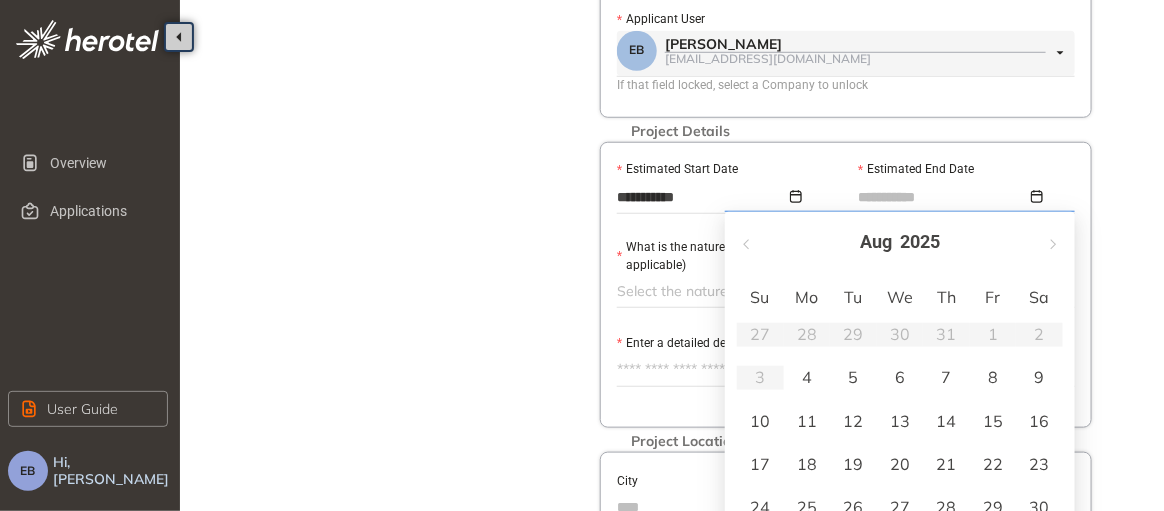 type on "**********" 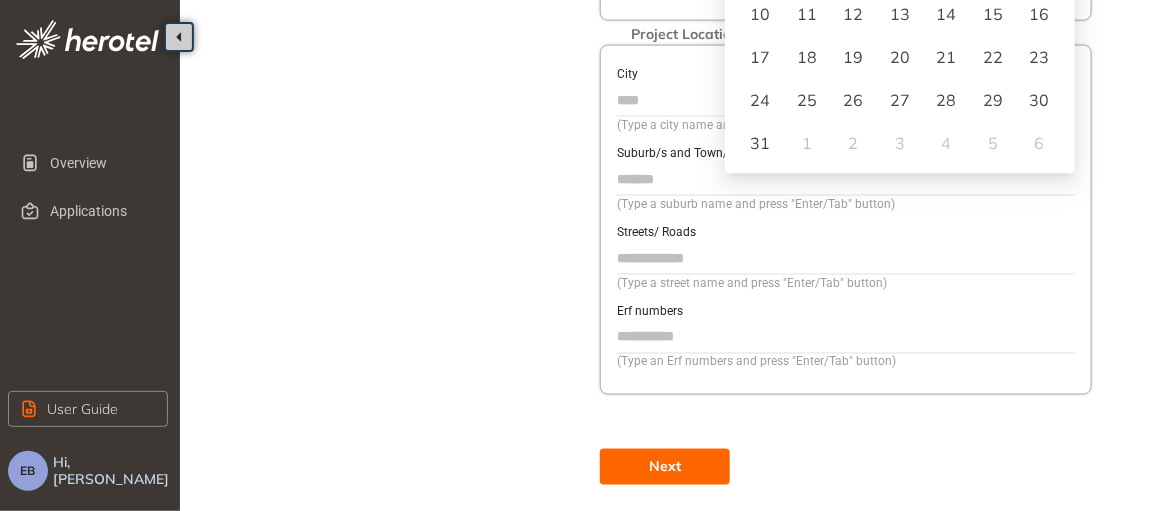 type on "**********" 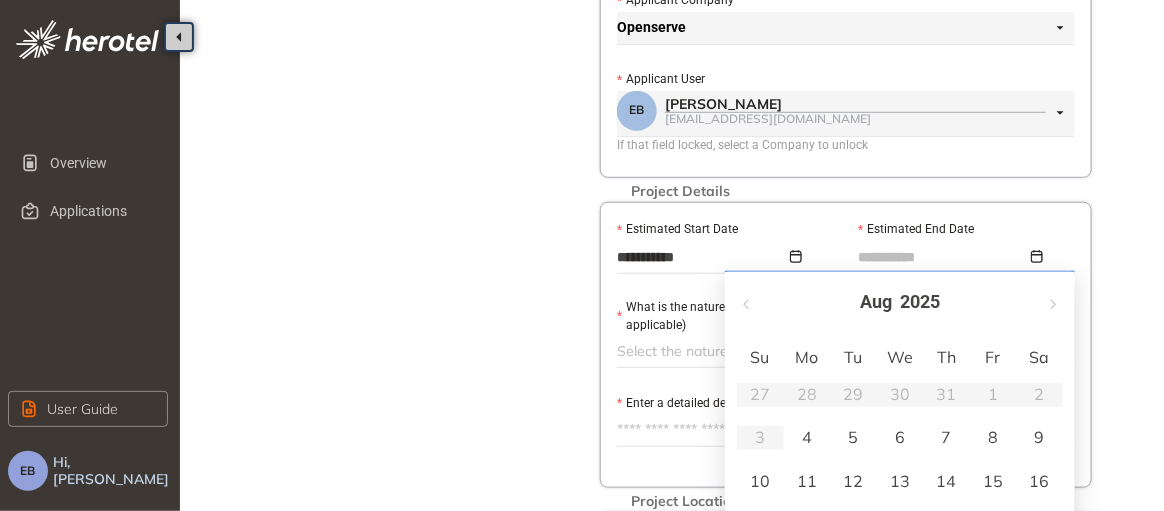 type on "**********" 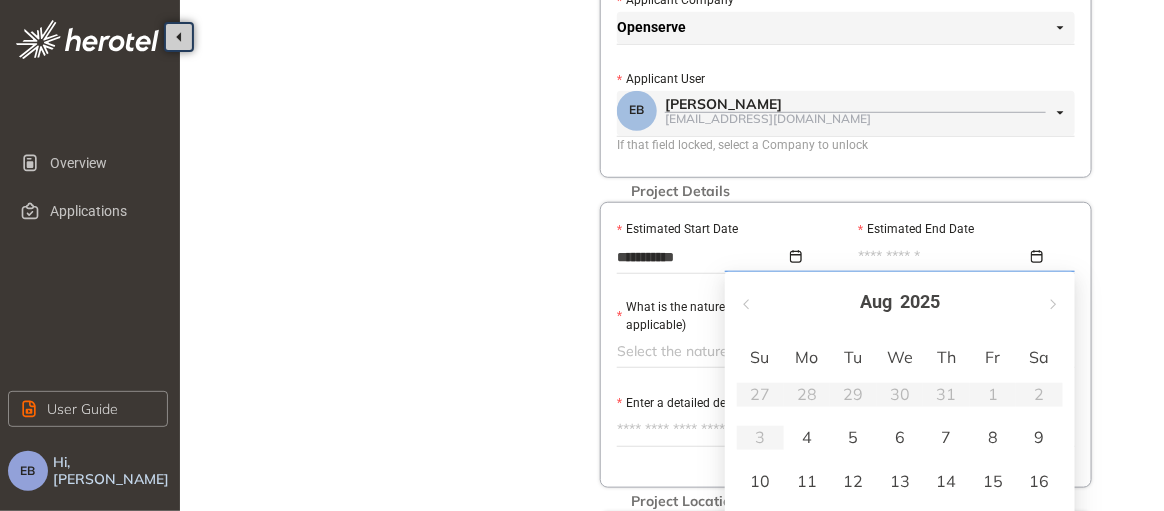 type on "**********" 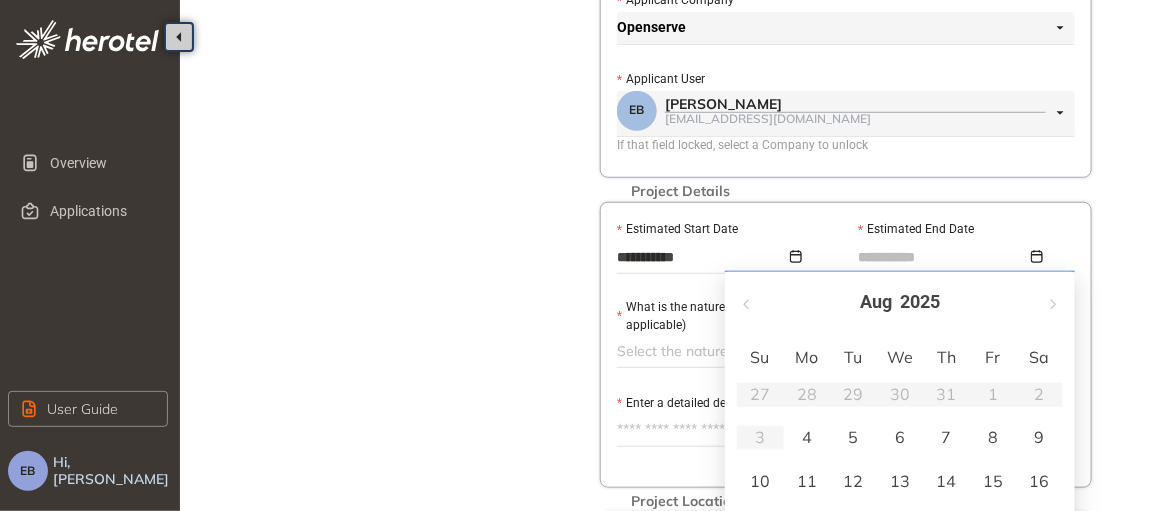 type on "**********" 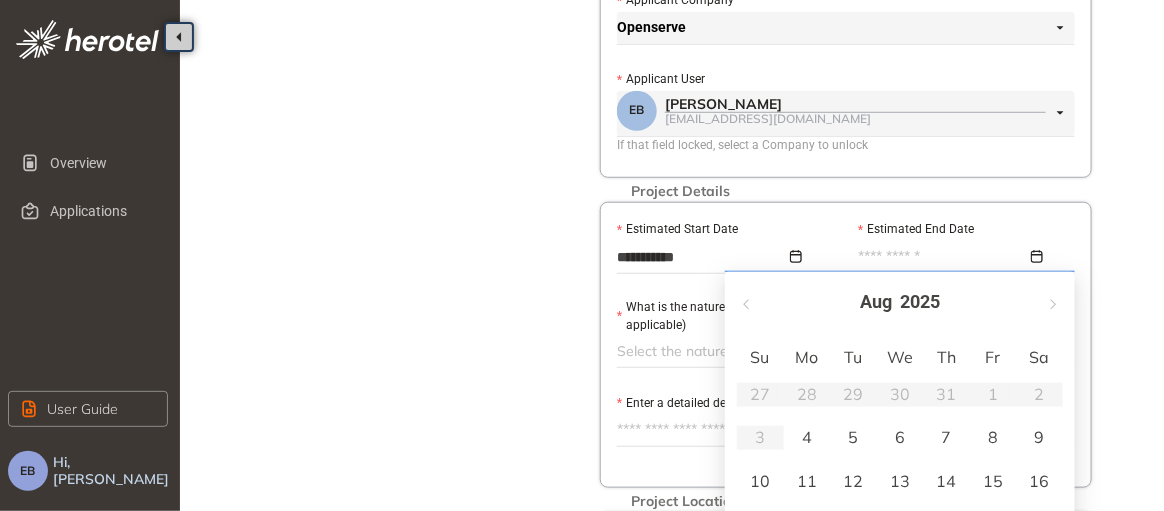 drag, startPoint x: 842, startPoint y: 275, endPoint x: 842, endPoint y: 247, distance: 28 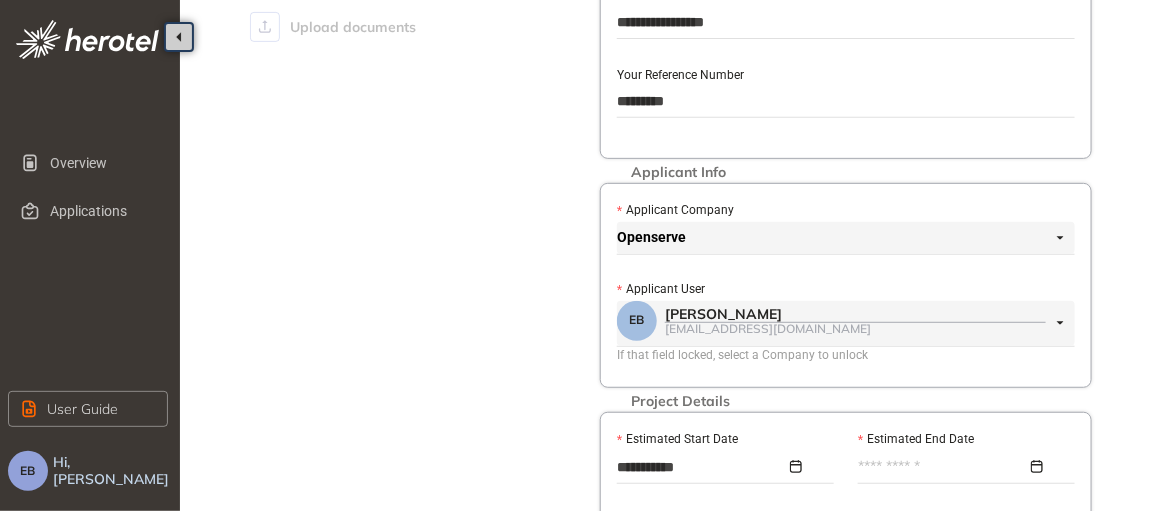 scroll, scrollTop: 190, scrollLeft: 0, axis: vertical 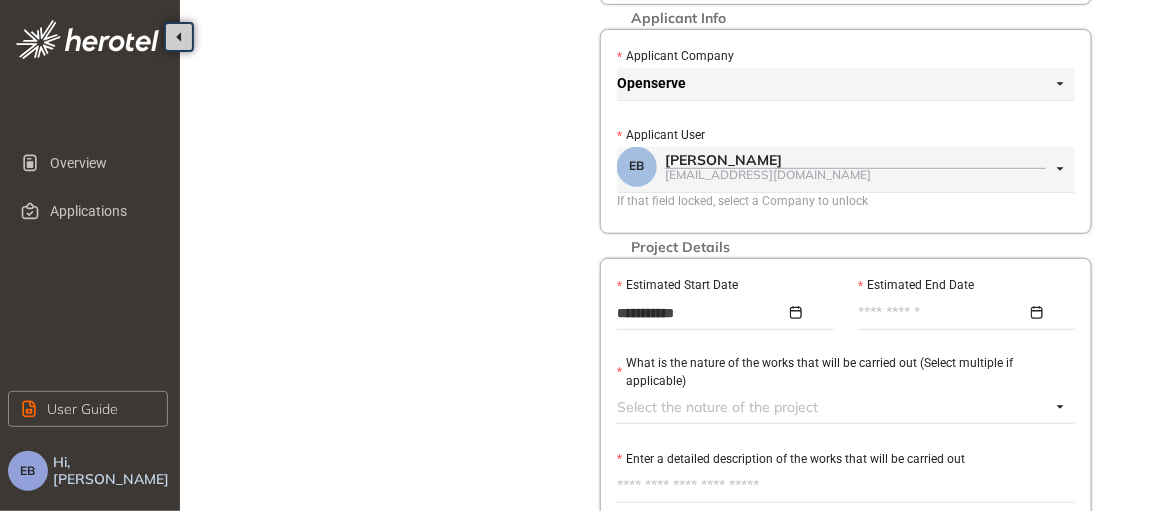 click at bounding box center (961, 313) 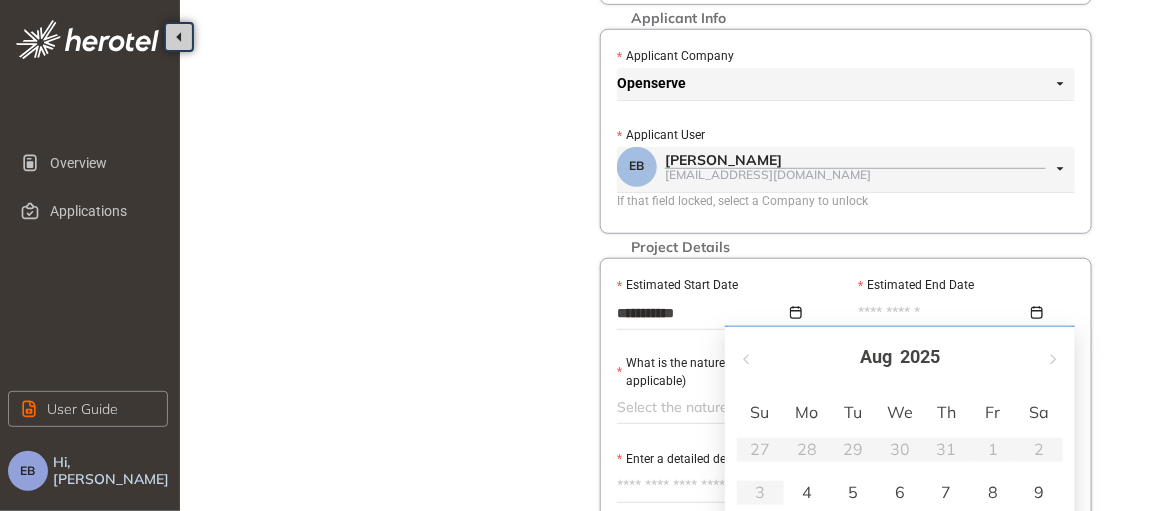 type on "**********" 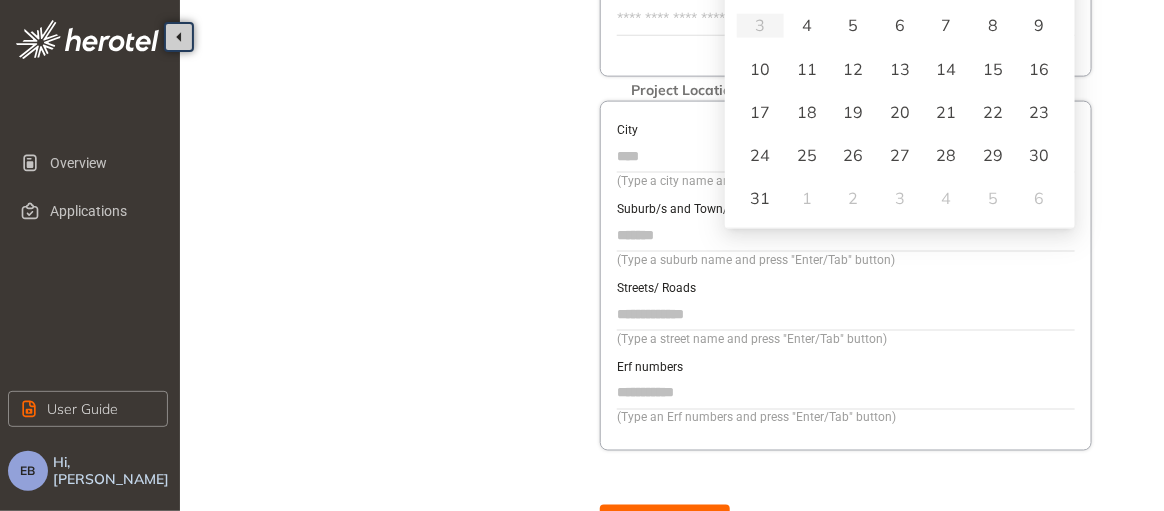 type on "**********" 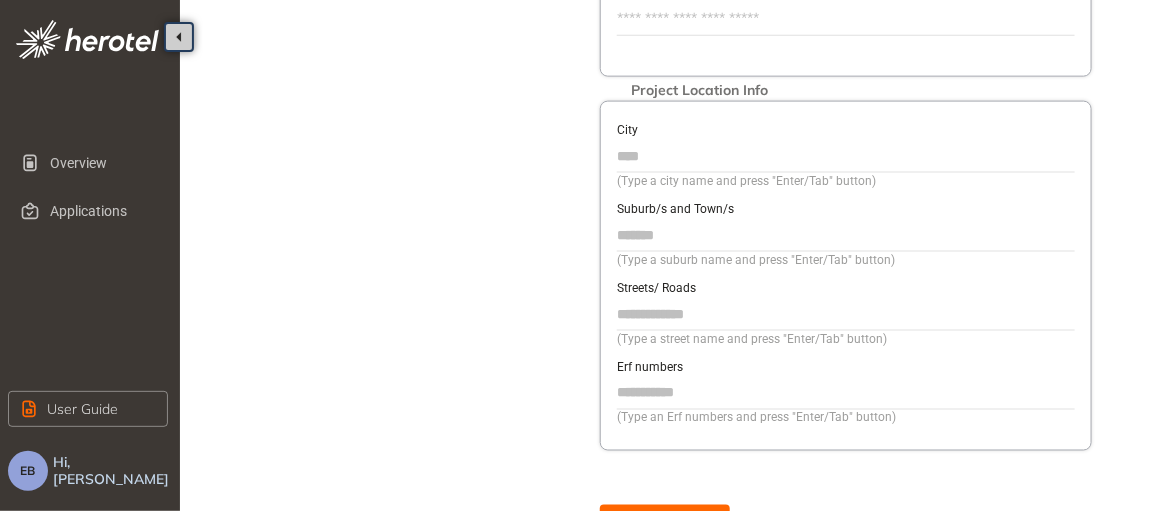 click on "City" at bounding box center (846, 129) 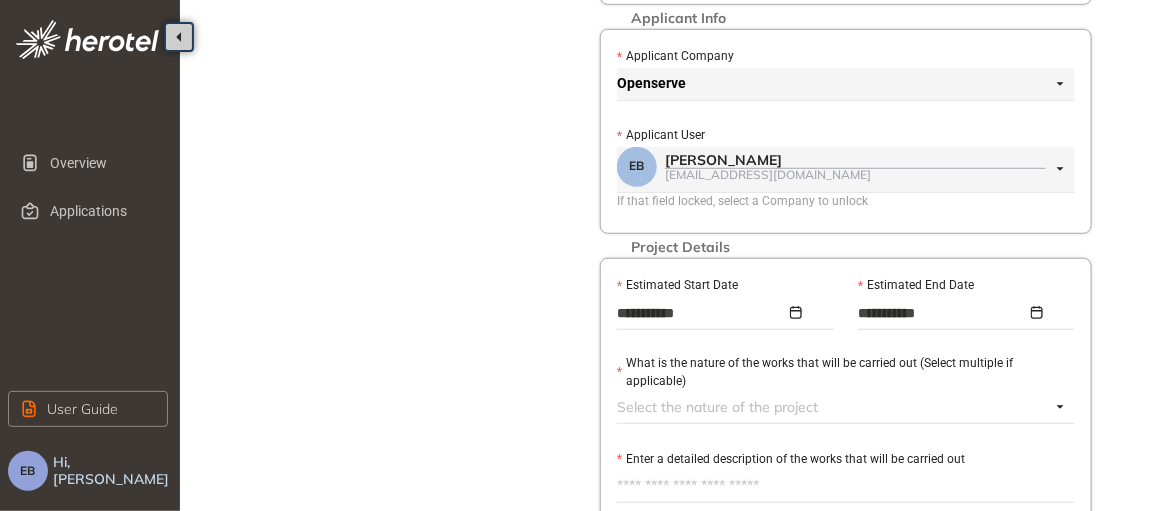 click at bounding box center (834, 407) 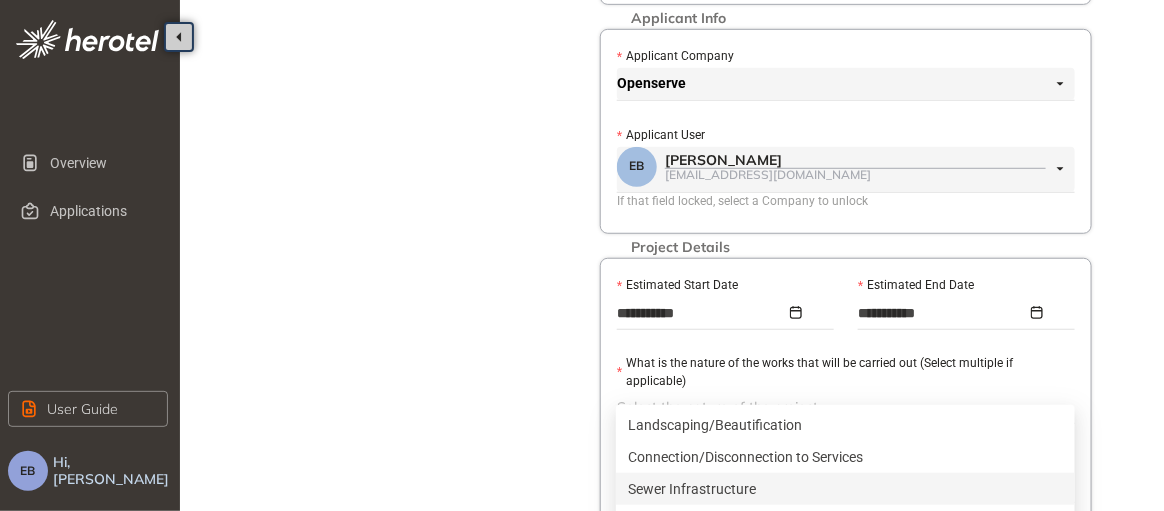 click on "Sewer Infrastructure" at bounding box center (845, 489) 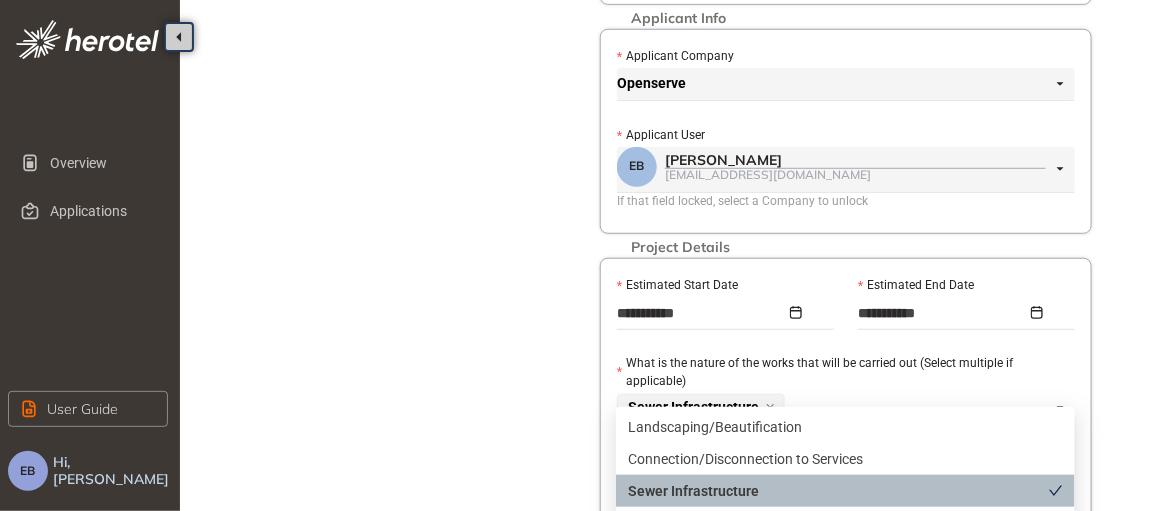 click on "Sewer Infrastructure" at bounding box center [845, 491] 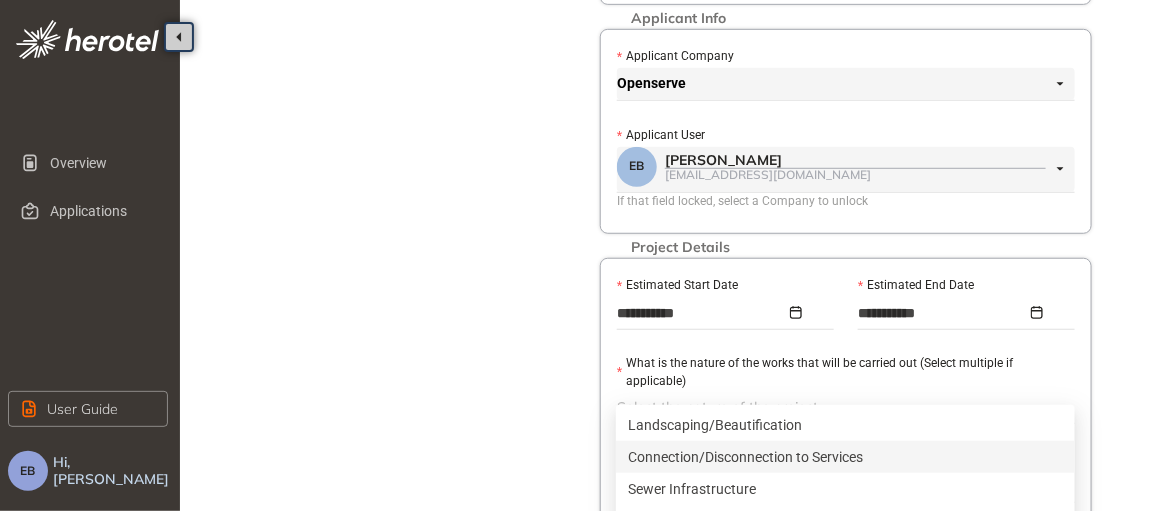 scroll, scrollTop: 466, scrollLeft: 0, axis: vertical 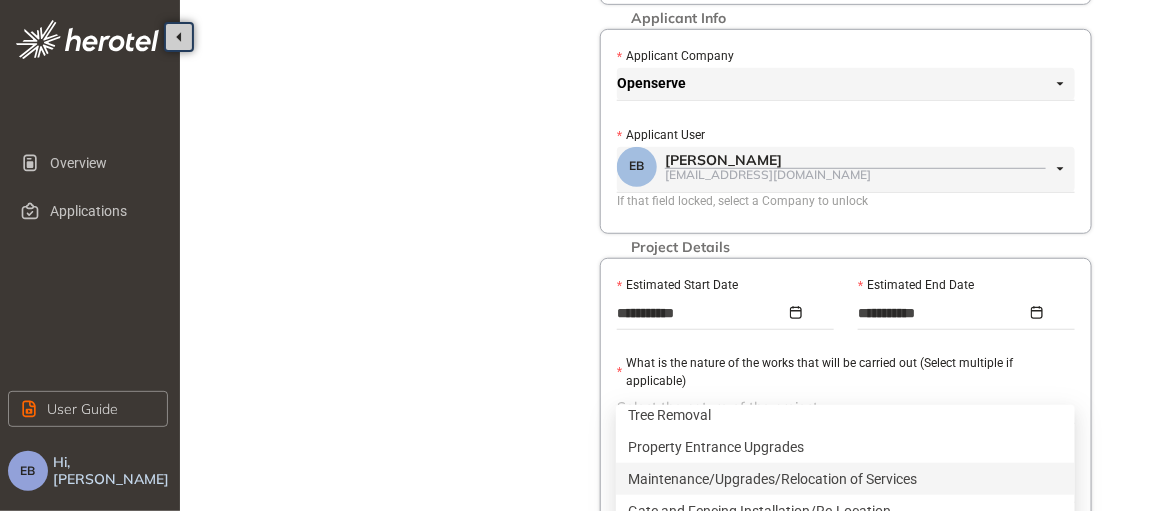 click on "Maintenance/Upgrades/Relocation of Services" at bounding box center (845, 479) 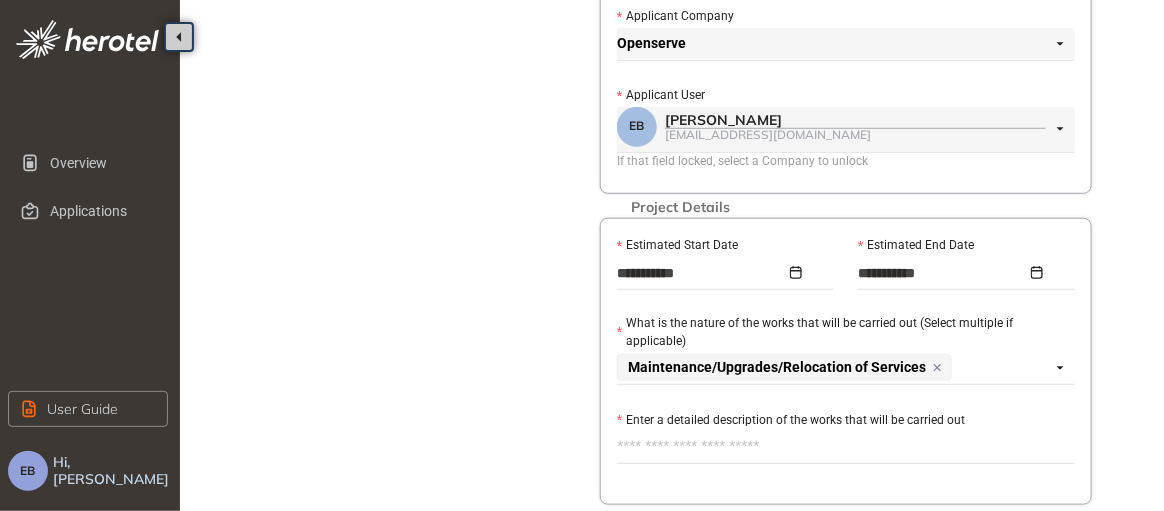scroll, scrollTop: 431, scrollLeft: 0, axis: vertical 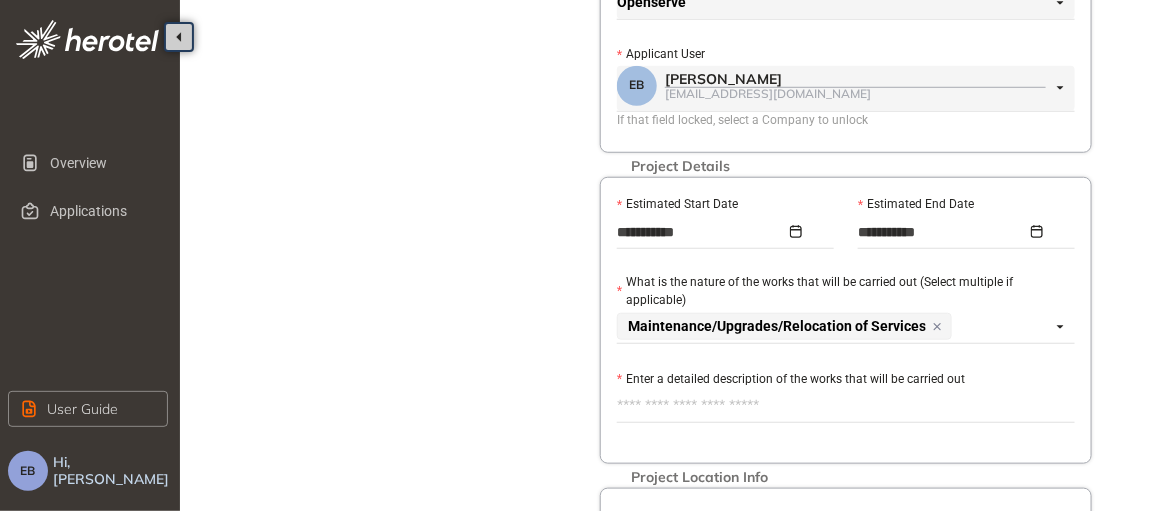 click on "Enter a detailed description of the works that will be carried out" at bounding box center (791, 379) 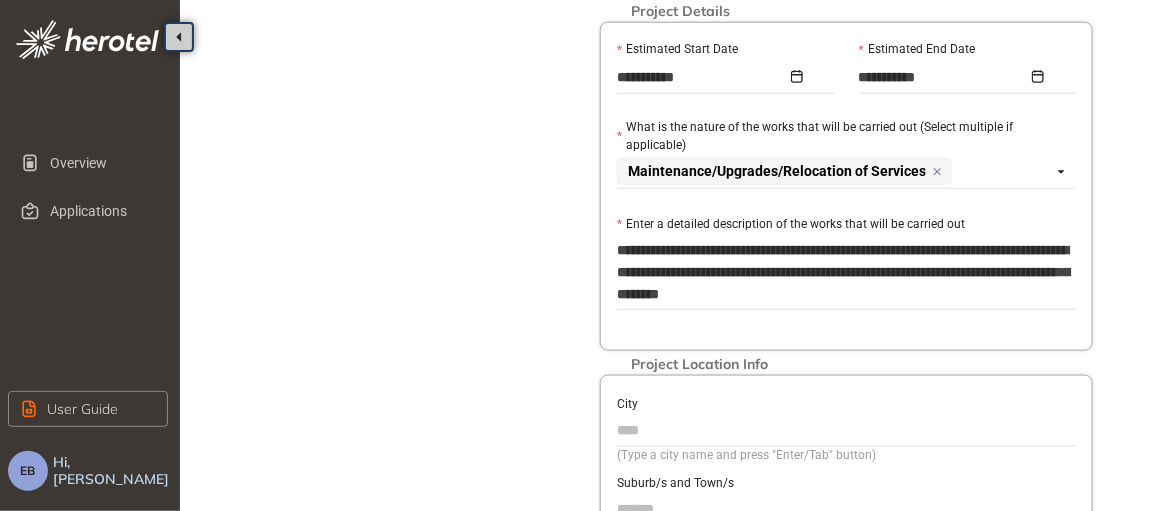scroll, scrollTop: 588, scrollLeft: 0, axis: vertical 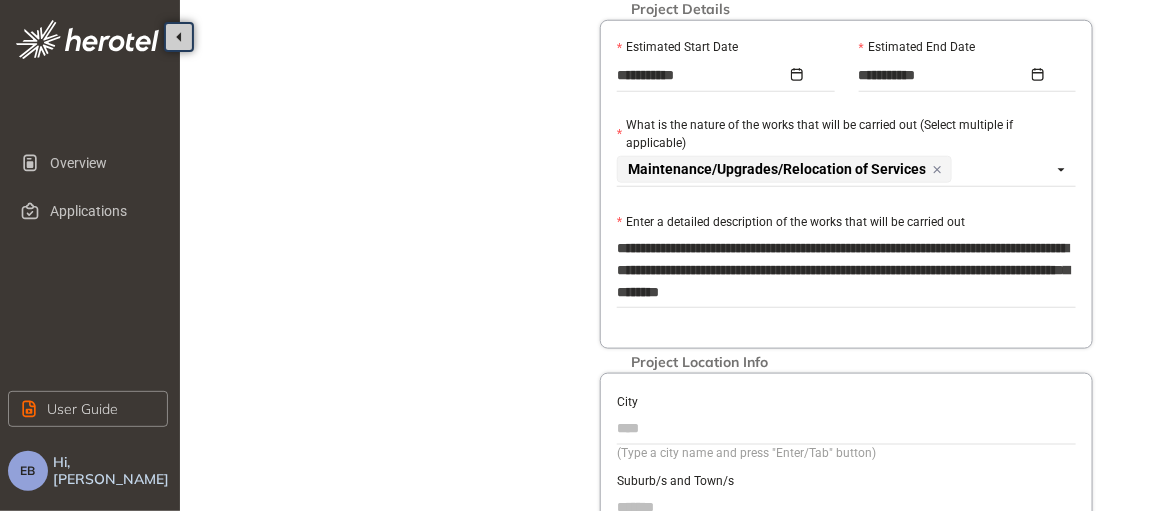 type on "**********" 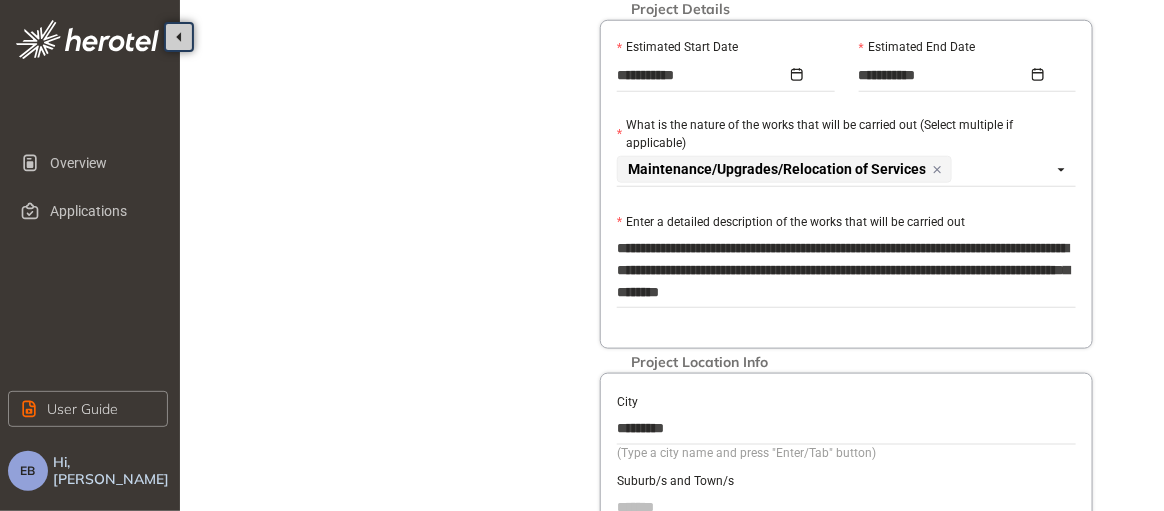 click on "*********" at bounding box center (846, 428) 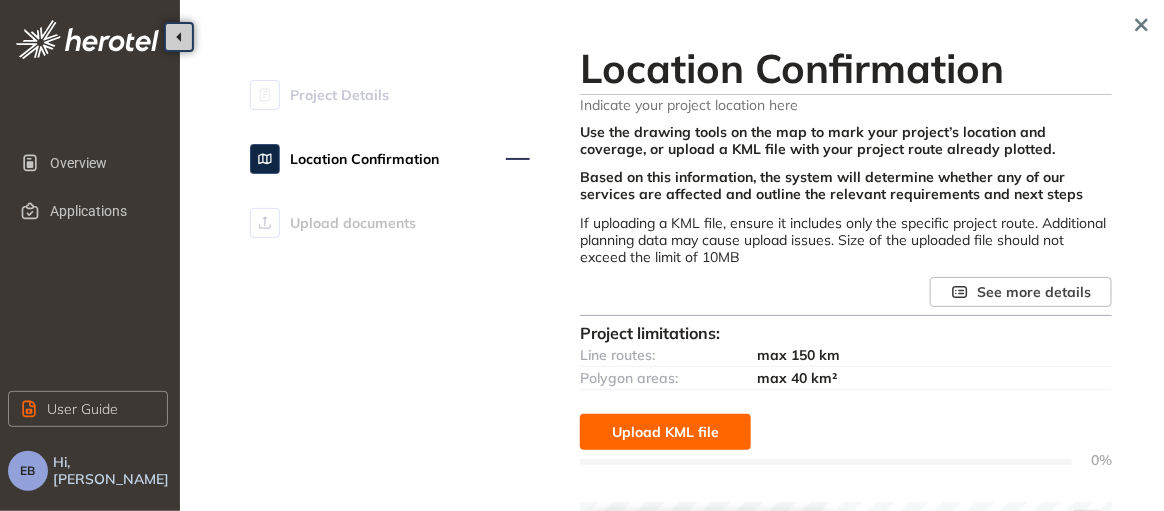 scroll, scrollTop: 466, scrollLeft: 0, axis: vertical 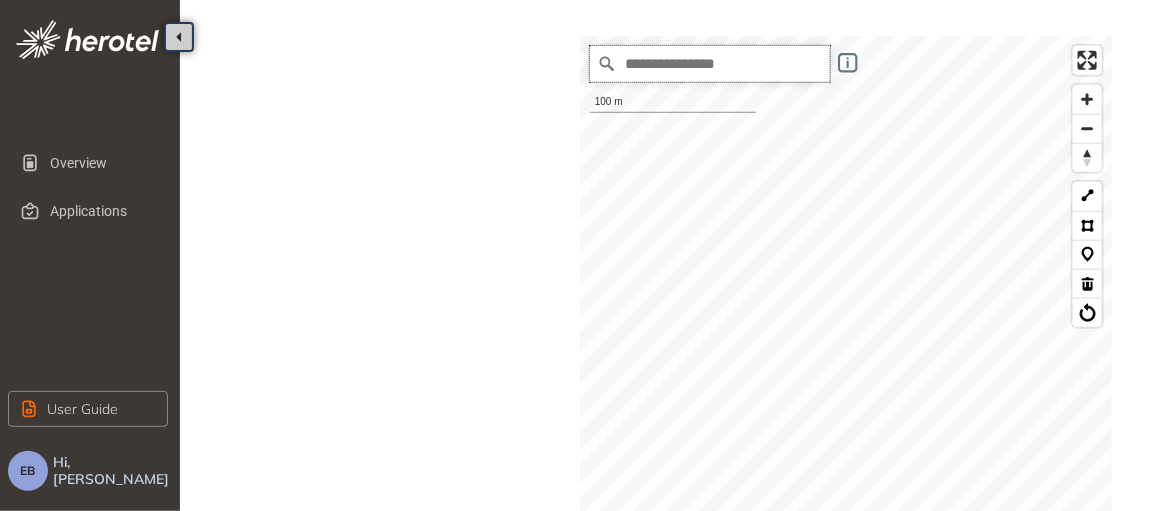 click at bounding box center [710, 64] 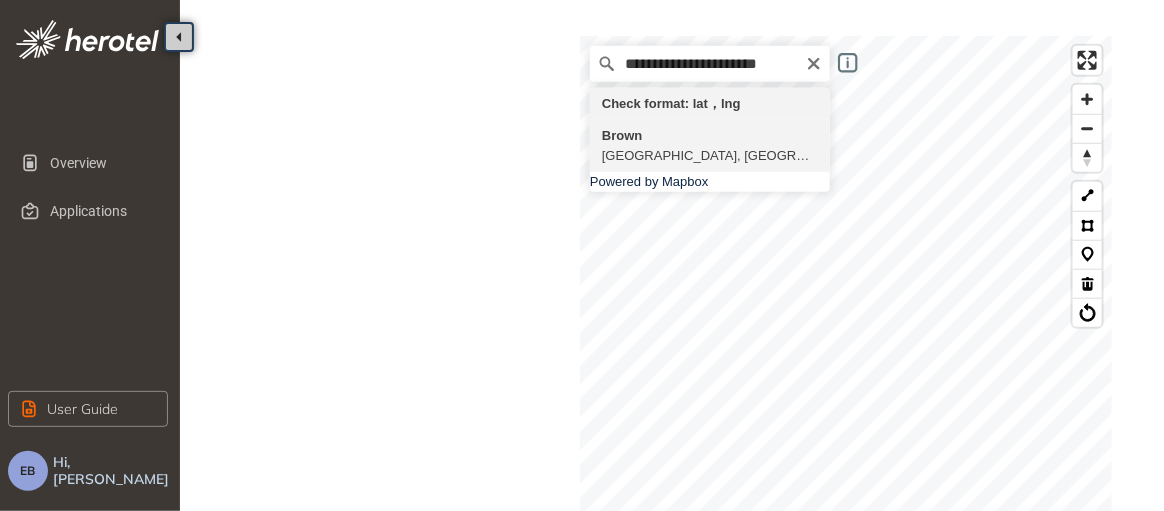 type on "**********" 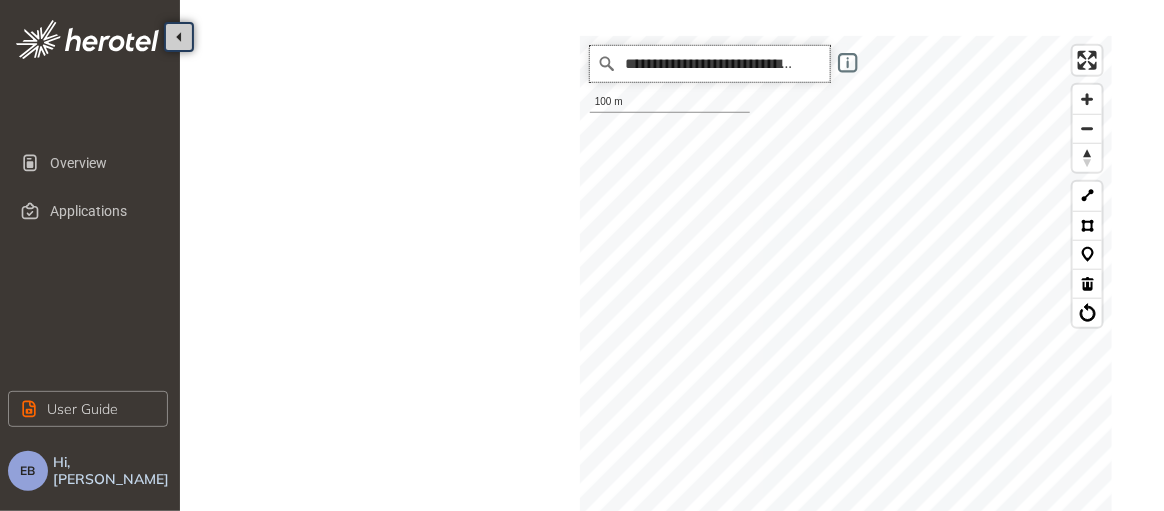 scroll, scrollTop: 0, scrollLeft: 0, axis: both 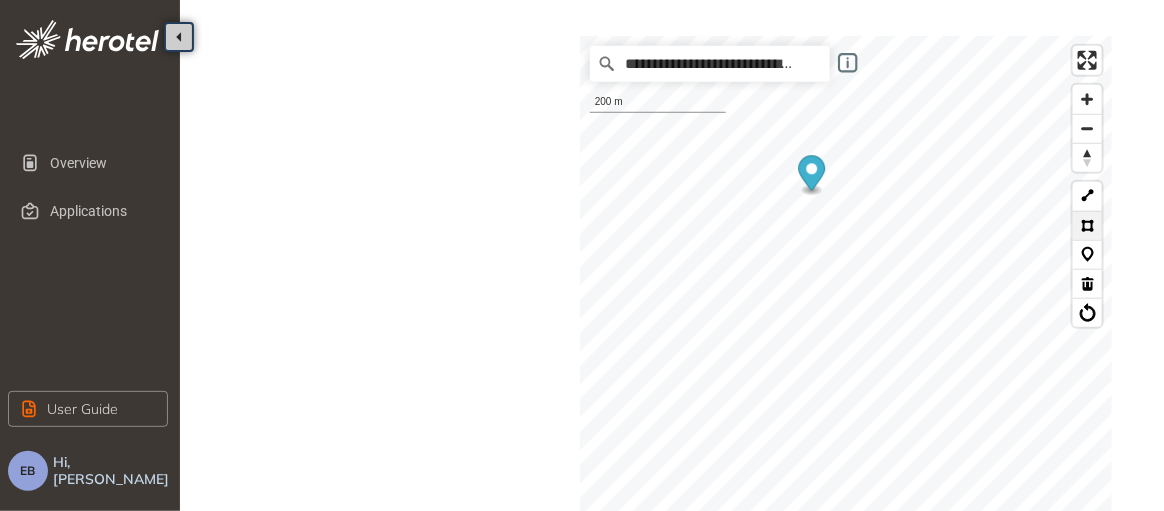 click at bounding box center [1087, 225] 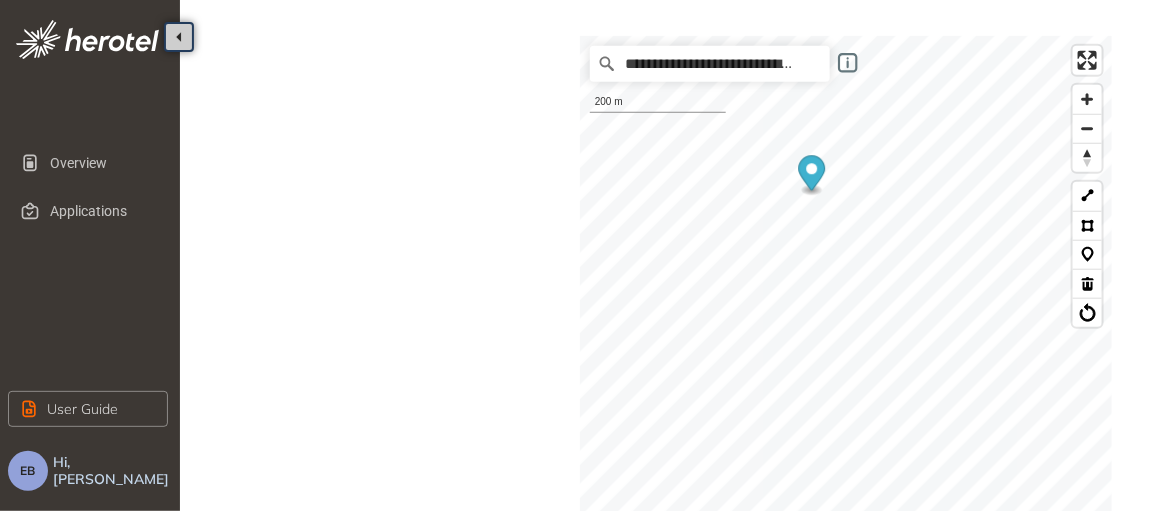 click 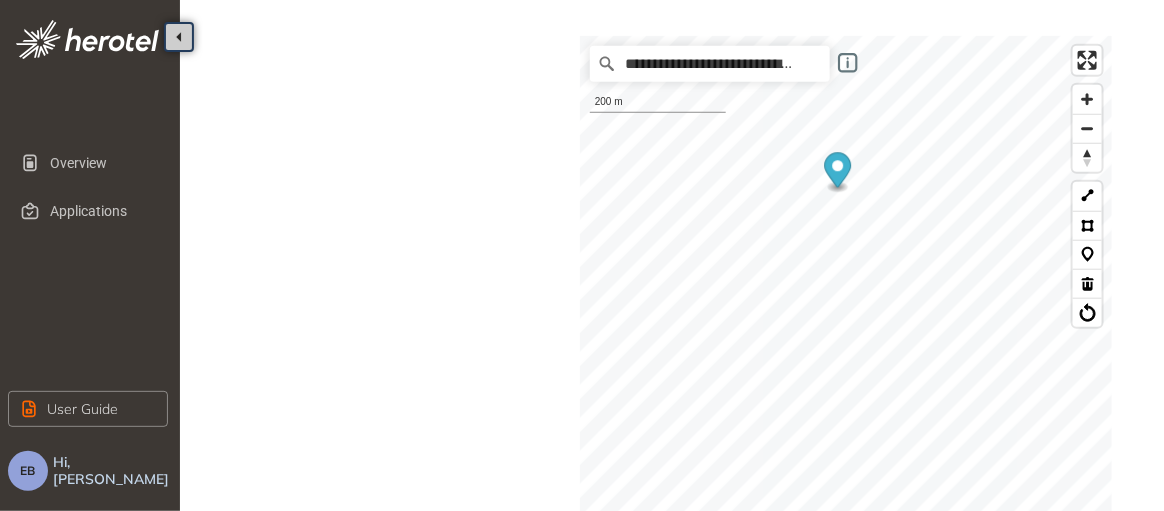 drag, startPoint x: 816, startPoint y: 170, endPoint x: 842, endPoint y: 167, distance: 26.172504 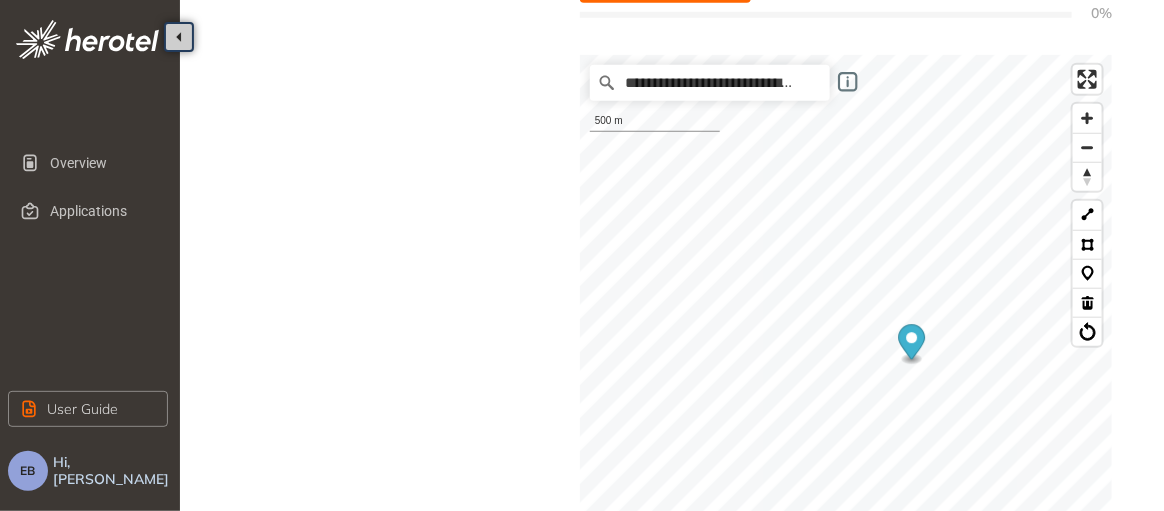 scroll, scrollTop: 457, scrollLeft: 0, axis: vertical 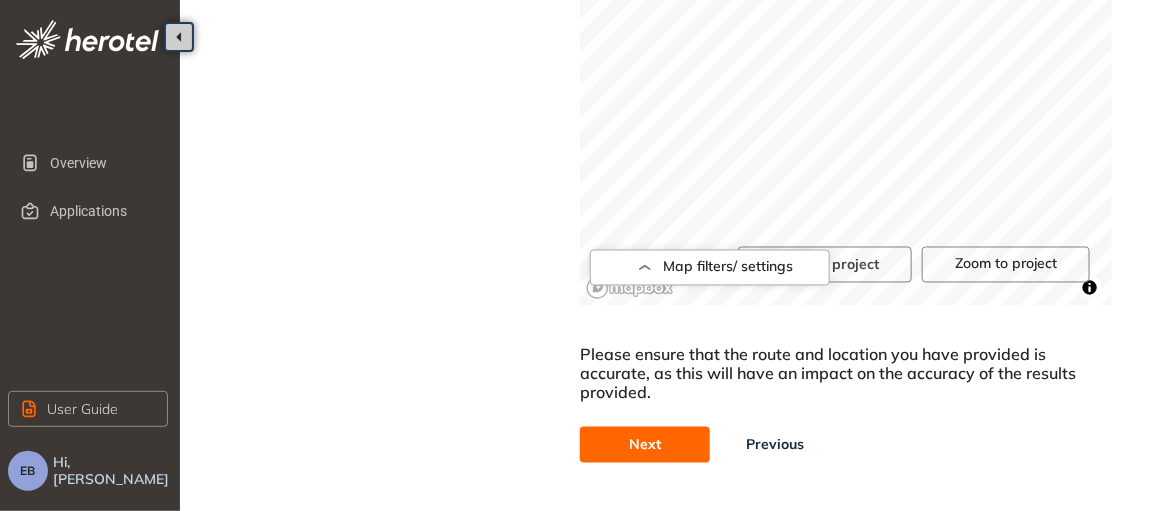 click on "Next" at bounding box center [645, 445] 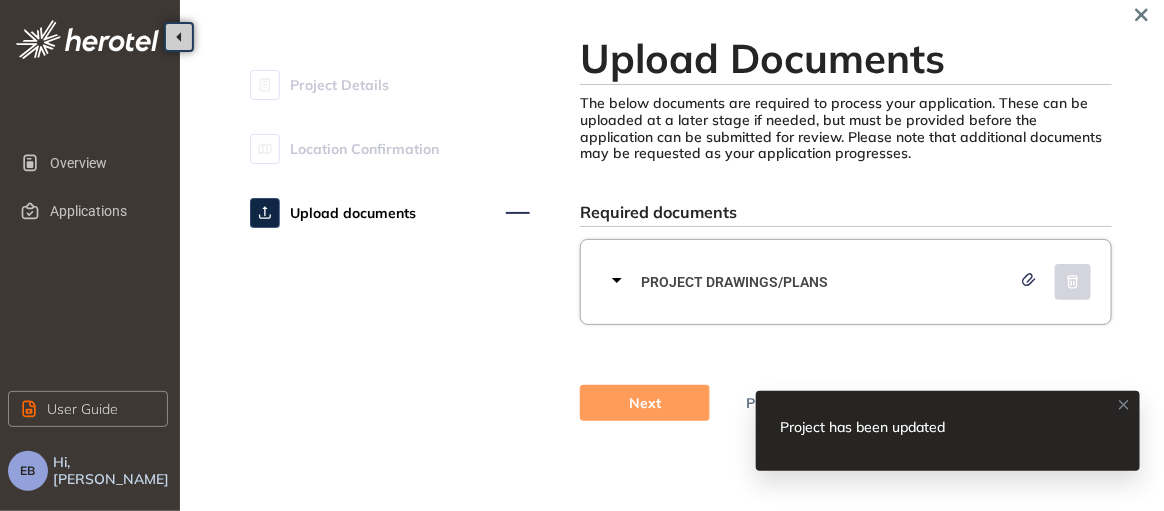 scroll, scrollTop: 68, scrollLeft: 0, axis: vertical 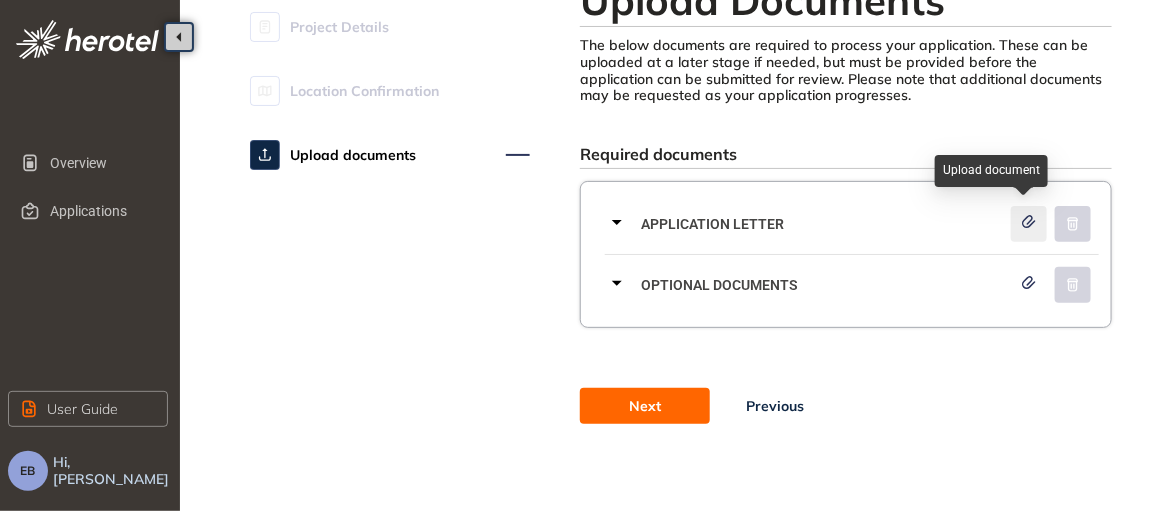 click 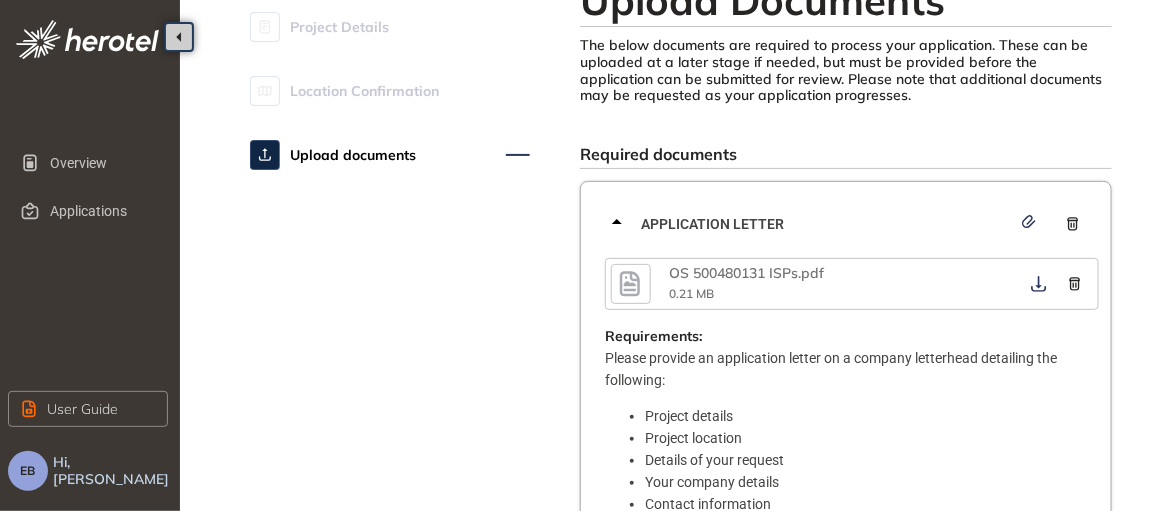 scroll, scrollTop: 342, scrollLeft: 0, axis: vertical 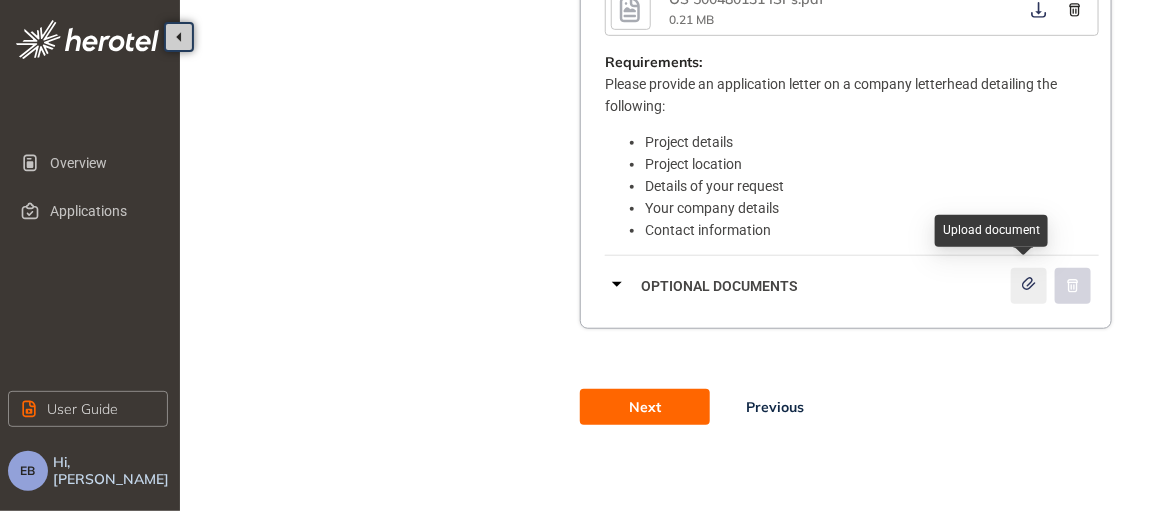 click 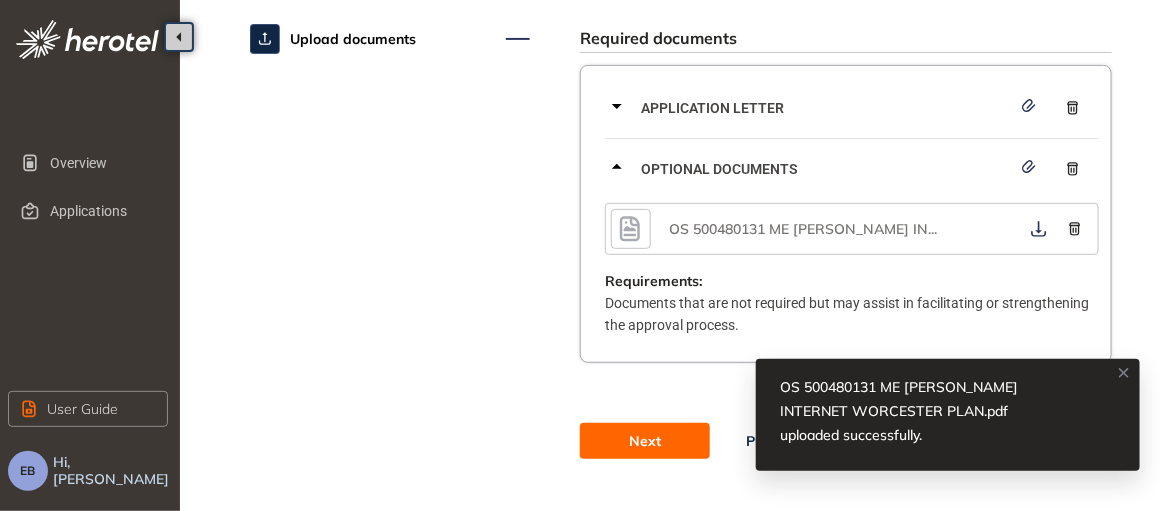 scroll, scrollTop: 218, scrollLeft: 0, axis: vertical 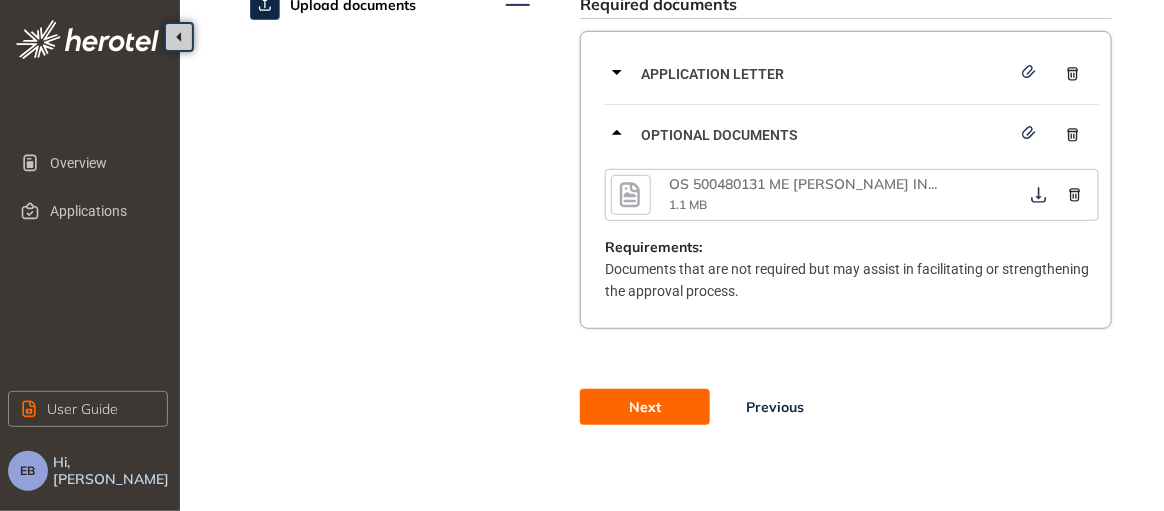 click on "Next" at bounding box center [645, 407] 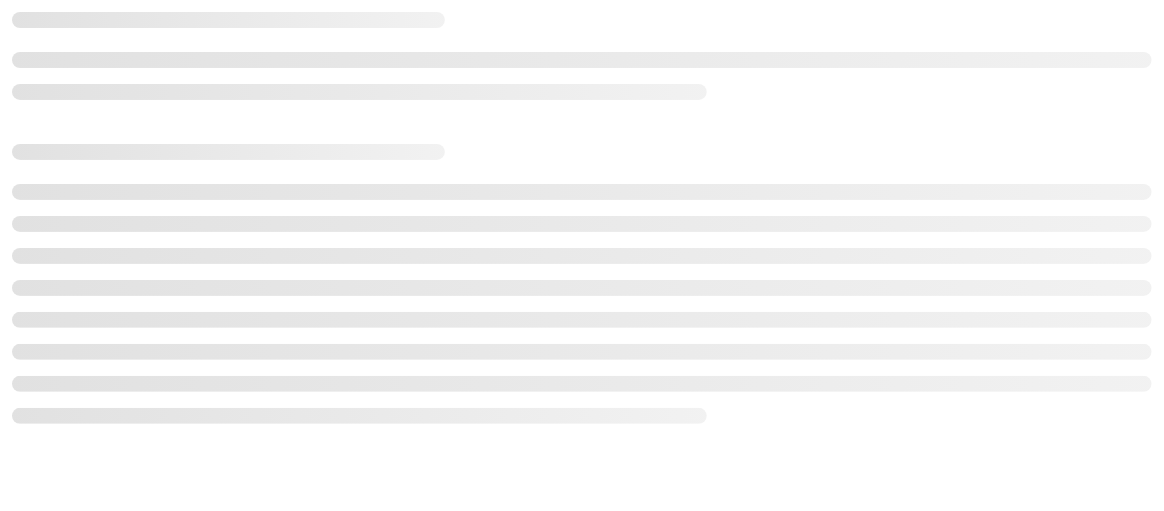scroll, scrollTop: 0, scrollLeft: 0, axis: both 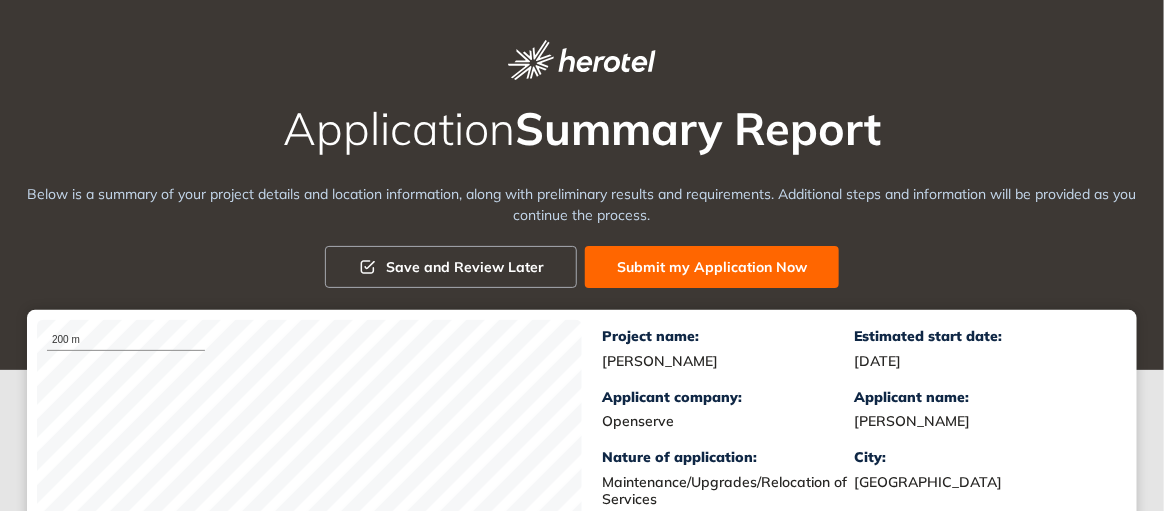 click on "Submit my Application Now" at bounding box center [712, 267] 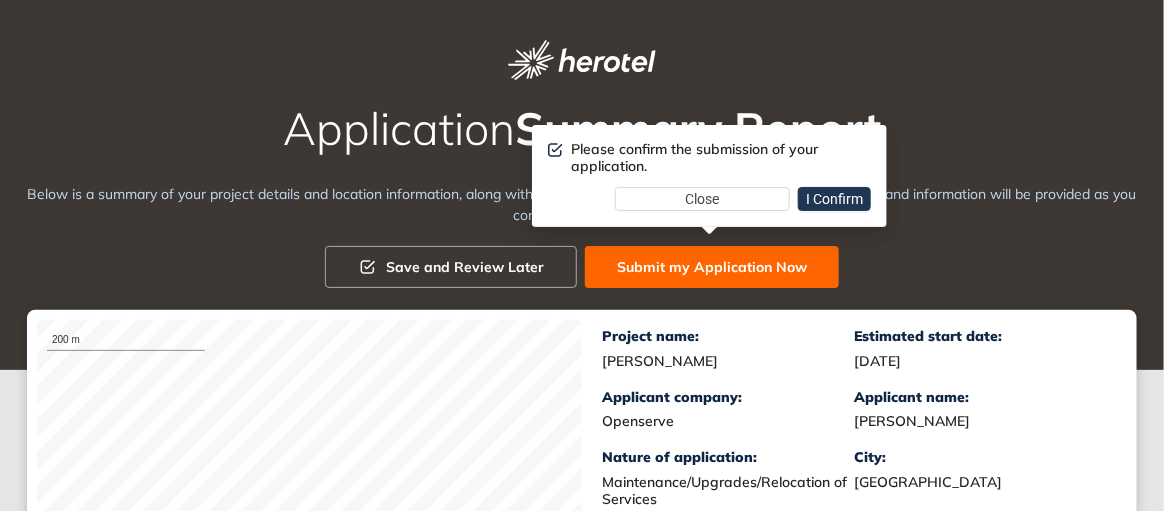 click on "I Confirm" at bounding box center [834, 199] 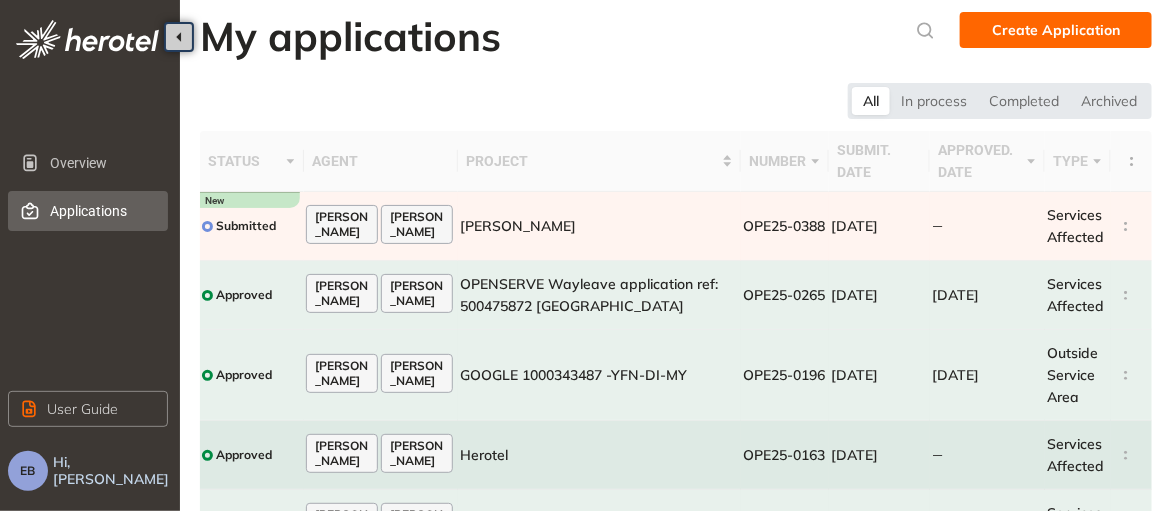 scroll, scrollTop: 177, scrollLeft: 0, axis: vertical 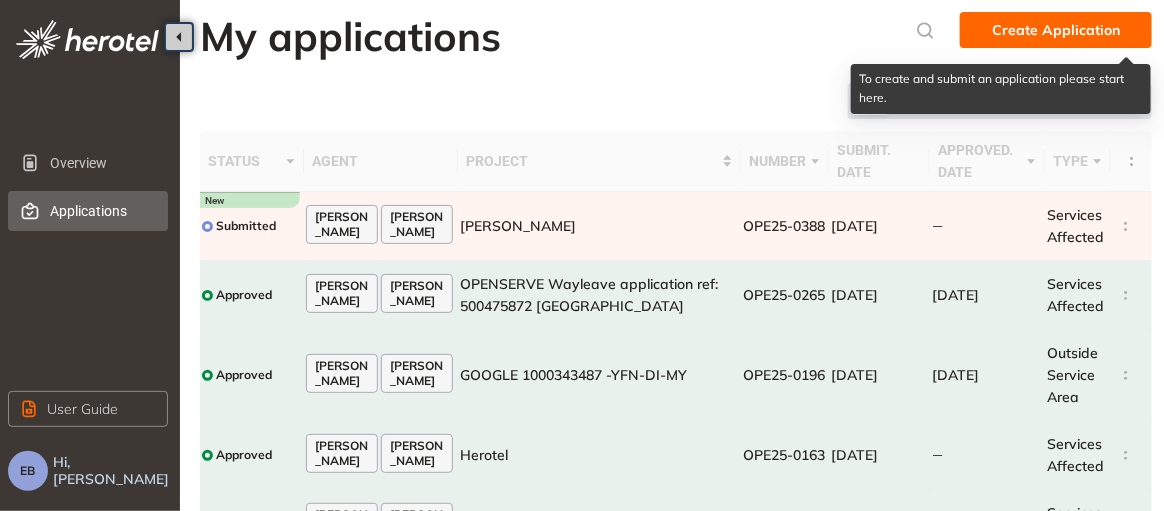 click on "Create Application" at bounding box center (1056, 30) 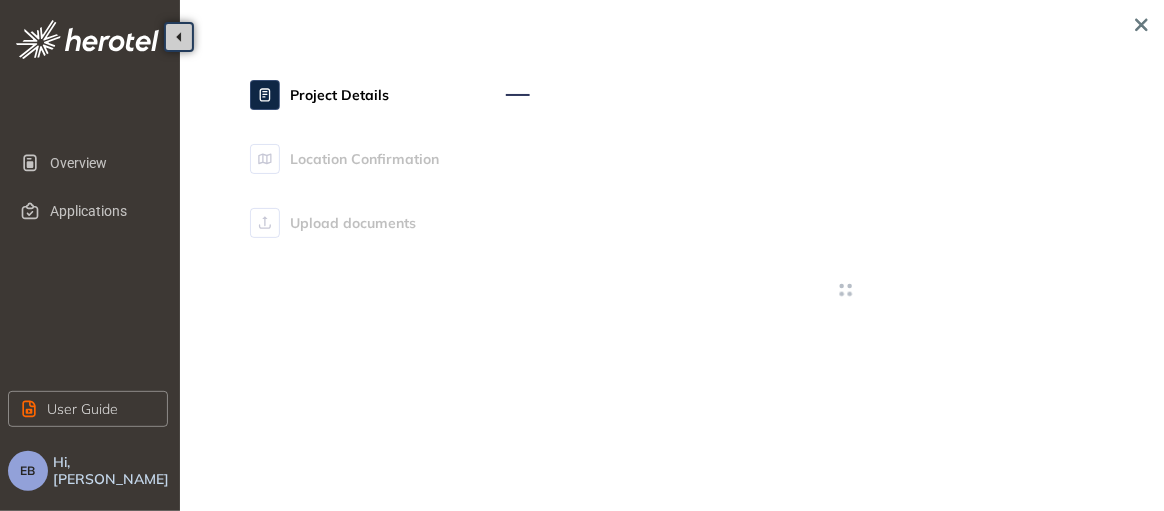 type on "**********" 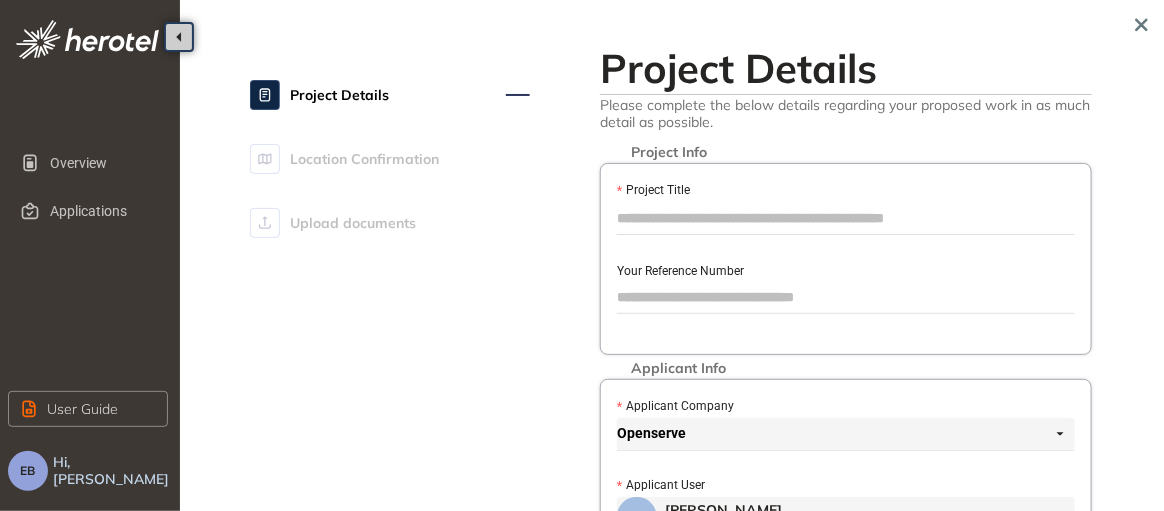 click on "Location Confirmation" at bounding box center (364, 159) 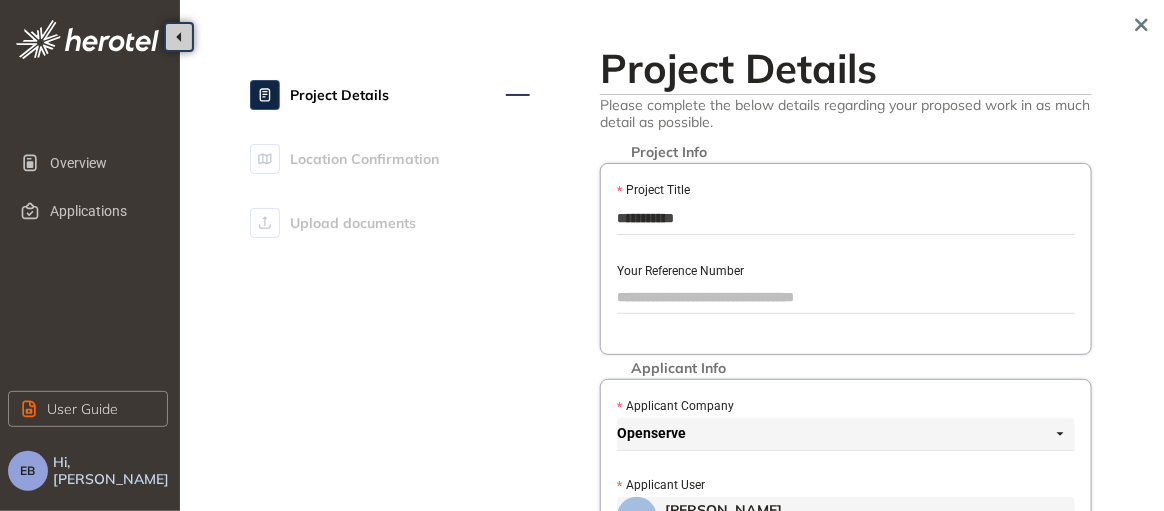 type on "**********" 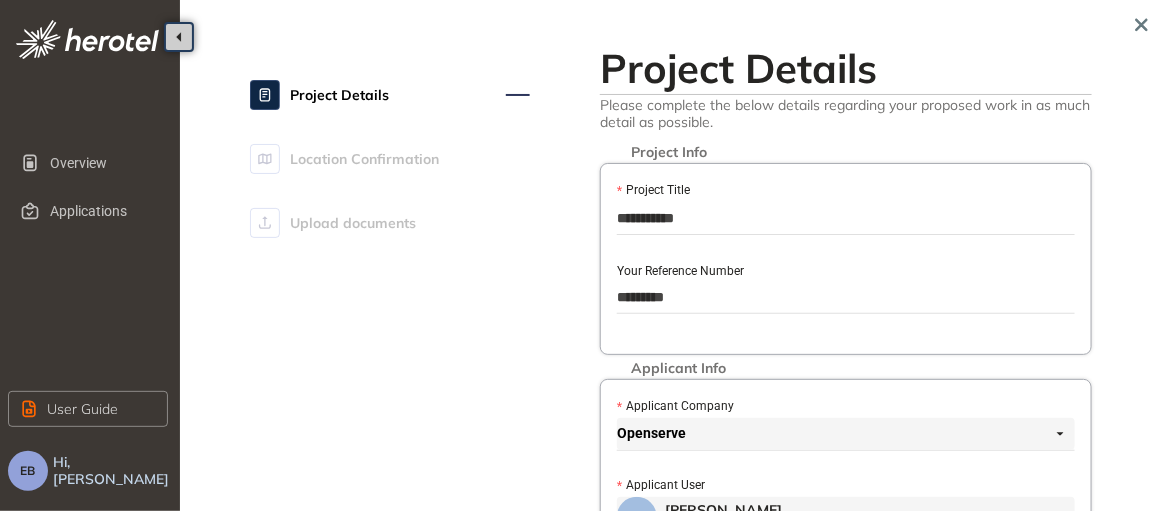 click on "*********" at bounding box center (846, 297) 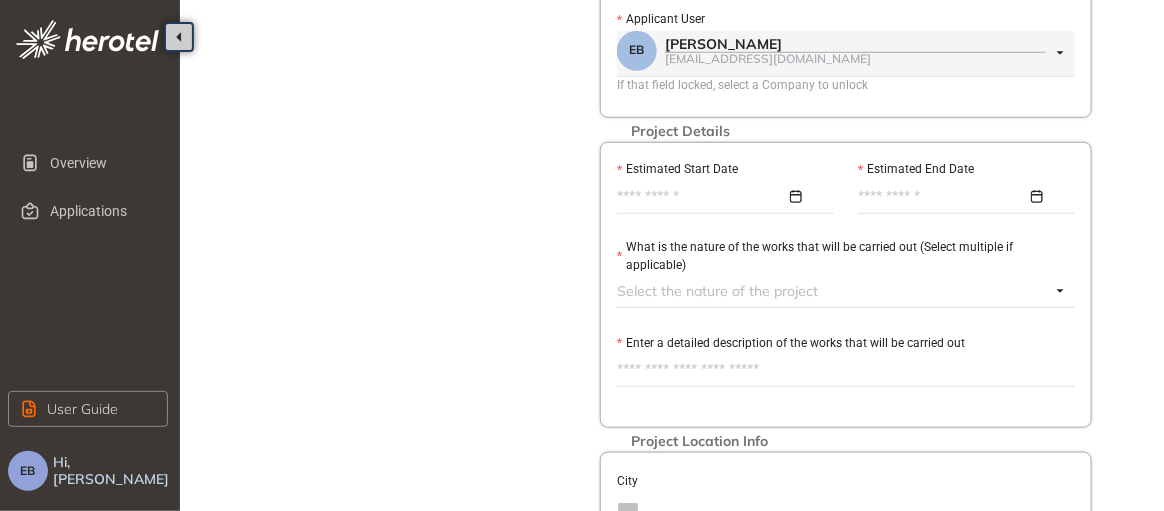 type on "*********" 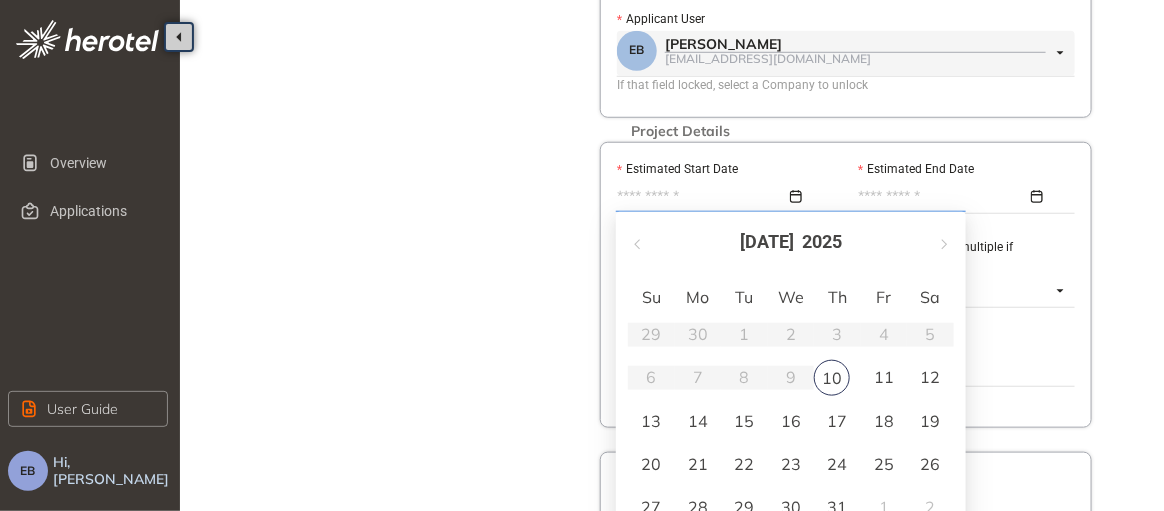 click on "Estimated Start Date" at bounding box center (701, 197) 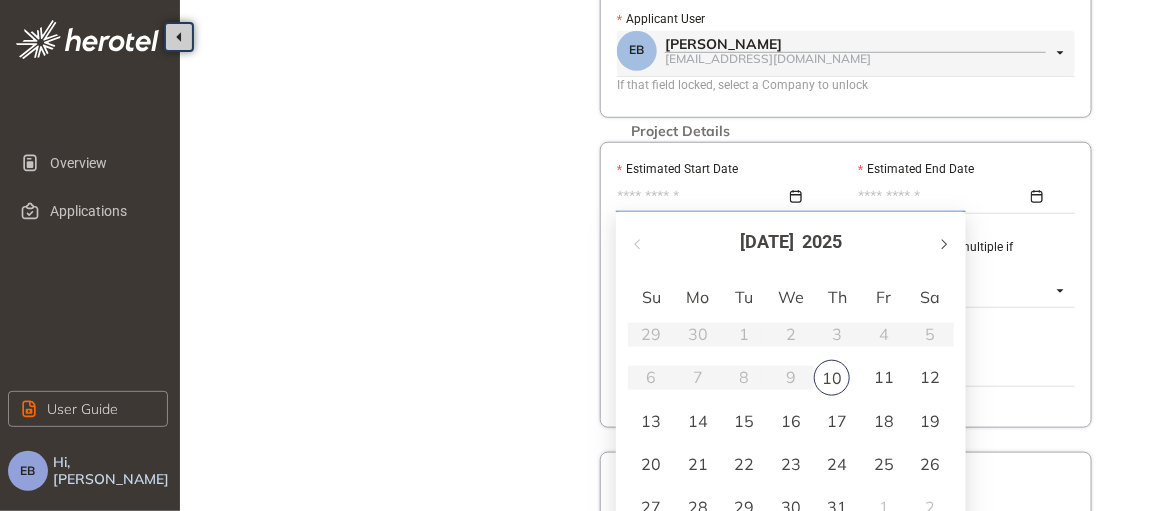 click at bounding box center (943, 242) 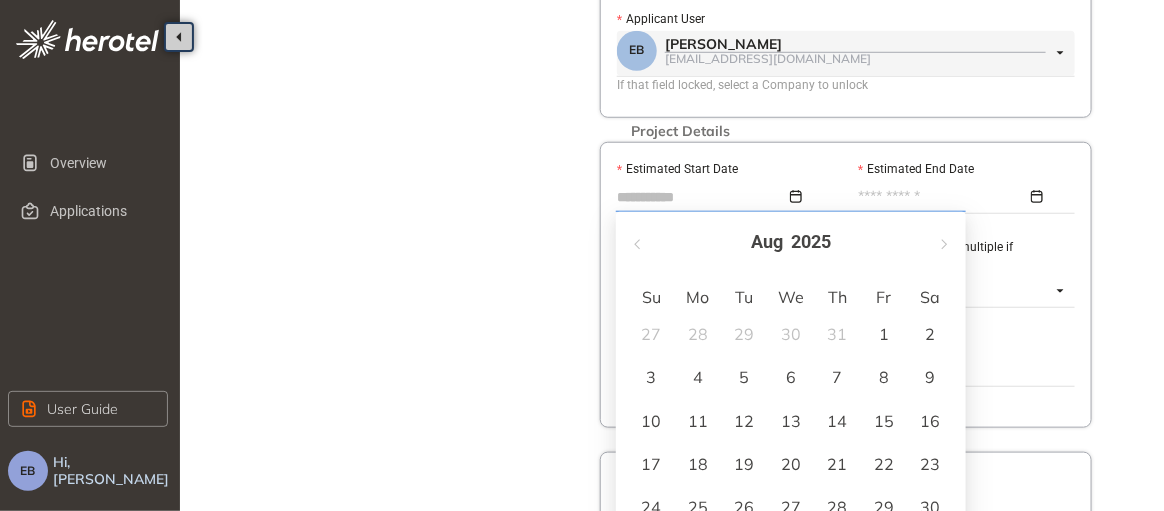 type on "**********" 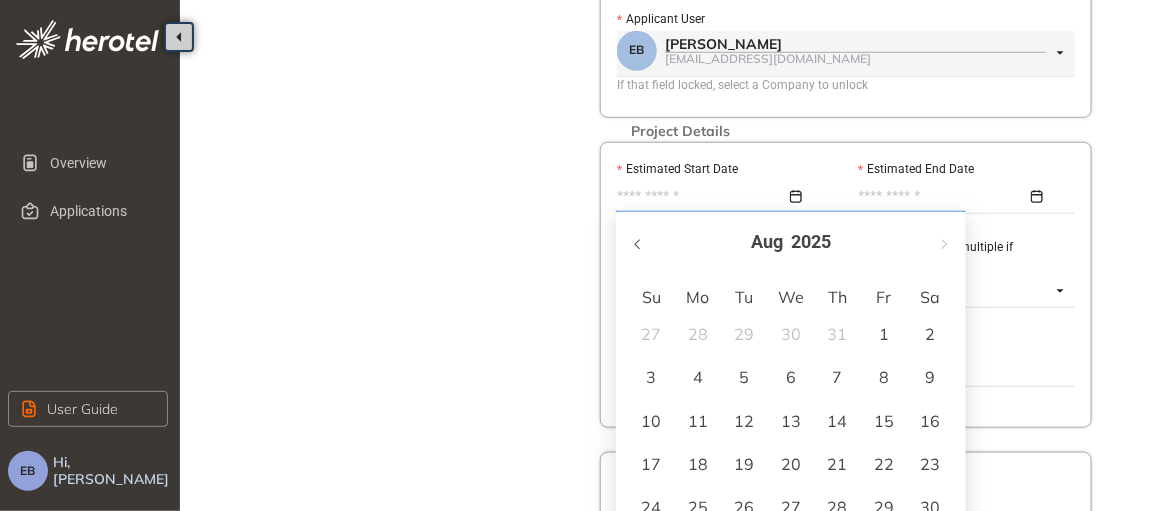 click at bounding box center [639, 244] 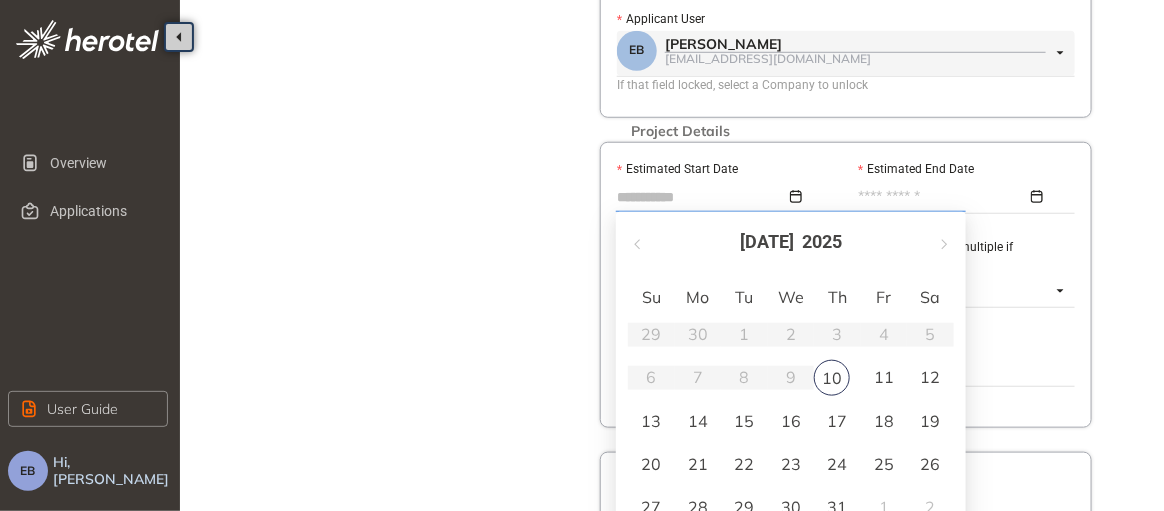 type on "**********" 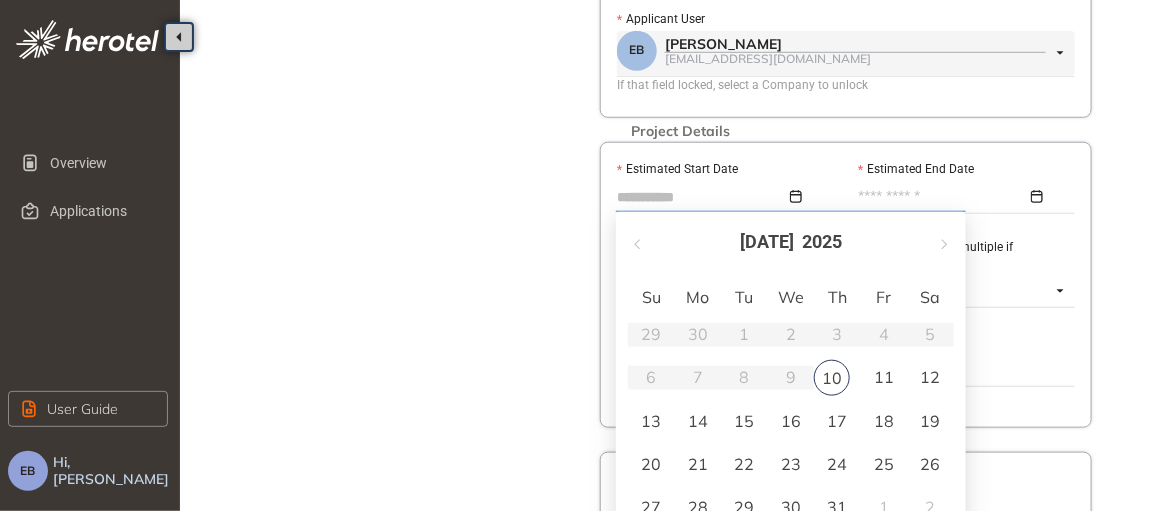 type on "**********" 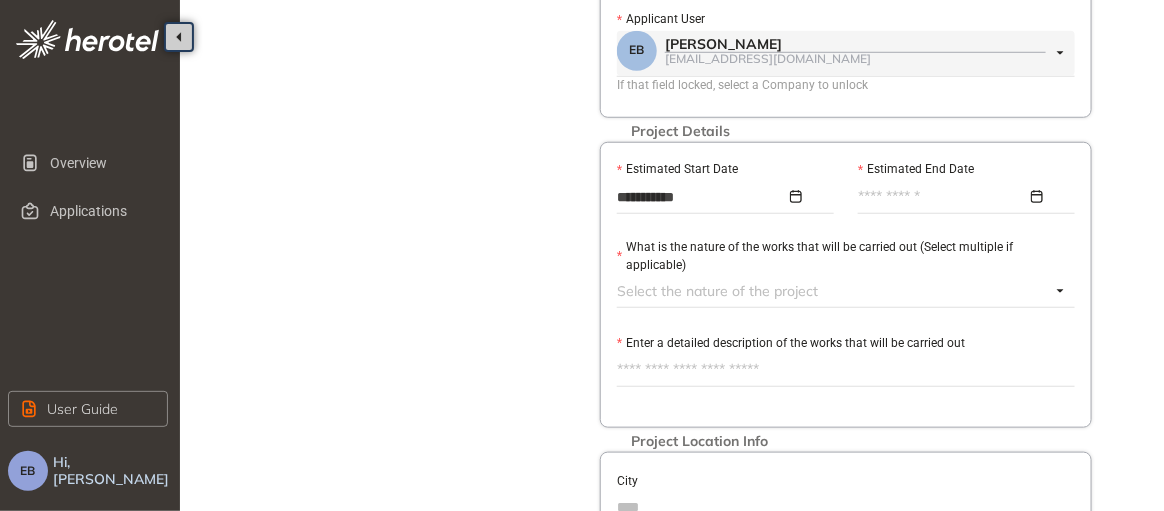 click at bounding box center [961, 197] 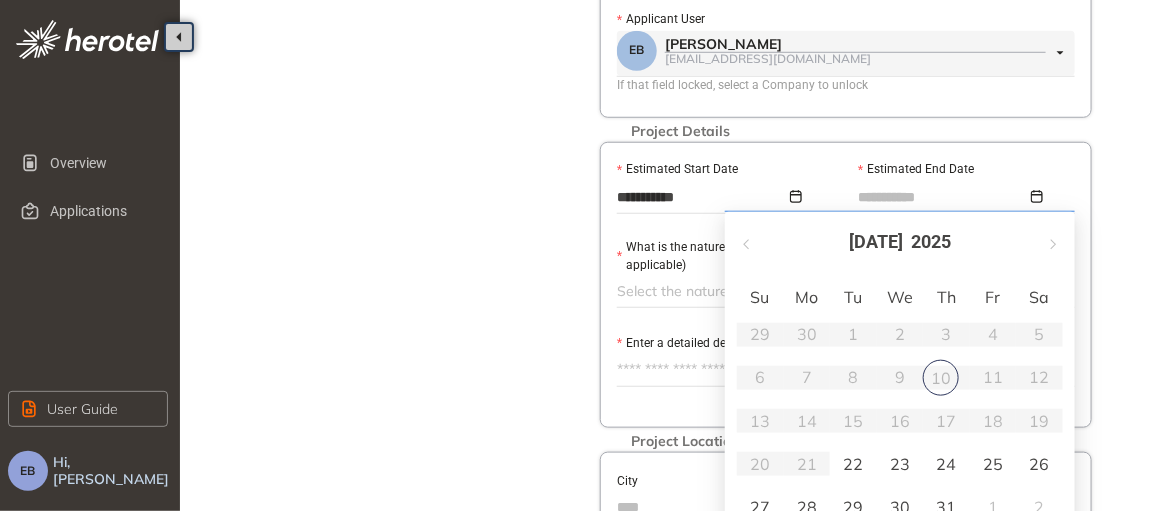type on "**********" 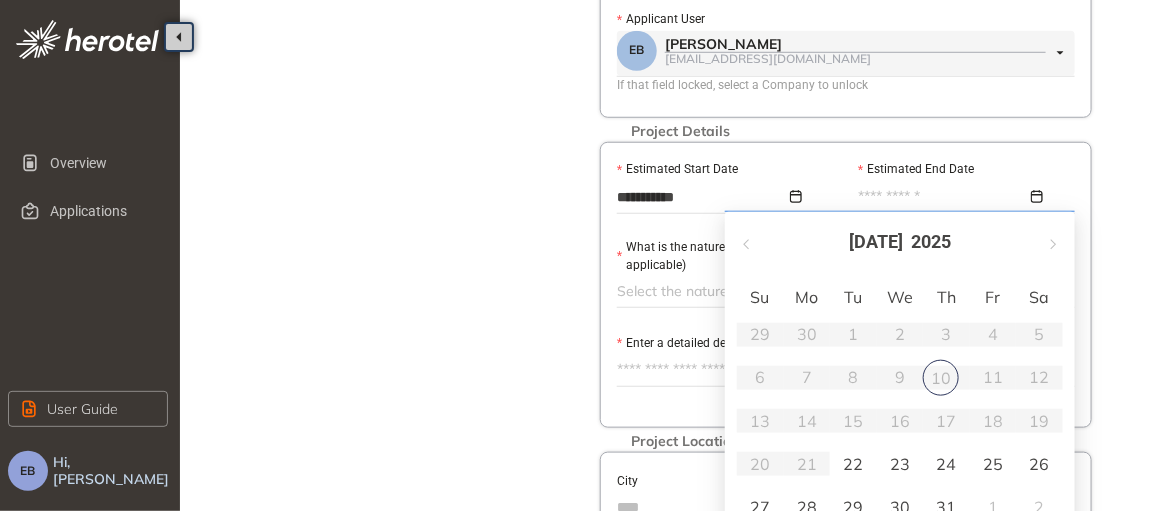 type on "**********" 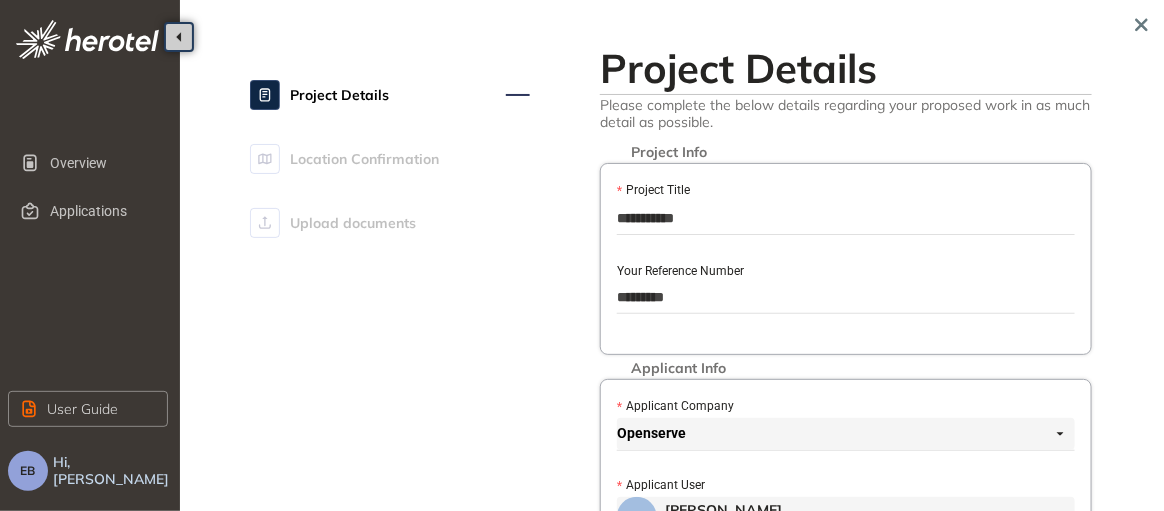 scroll, scrollTop: 466, scrollLeft: 0, axis: vertical 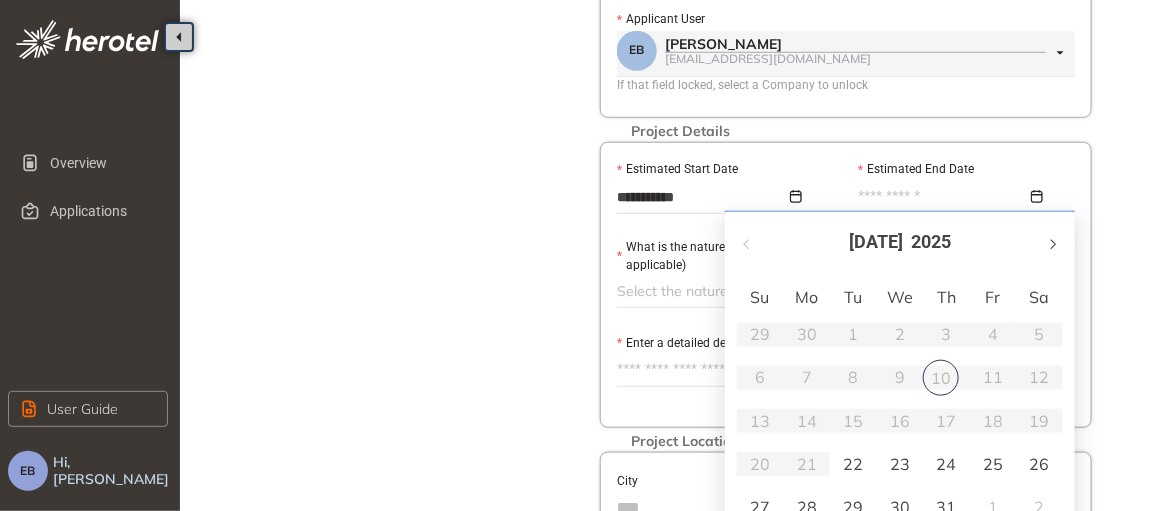 click at bounding box center [1052, 244] 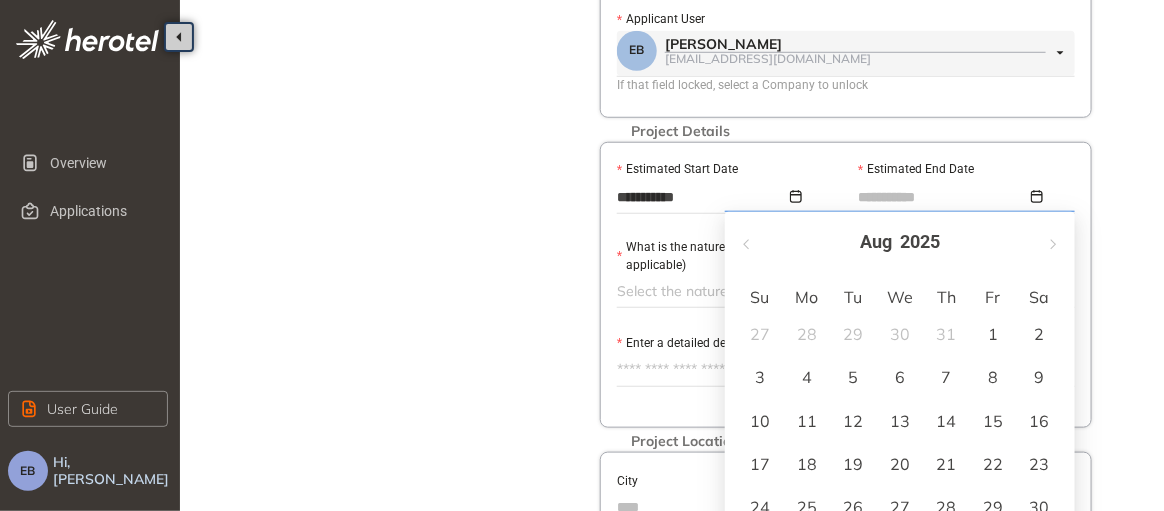 type on "**********" 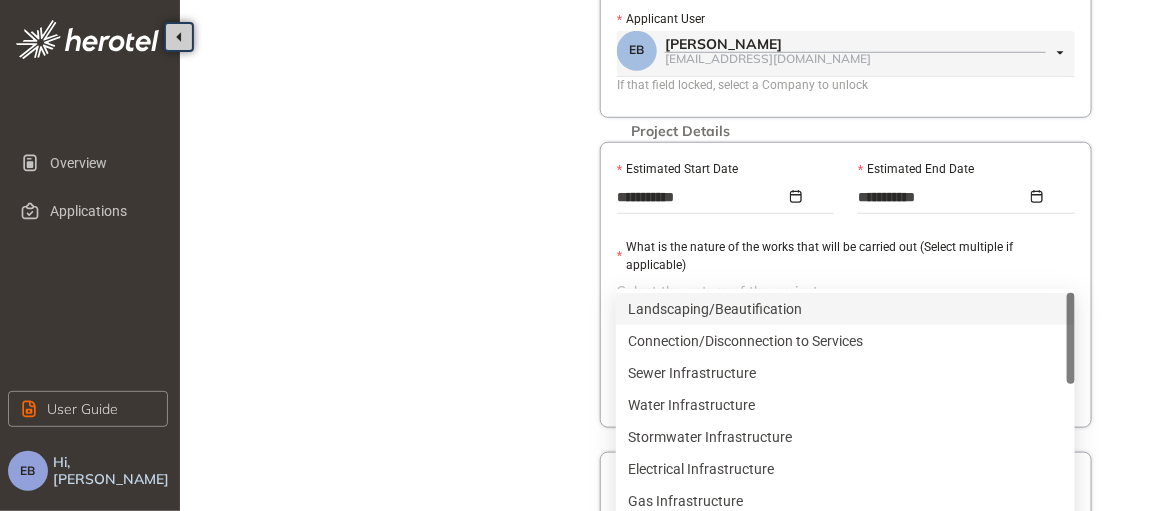 click at bounding box center [834, 291] 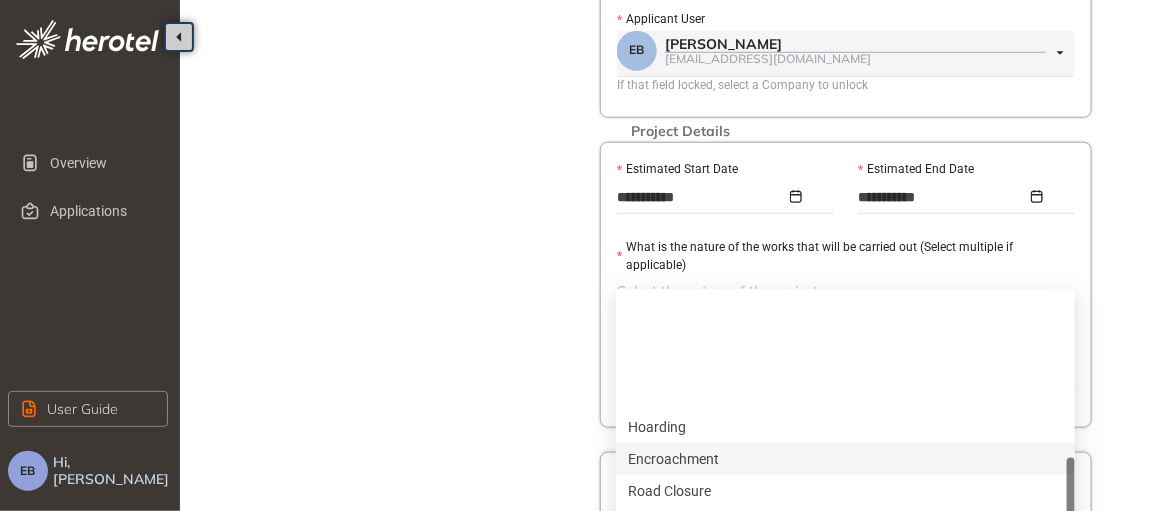 scroll, scrollTop: 616, scrollLeft: 0, axis: vertical 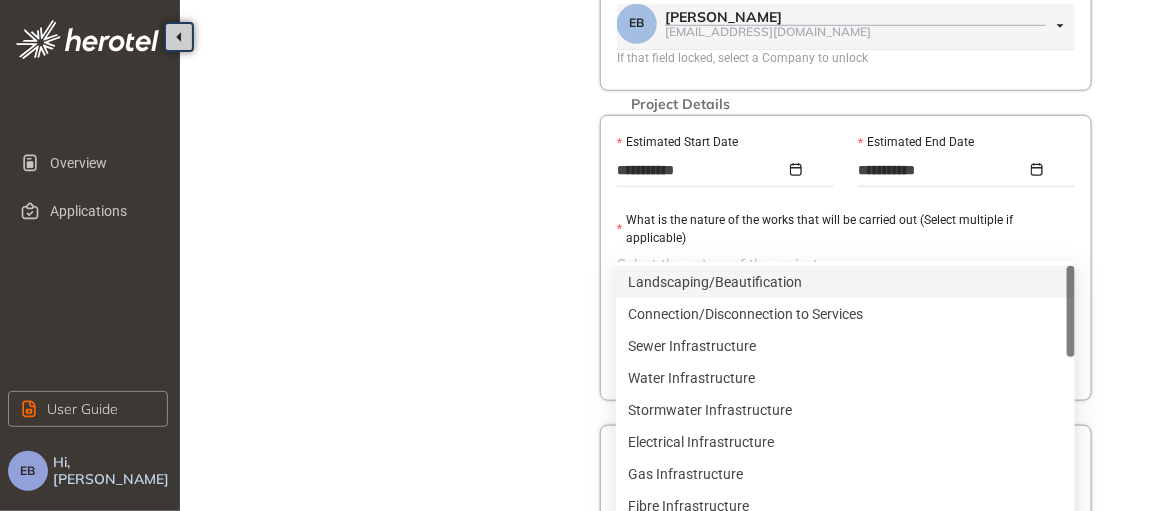 click on "Select the nature of the project" at bounding box center (846, 264) 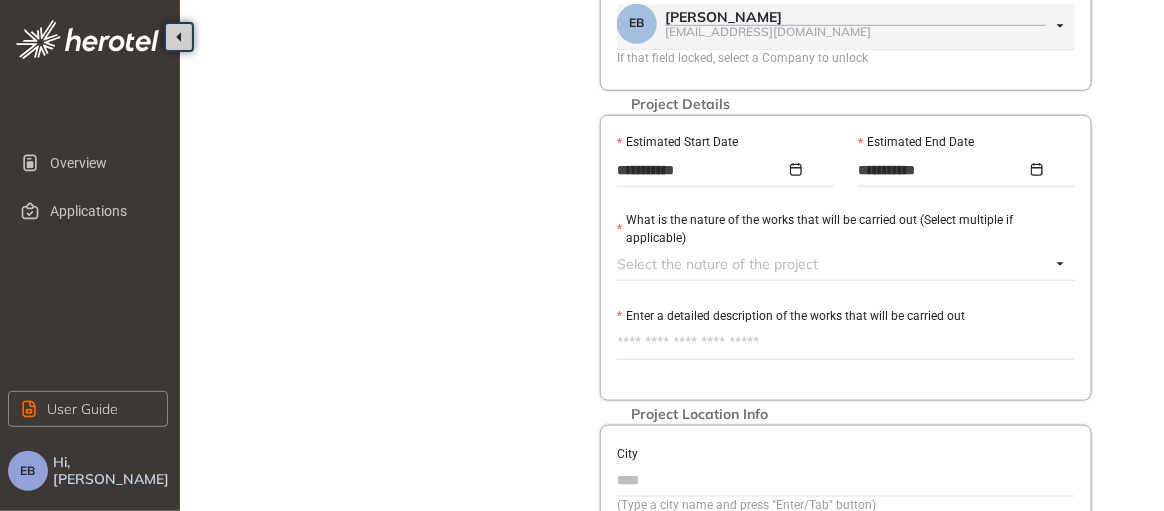scroll, scrollTop: 533, scrollLeft: 0, axis: vertical 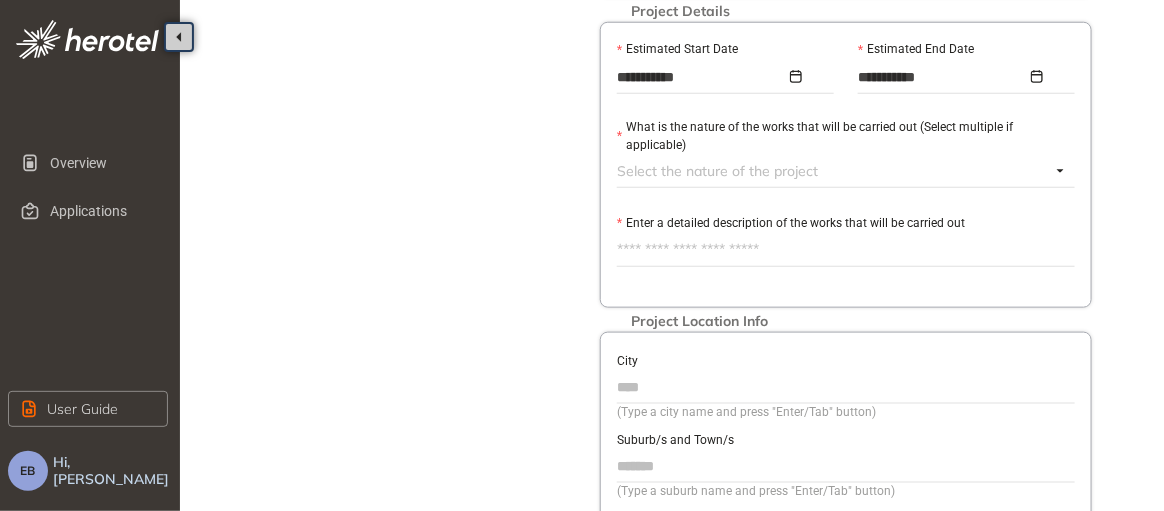 click on "Enter a detailed description of the works that will be carried out" at bounding box center [846, 250] 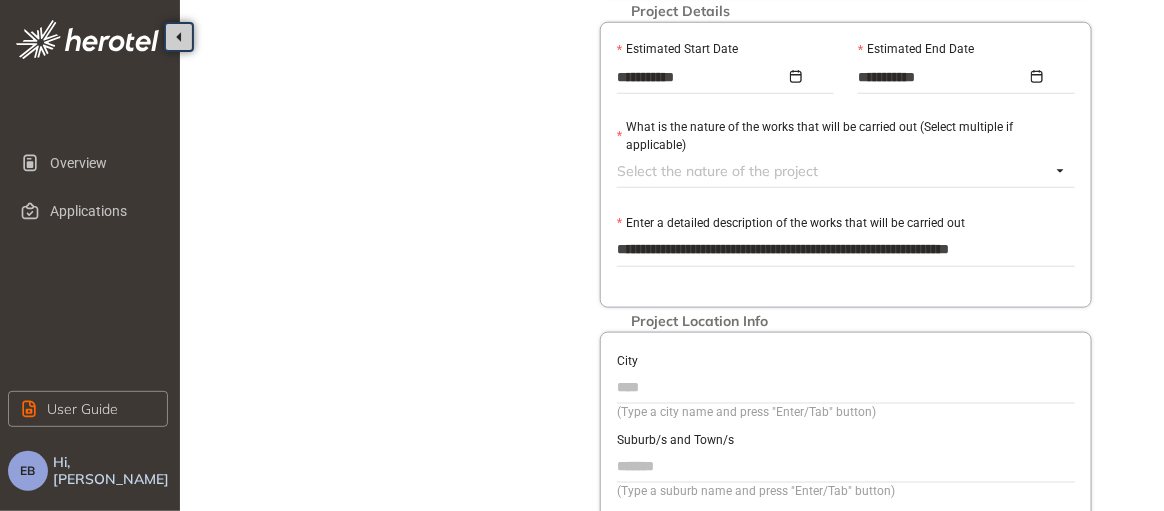 scroll, scrollTop: 0, scrollLeft: 0, axis: both 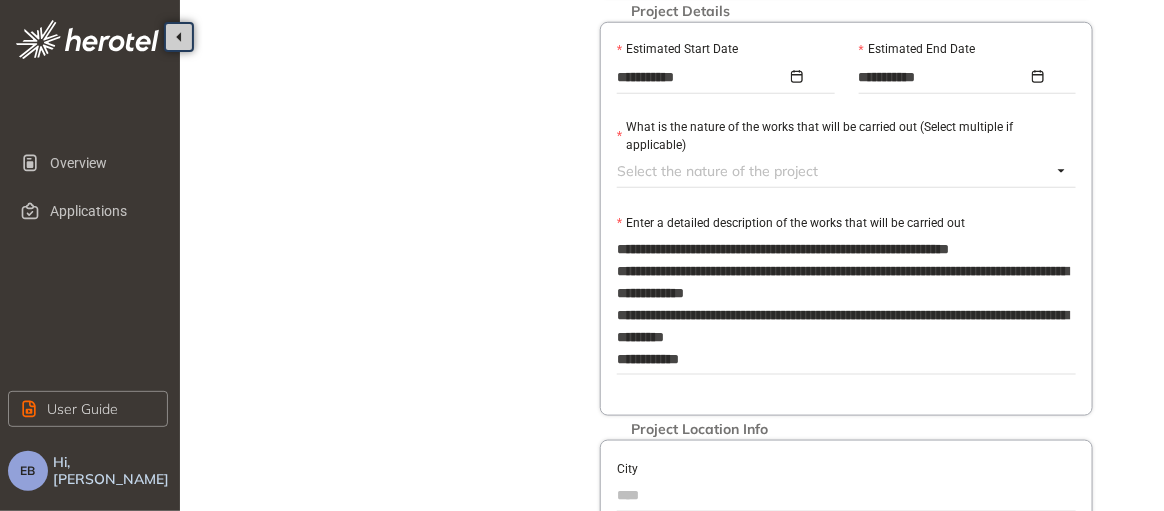 click on "**********" at bounding box center [846, 304] 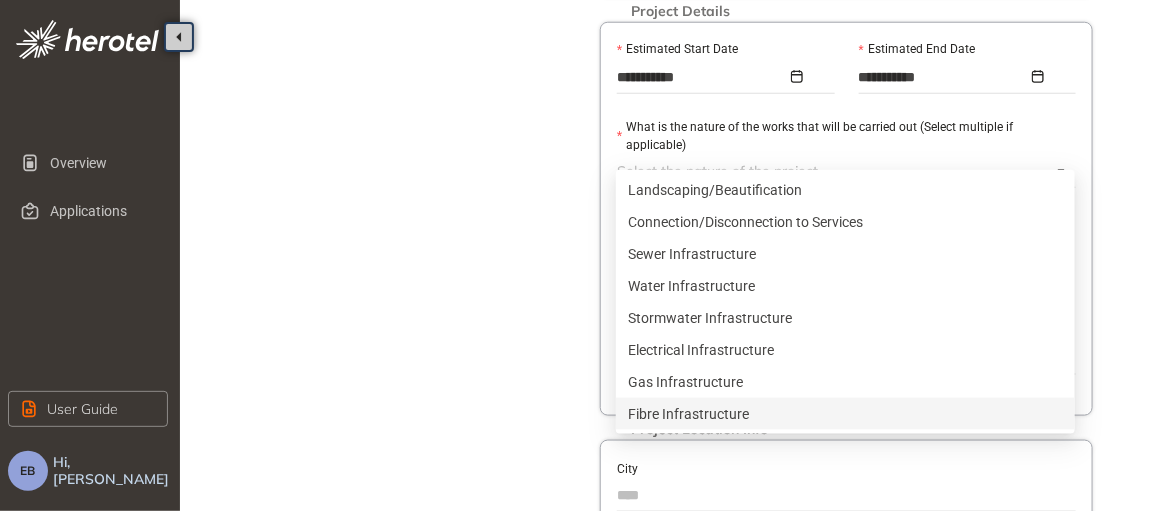click on "Fibre Infrastructure" at bounding box center (845, 414) 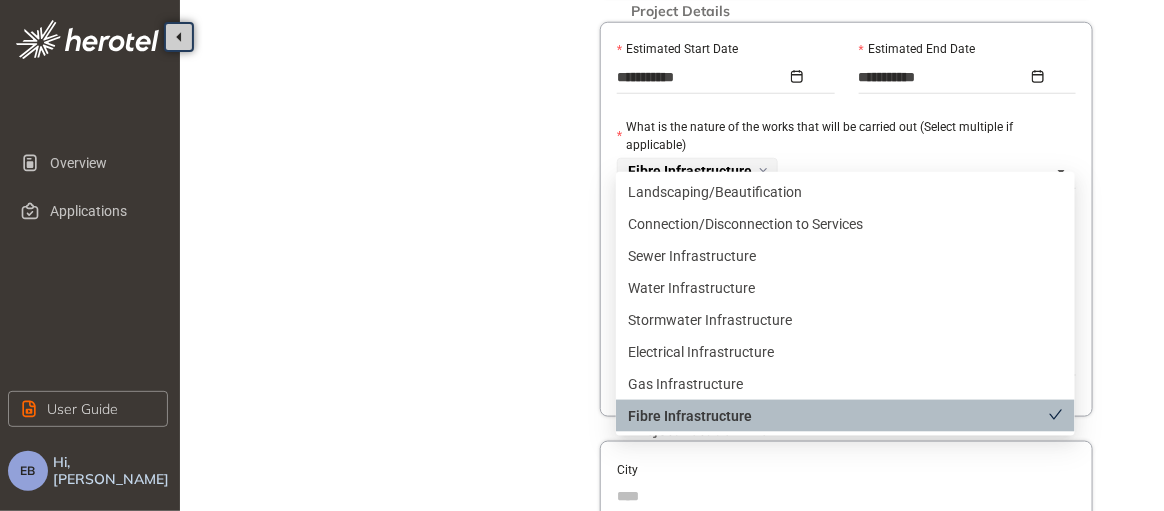 click on "Fibre Infrastructure" at bounding box center [838, 416] 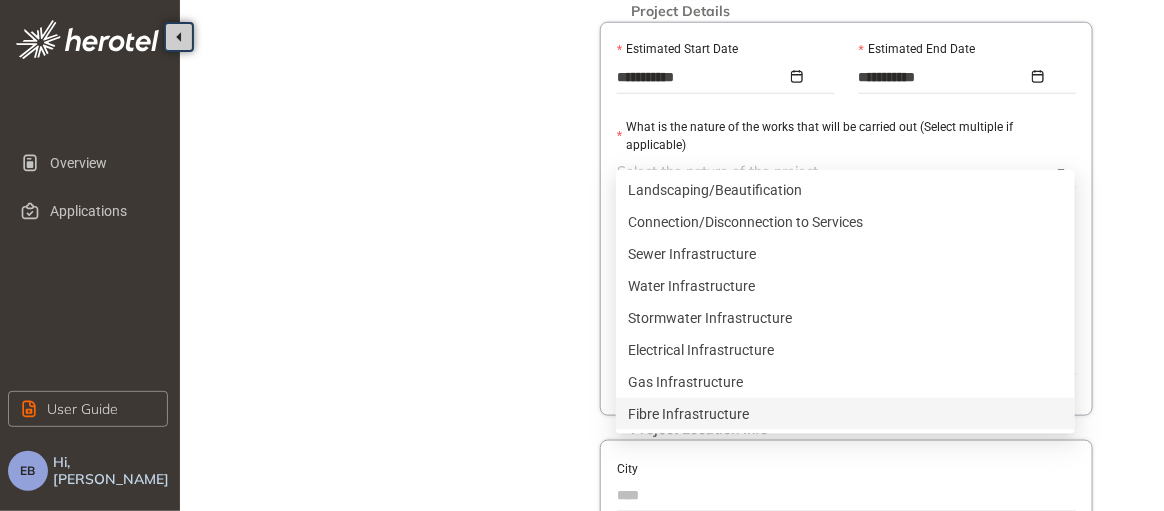 click on "Fibre Infrastructure" at bounding box center [845, 414] 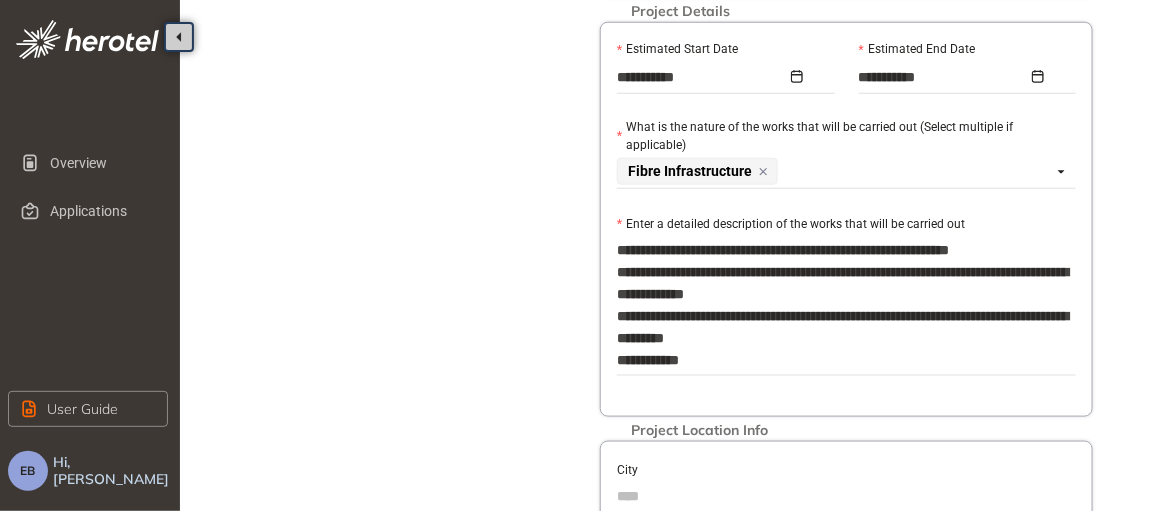 click on "City" at bounding box center [846, 496] 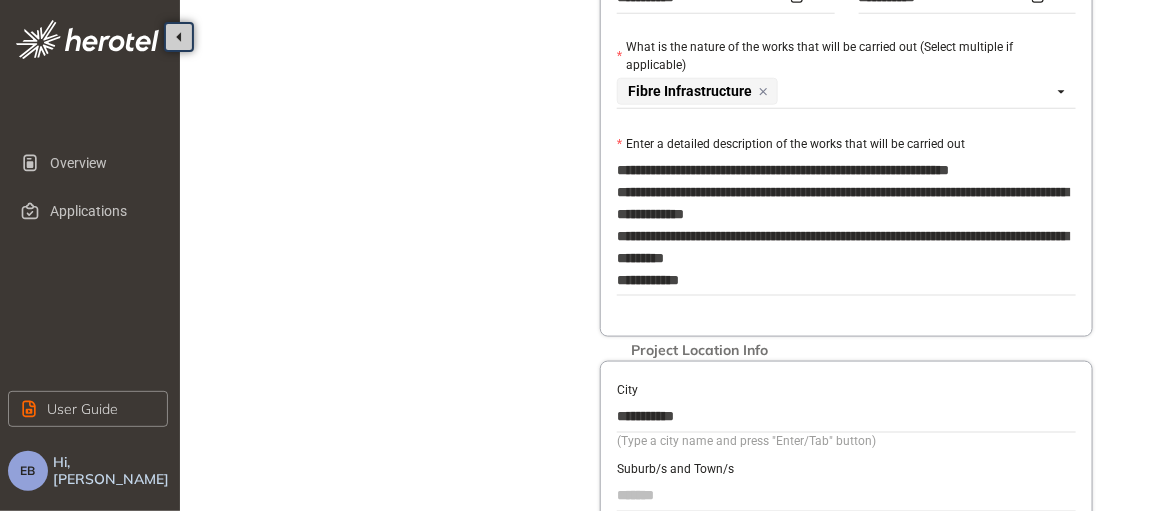 scroll, scrollTop: 705, scrollLeft: 0, axis: vertical 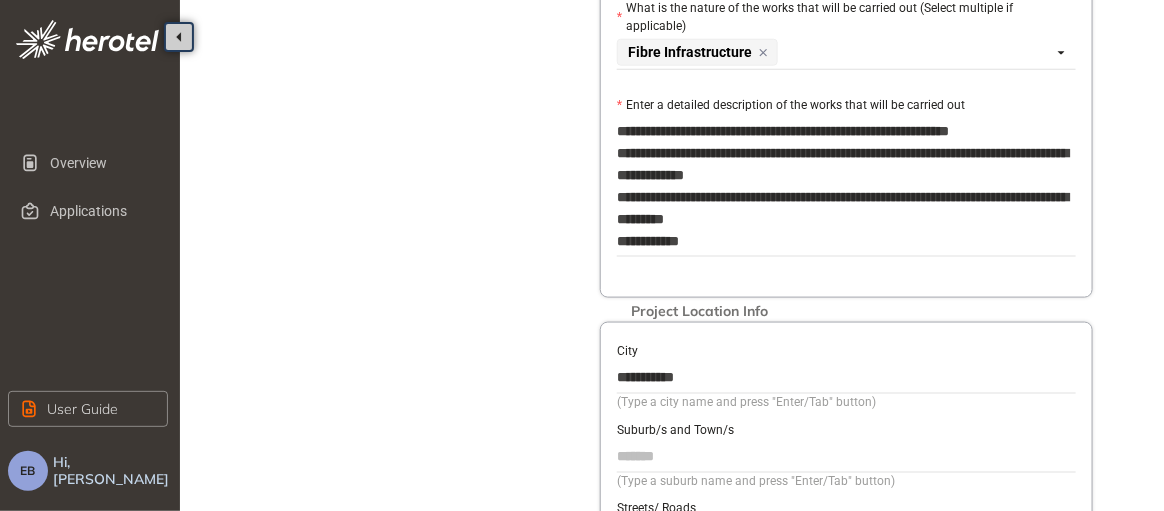 type on "**********" 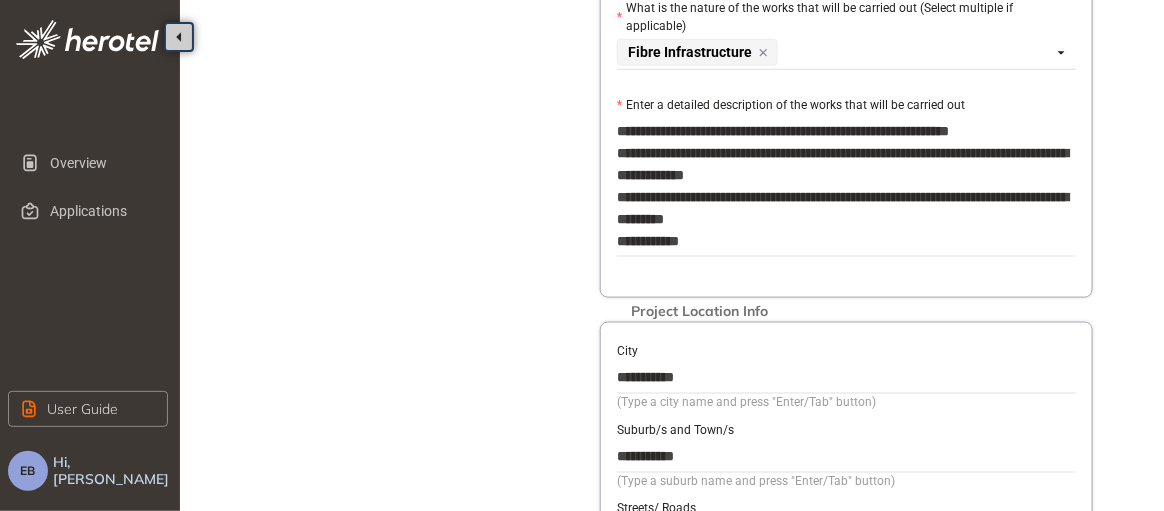 scroll, scrollTop: 981, scrollLeft: 0, axis: vertical 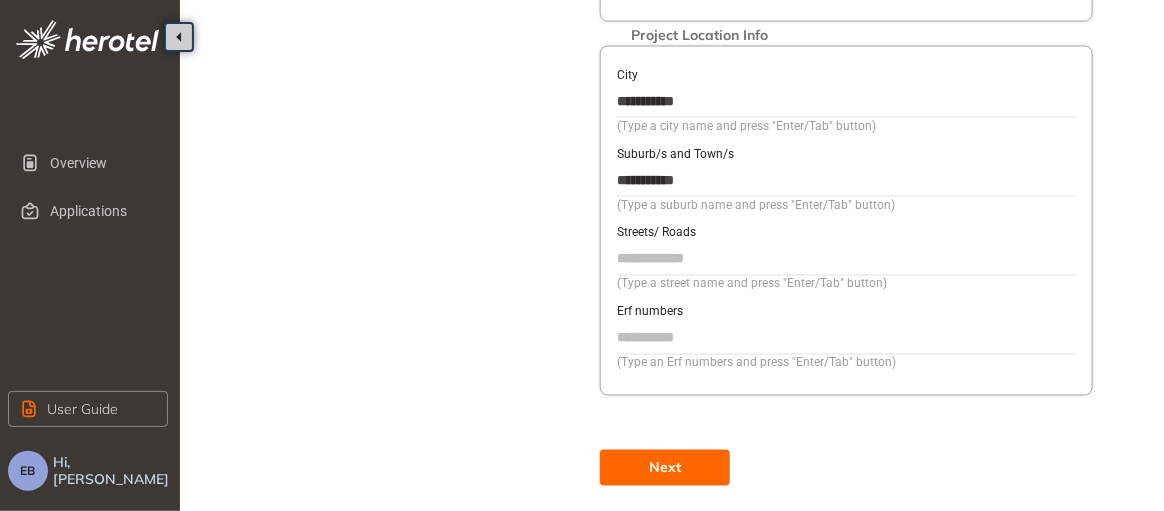 type on "**********" 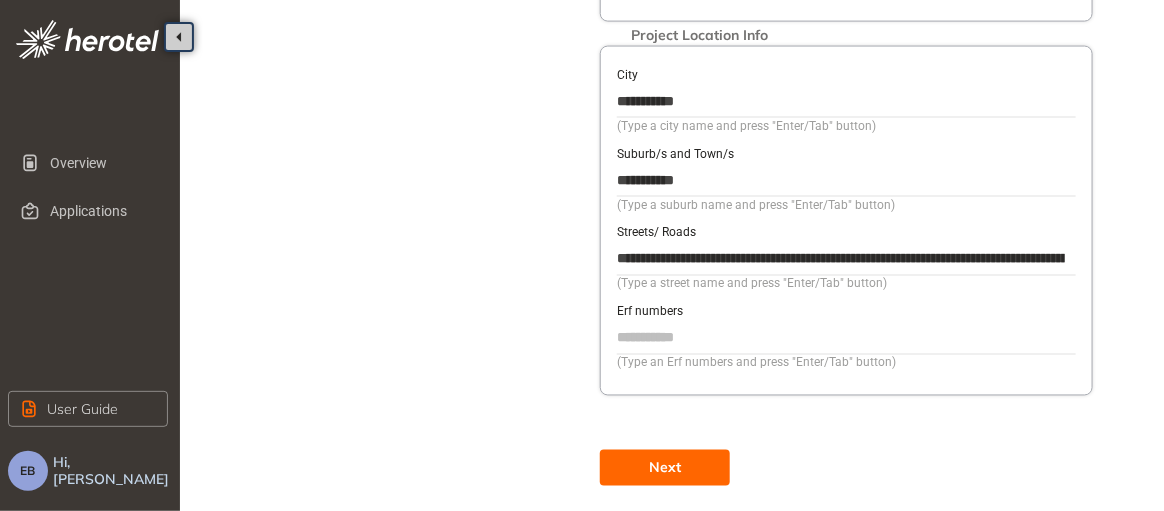 scroll, scrollTop: 0, scrollLeft: 1408, axis: horizontal 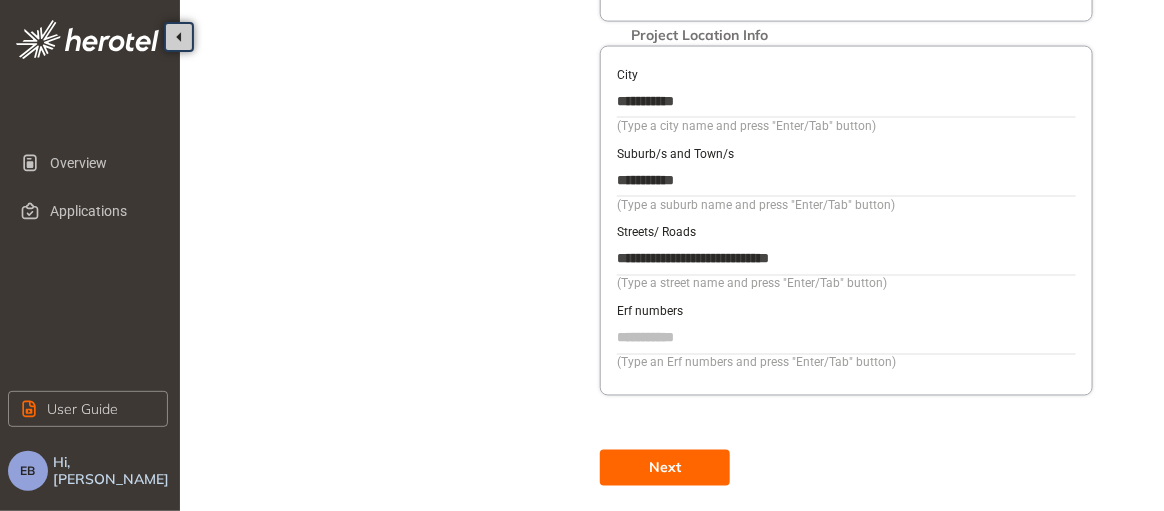 drag, startPoint x: 820, startPoint y: 235, endPoint x: 723, endPoint y: 237, distance: 97.020615 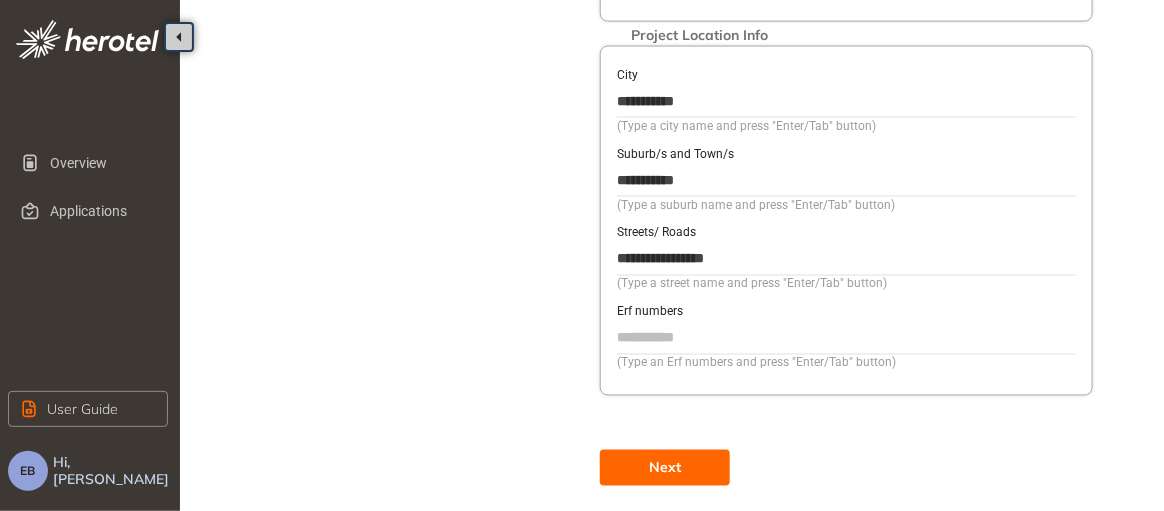 type on "**********" 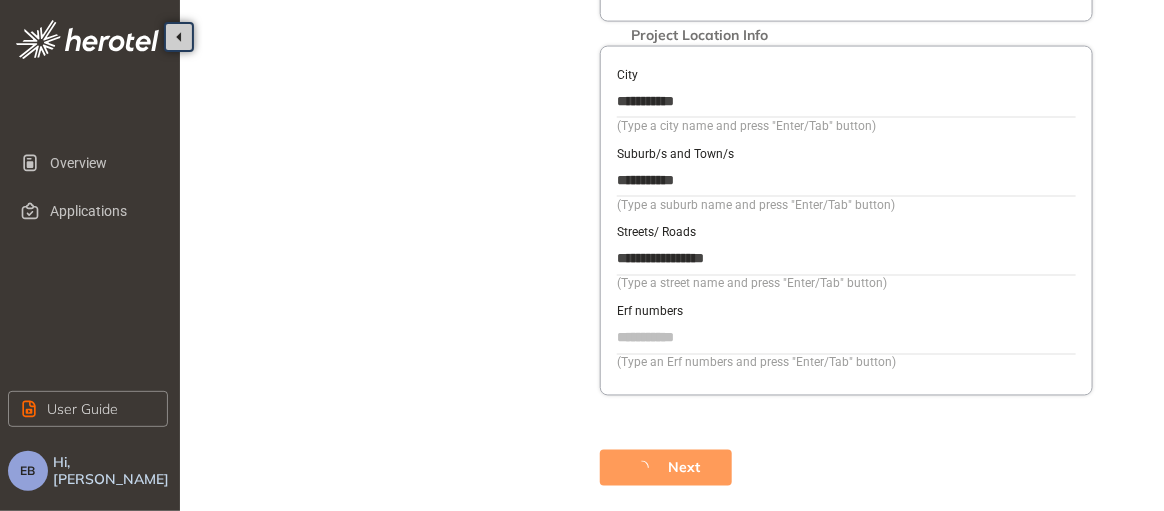 scroll, scrollTop: 915, scrollLeft: 0, axis: vertical 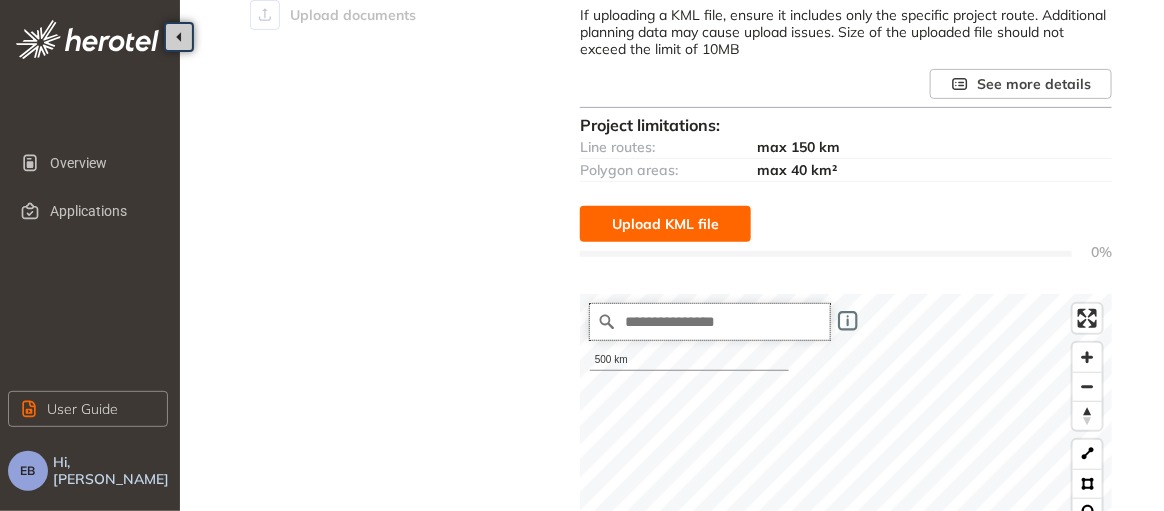 click at bounding box center [710, 322] 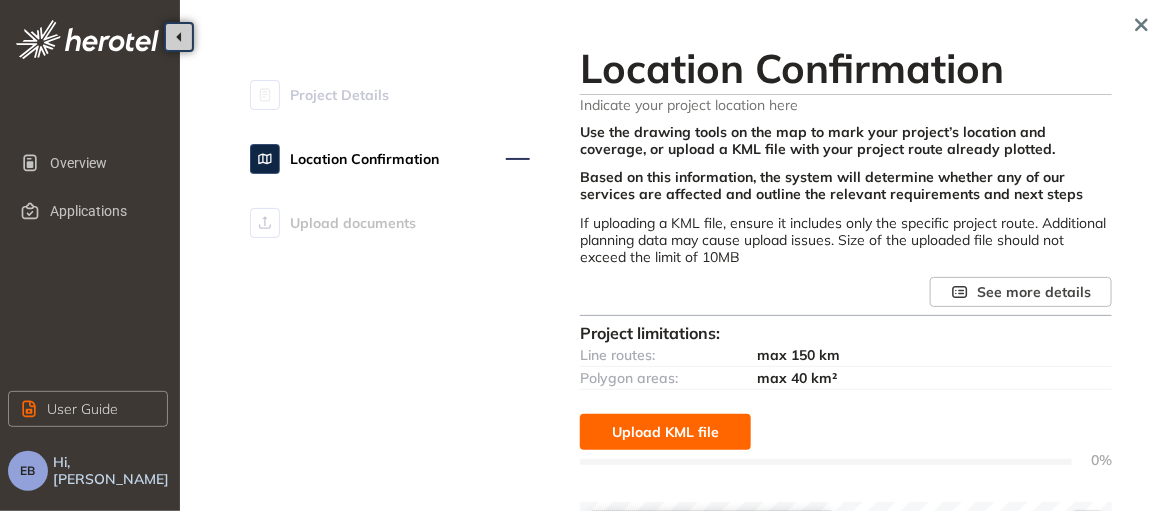 scroll, scrollTop: 466, scrollLeft: 0, axis: vertical 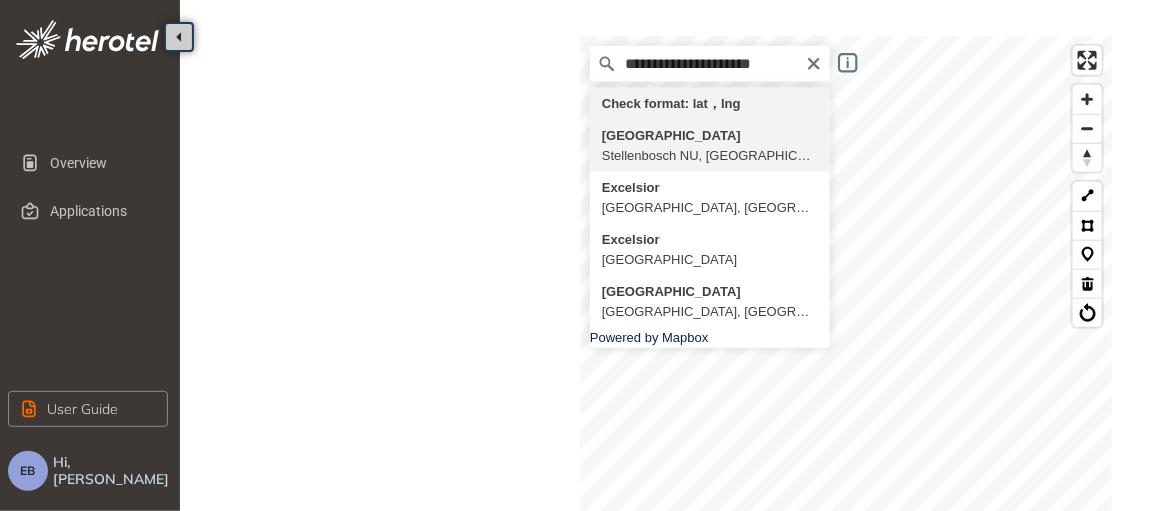 type on "**********" 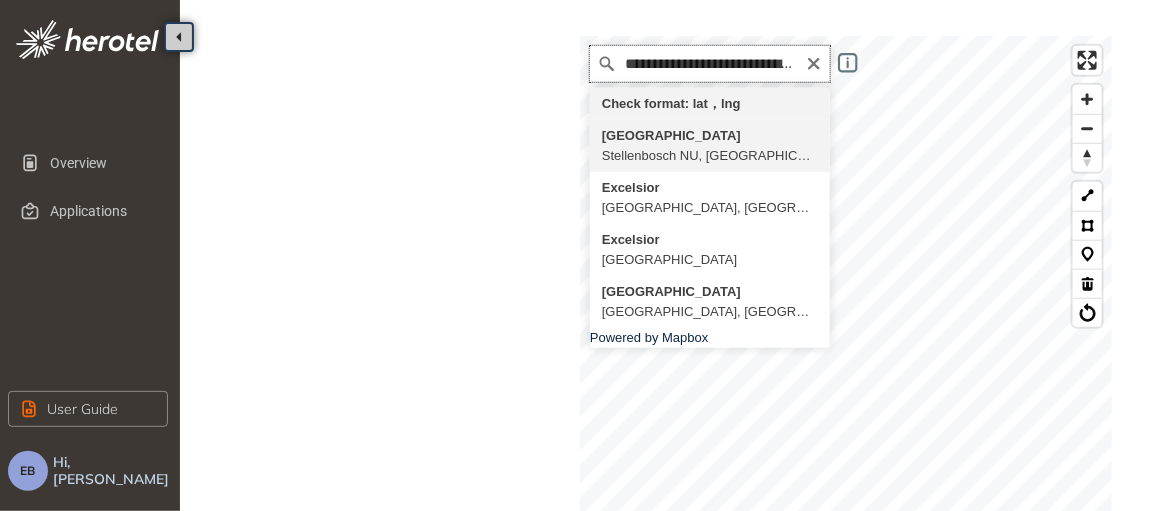 scroll, scrollTop: 0, scrollLeft: 0, axis: both 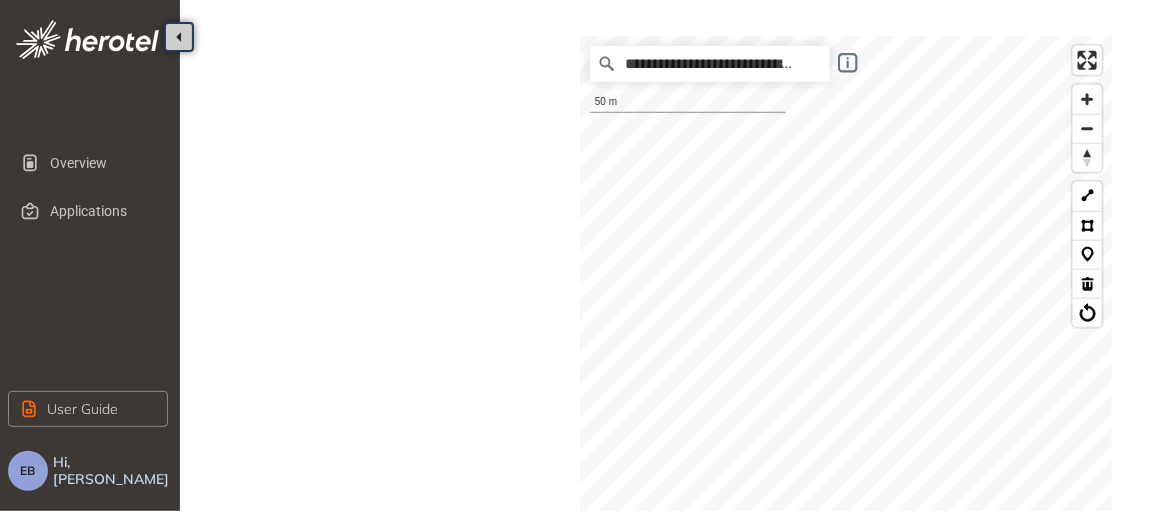 click on "Overview Applications User Guide EB Hi, [PERSON_NAME]  Project Details Location Confirmation Upload documents Location Confirmation Indicate your project location here Use the drawing tools on the map to mark your project’s location and coverage, or upload a KML file with your project route already plotted. Based on this information, the system will determine whether any of our services are affected and outline the relevant requirements and next steps If uploading a KML file, ensure it includes only the specific project route. Additional planning data may cause upload issues. Size of the uploaded file should not exceed the limit of 10MB See more details Project limitations: Line routes: max 150 km Polygon areas: max 40 km² Upload KML file 0% We are retrieving and analyzing a large volume of data, which may take a few moments. The speed of this process depends on your project size and internet connection. Please stay on this page until the process is complete. Map filters/ settings Powered by Mapbox 50 m" at bounding box center (582, -211) 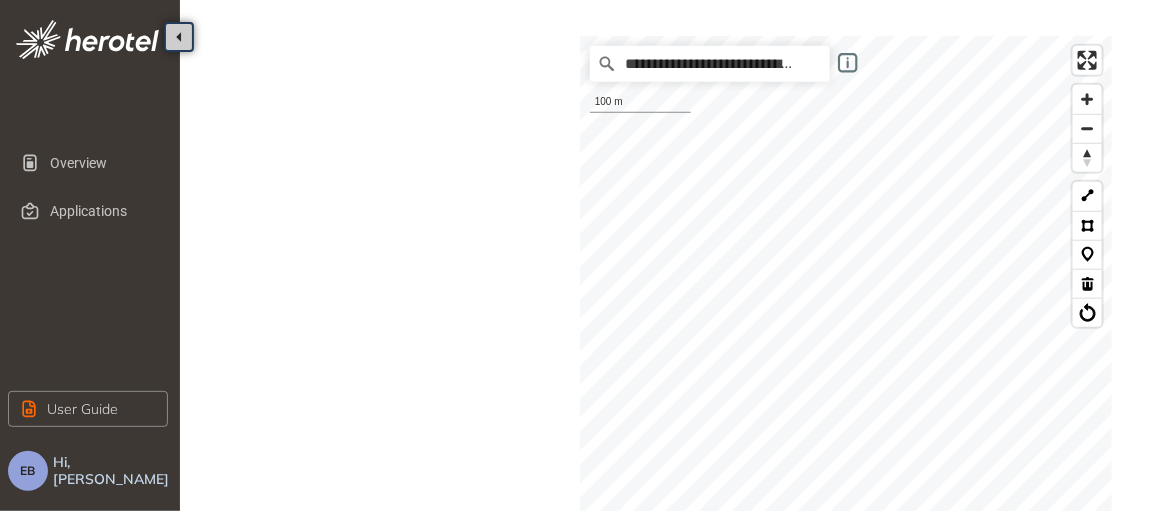 click on "Overview Applications User Guide EB Hi, [PERSON_NAME]  Project Details Location Confirmation Upload documents Location Confirmation Indicate your project location here Use the drawing tools on the map to mark your project’s location and coverage, or upload a KML file with your project route already plotted. Based on this information, the system will determine whether any of our services are affected and outline the relevant requirements and next steps If uploading a KML file, ensure it includes only the specific project route. Additional planning data may cause upload issues. Size of the uploaded file should not exceed the limit of 10MB See more details Project limitations: Line routes: max 150 km Polygon areas: max 40 km² Upload KML file 0% We are retrieving and analyzing a large volume of data, which may take a few moments. The speed of this process depends on your project size and internet connection. Please stay on this page until the process is complete. Map filters/ settings Powered by Mapbox 100 m" at bounding box center (582, -211) 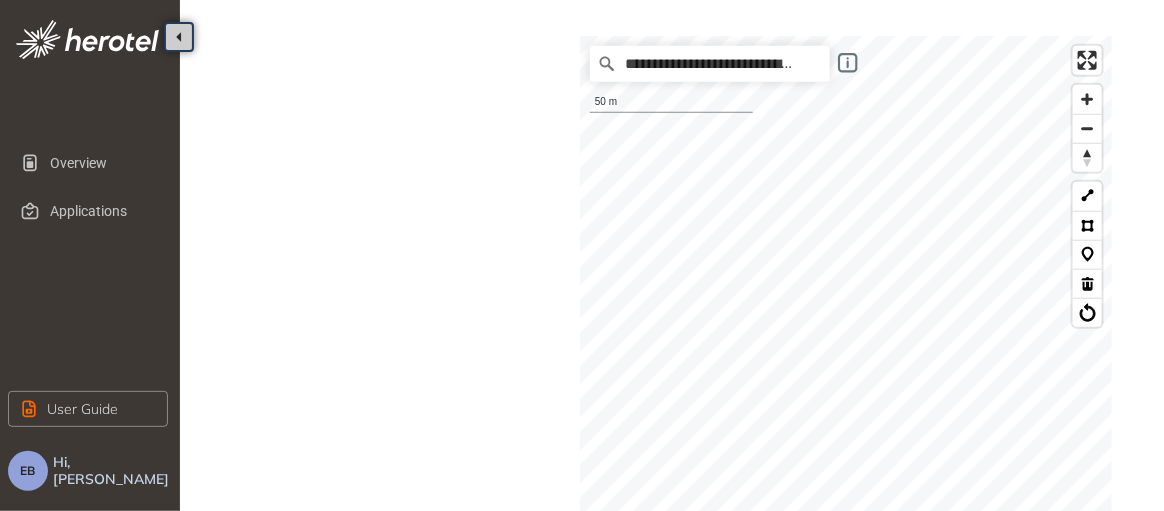 click on "Overview Applications User Guide EB Hi, [PERSON_NAME]  Project Details Location Confirmation Upload documents Location Confirmation Indicate your project location here Use the drawing tools on the map to mark your project’s location and coverage, or upload a KML file with your project route already plotted. Based on this information, the system will determine whether any of our services are affected and outline the relevant requirements and next steps If uploading a KML file, ensure it includes only the specific project route. Additional planning data may cause upload issues. Size of the uploaded file should not exceed the limit of 10MB See more details Project limitations: Line routes: max 150 km Polygon areas: max 40 km² Upload KML file 0% We are retrieving and analyzing a large volume of data, which may take a few moments. The speed of this process depends on your project size and internet connection. Please stay on this page until the process is complete. Map filters/ settings Powered by Mapbox 50 m" at bounding box center (582, -211) 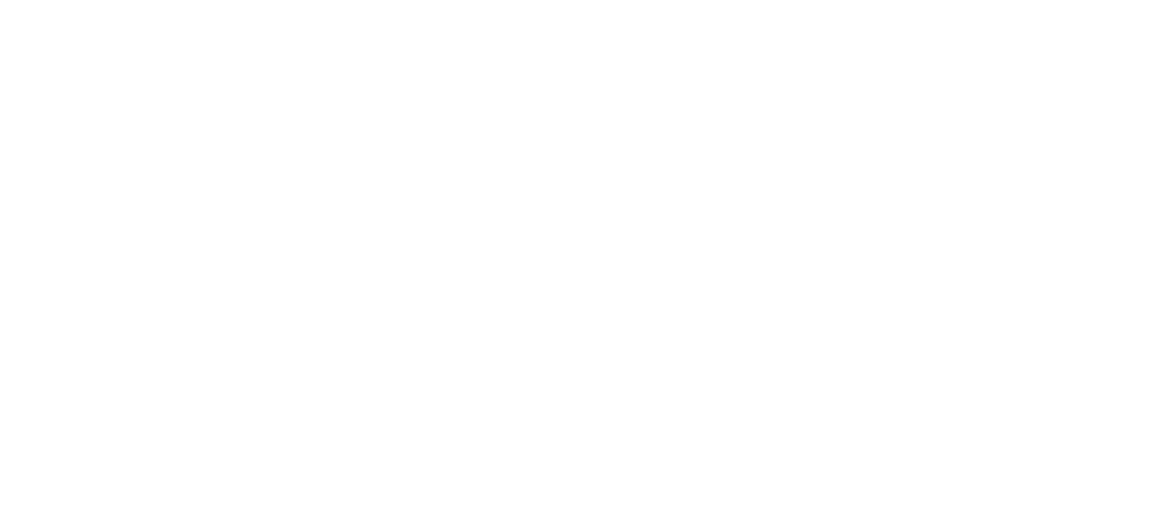 scroll, scrollTop: 0, scrollLeft: 0, axis: both 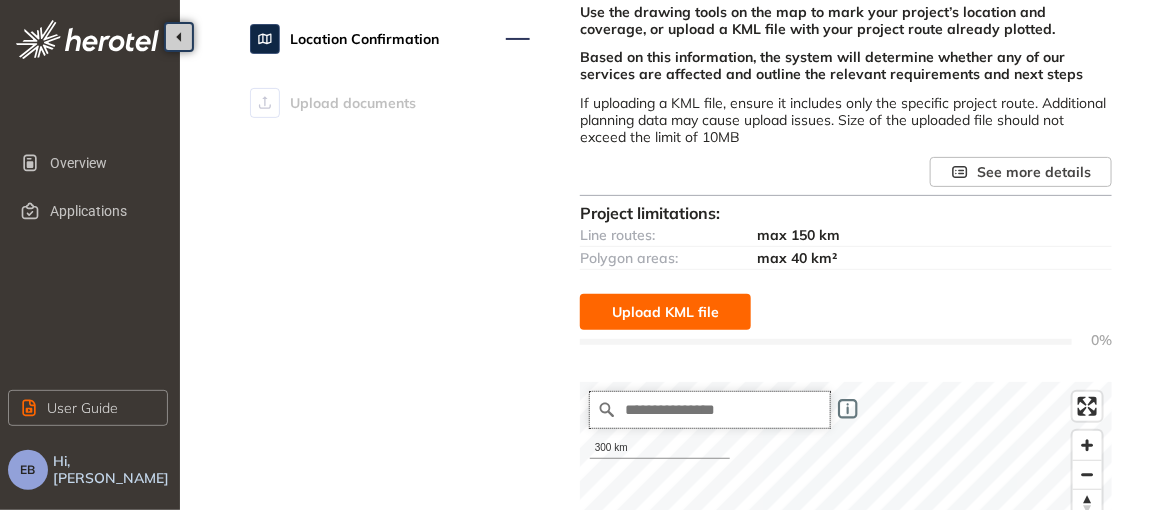 click at bounding box center (710, 410) 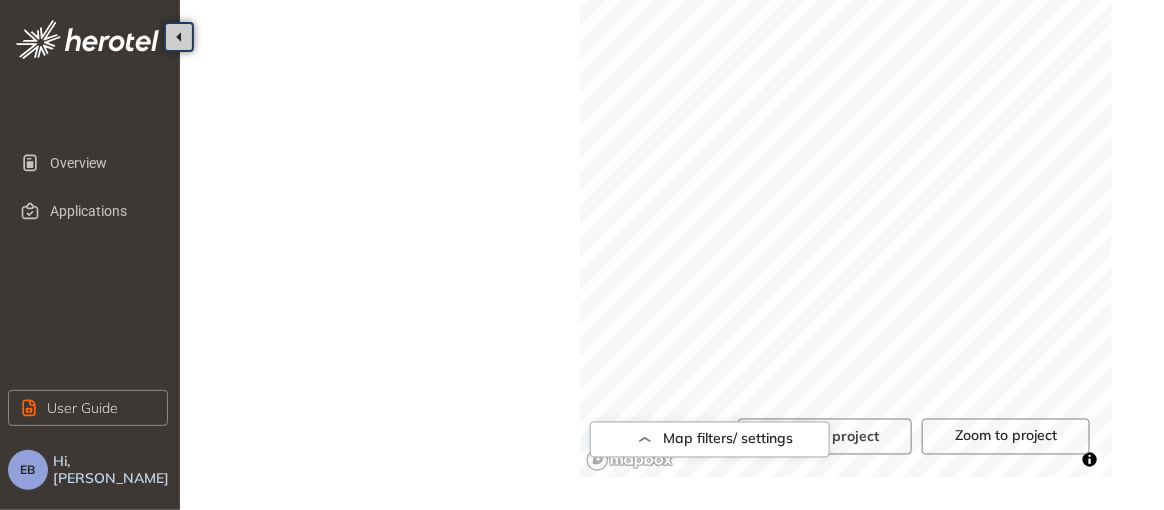 scroll, scrollTop: 916, scrollLeft: 0, axis: vertical 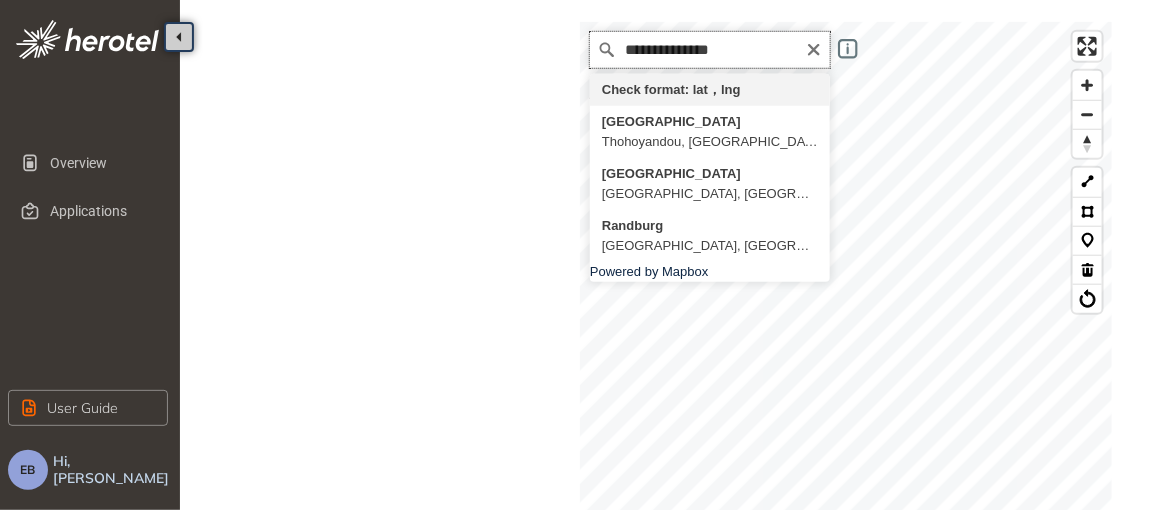 click on "**********" at bounding box center [710, 50] 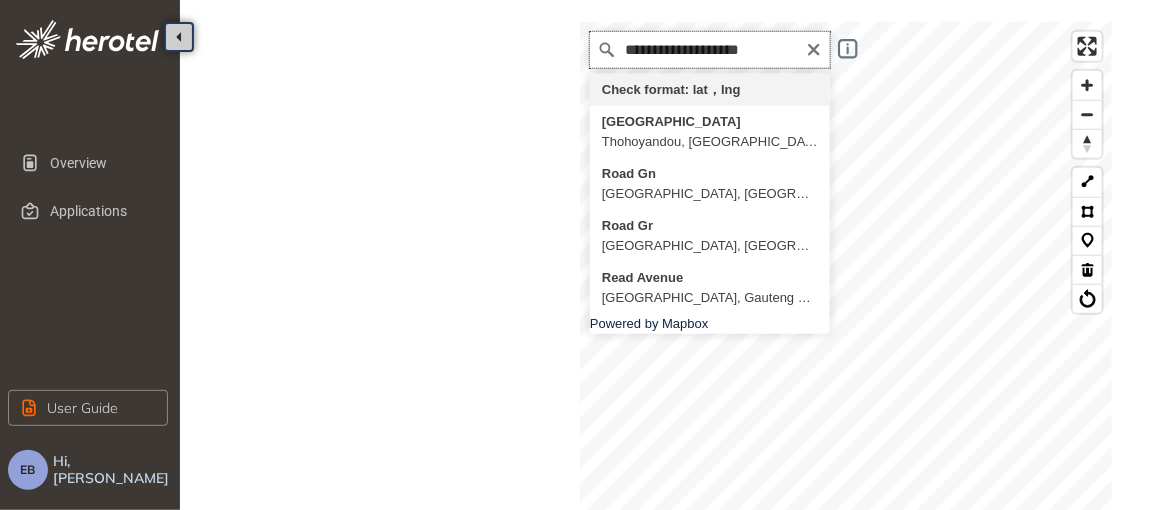 drag, startPoint x: 751, startPoint y: 49, endPoint x: 709, endPoint y: 46, distance: 42.107006 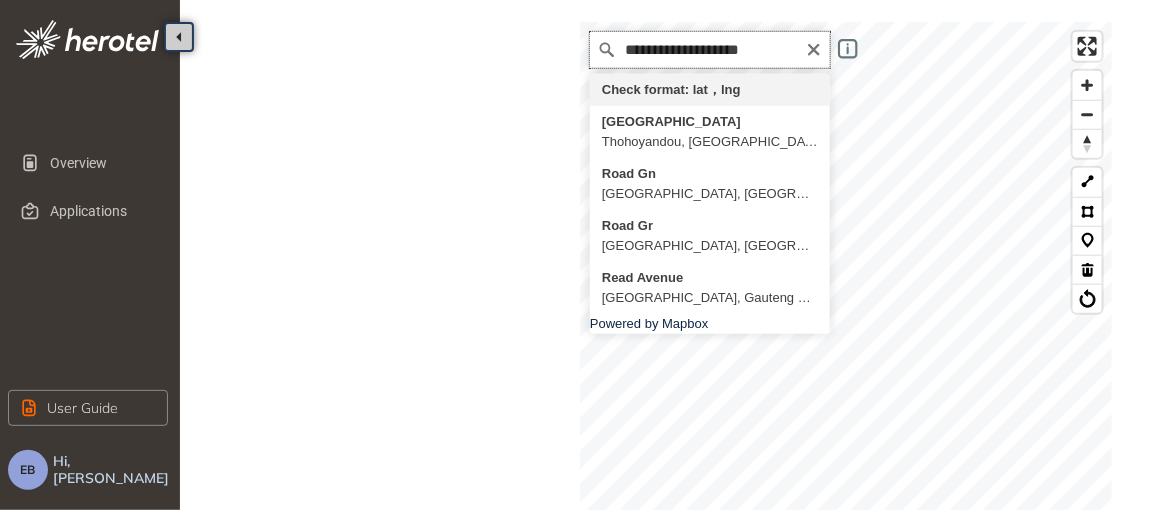 click on "**********" at bounding box center (710, 50) 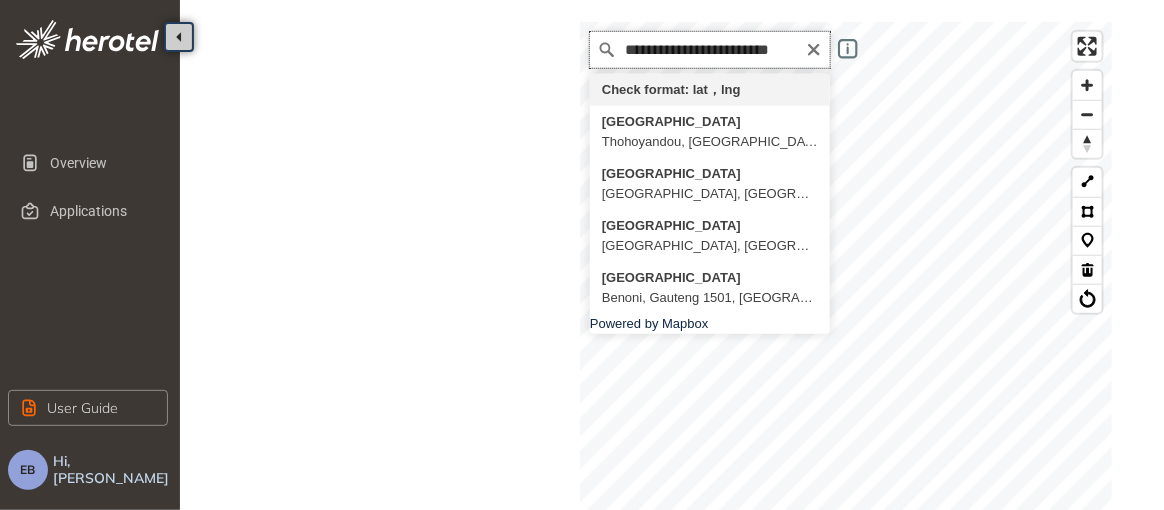 click on "**********" at bounding box center [710, 50] 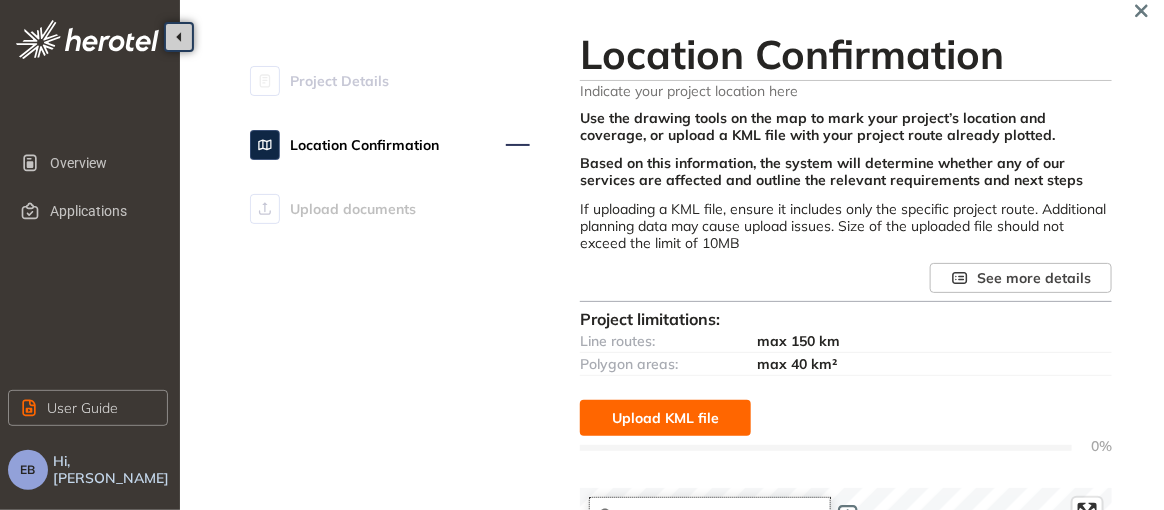 scroll, scrollTop: 480, scrollLeft: 0, axis: vertical 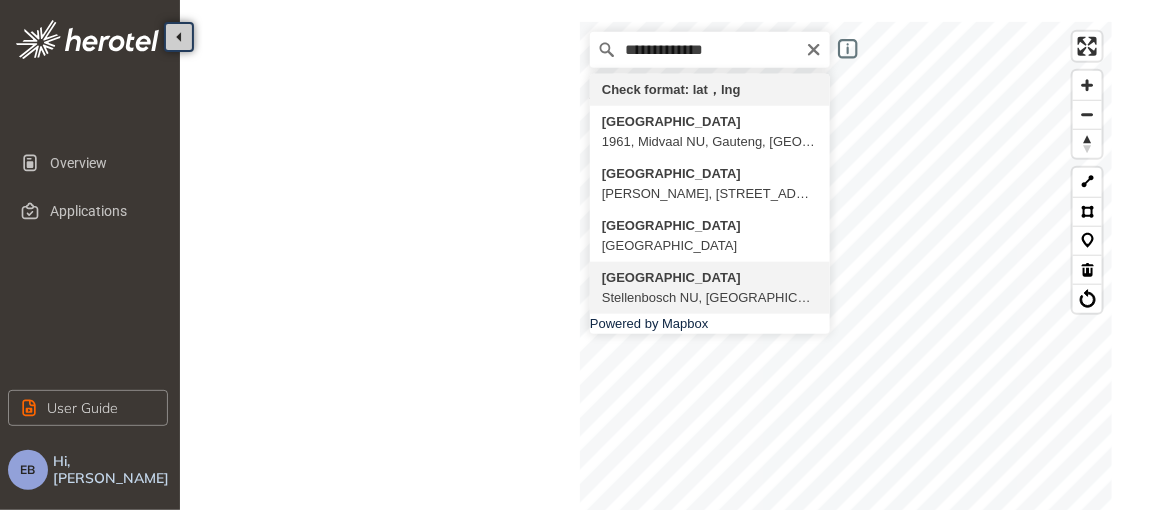 type on "**********" 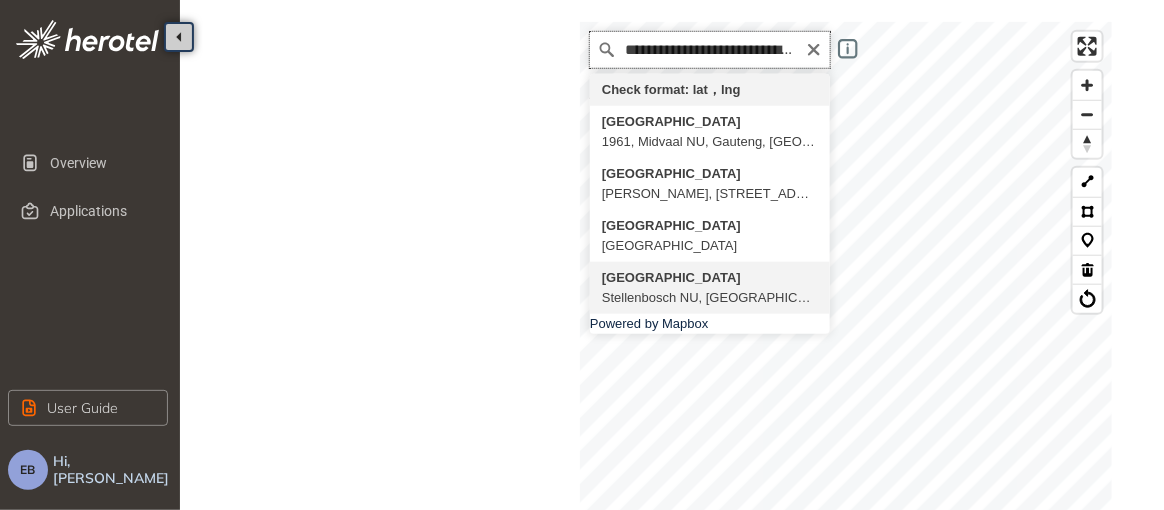 scroll, scrollTop: 0, scrollLeft: 0, axis: both 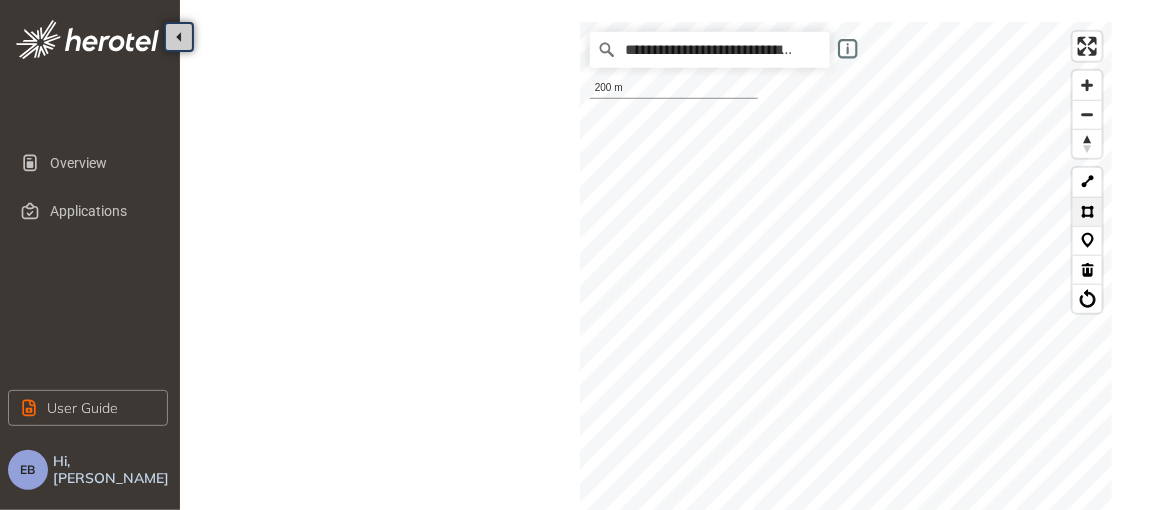 click at bounding box center (1087, 211) 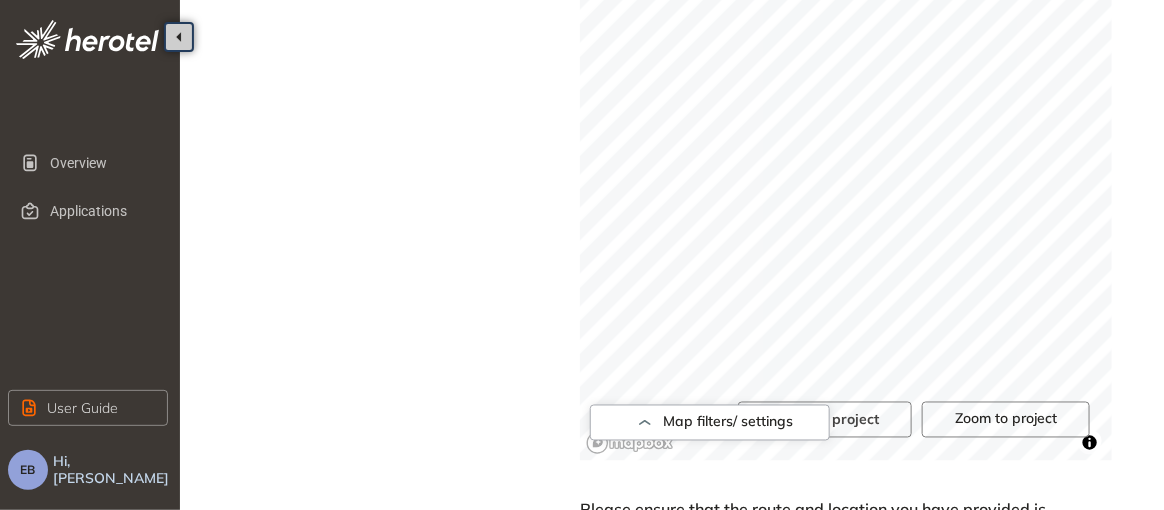 scroll, scrollTop: 997, scrollLeft: 0, axis: vertical 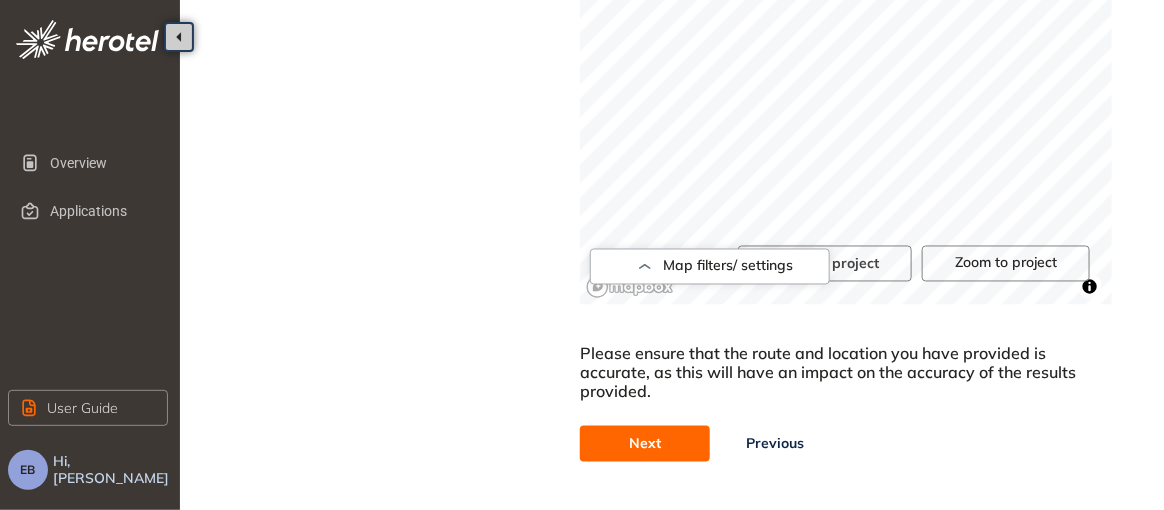 click on "Next" at bounding box center (645, 444) 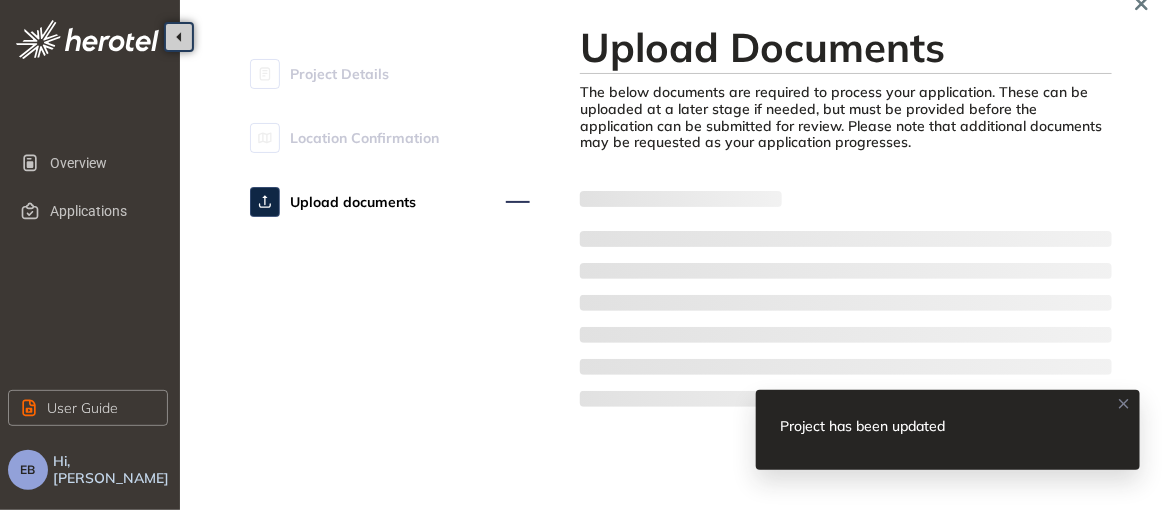 scroll, scrollTop: 69, scrollLeft: 0, axis: vertical 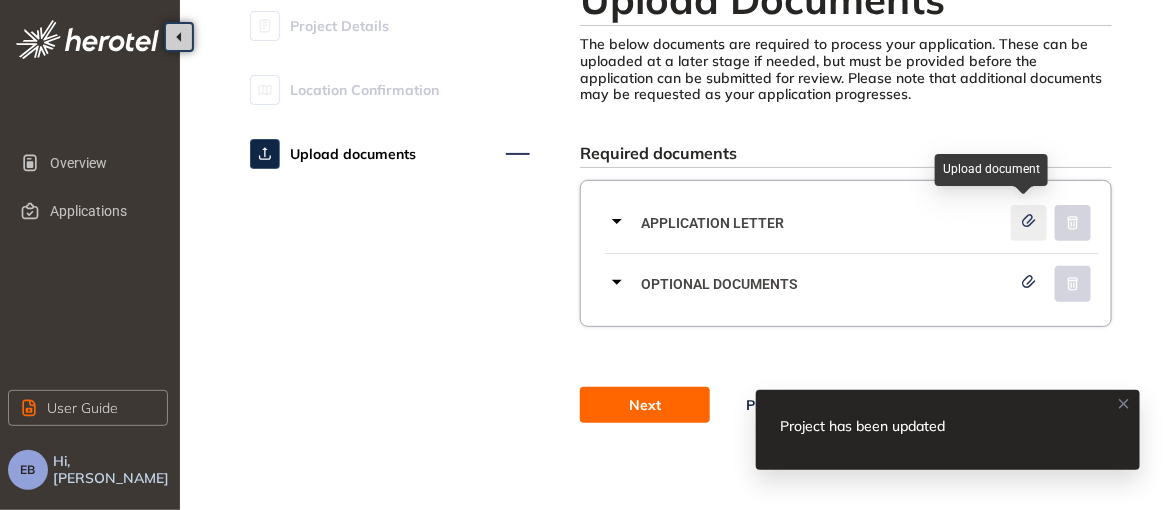 click 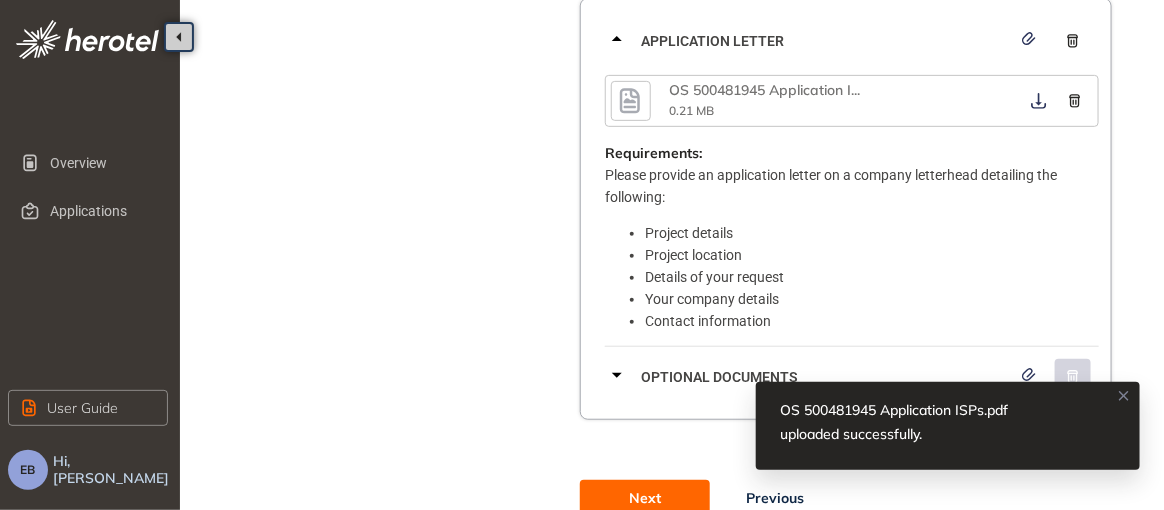 scroll, scrollTop: 246, scrollLeft: 0, axis: vertical 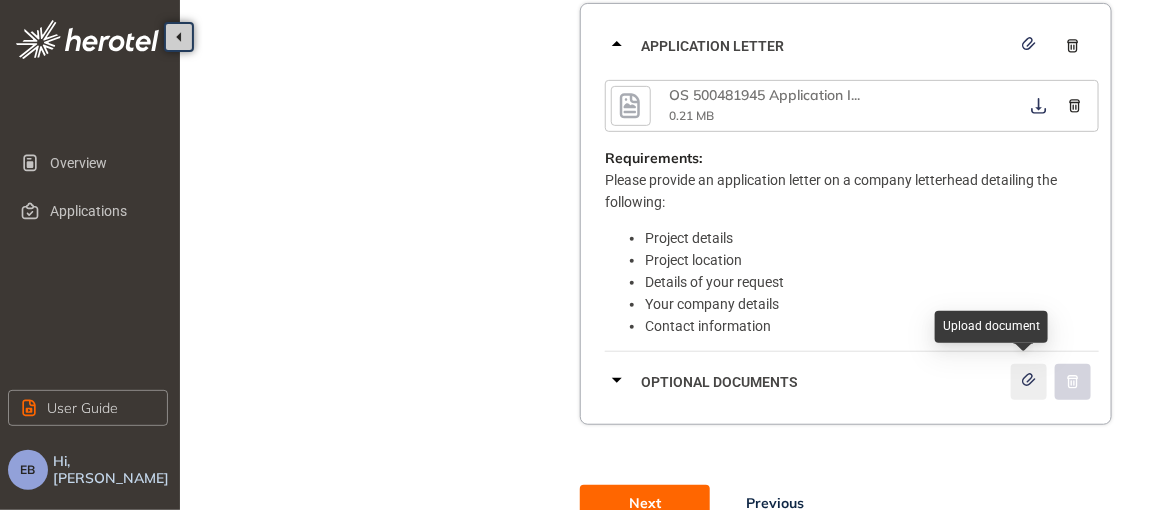 click 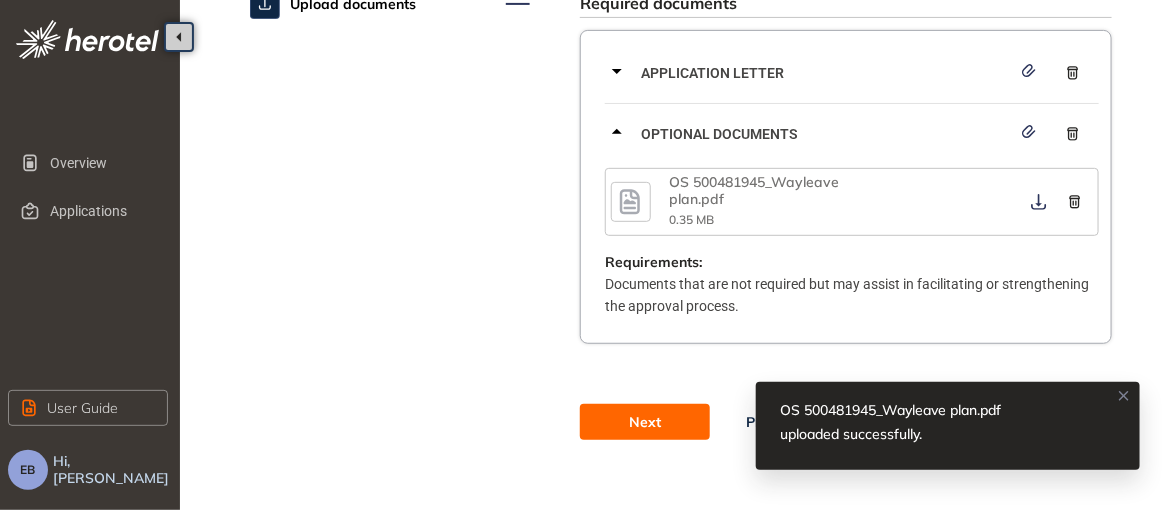 scroll, scrollTop: 235, scrollLeft: 0, axis: vertical 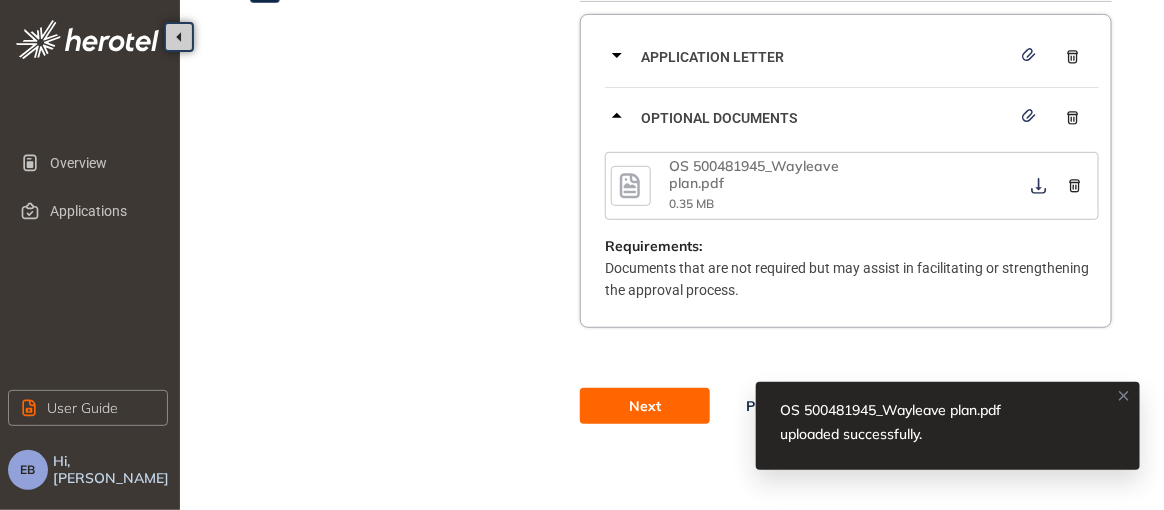 click on "Next" at bounding box center (645, 406) 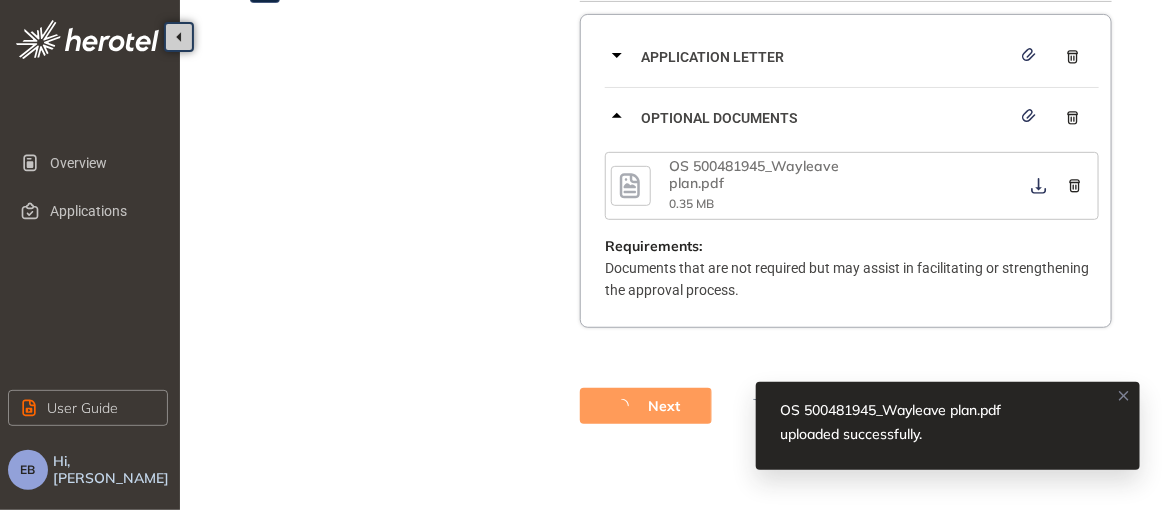 scroll, scrollTop: 0, scrollLeft: 0, axis: both 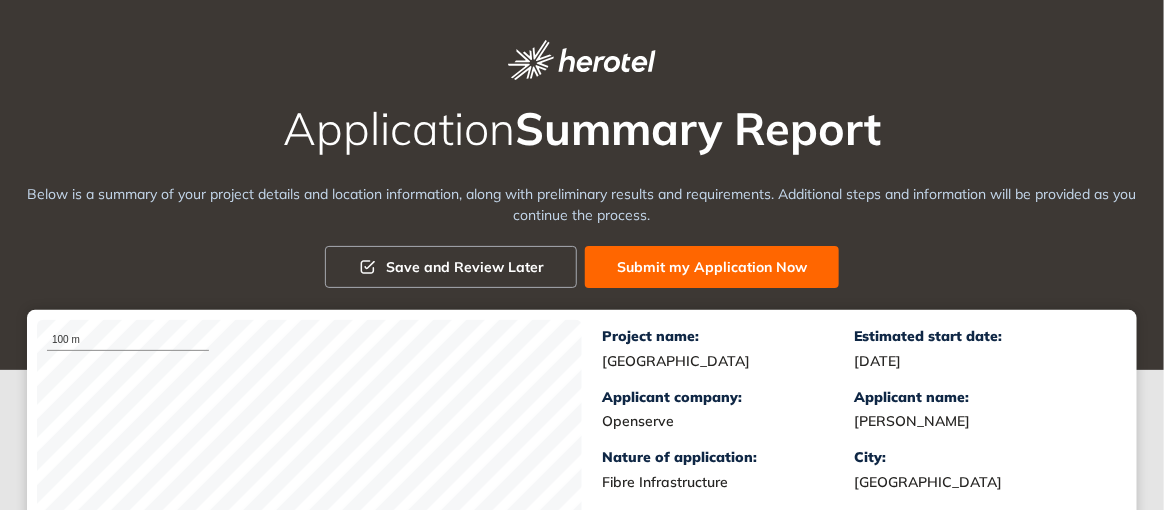 click on "Submit my Application Now" at bounding box center [712, 267] 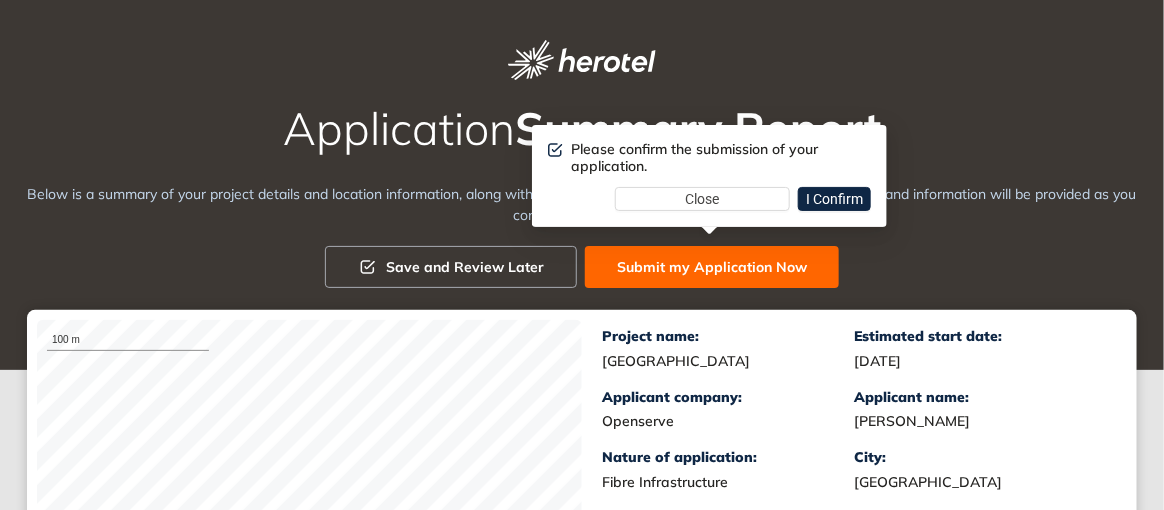 click on "Submit my Application Now" at bounding box center (712, 267) 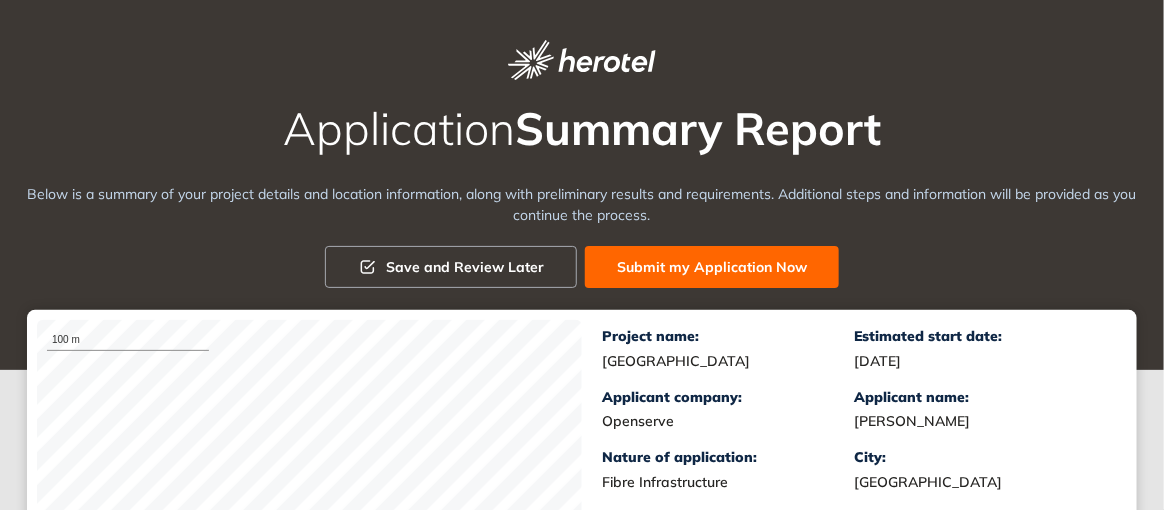 click on "Submit my Application Now" at bounding box center (712, 267) 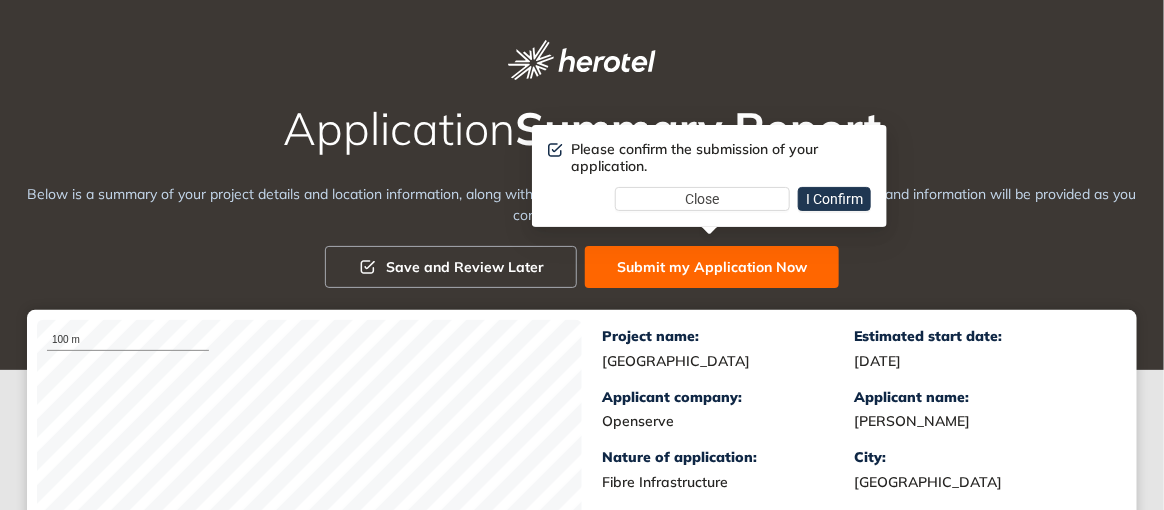 click on "I Confirm" at bounding box center (834, 199) 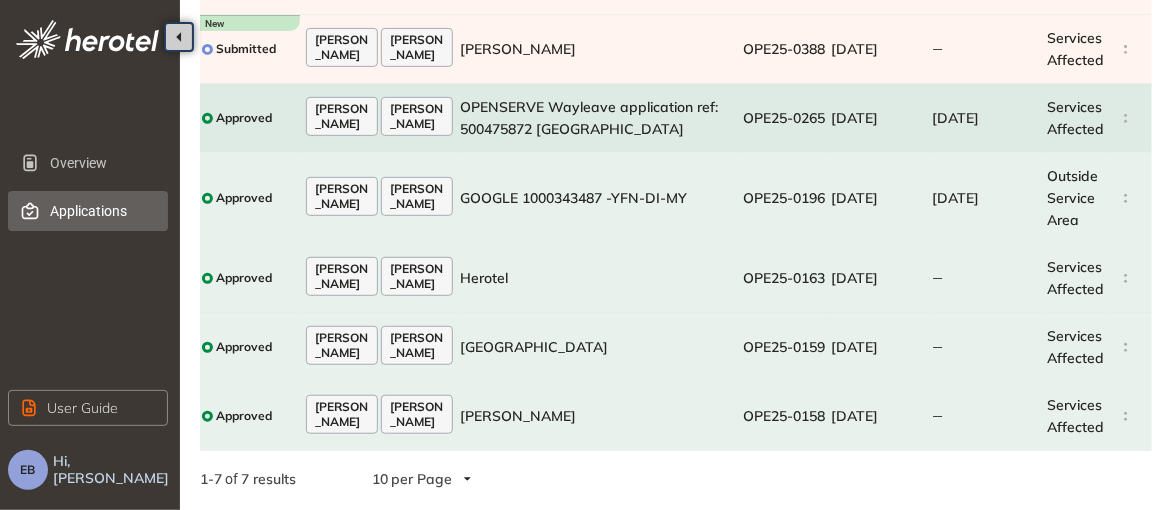 scroll, scrollTop: 247, scrollLeft: 0, axis: vertical 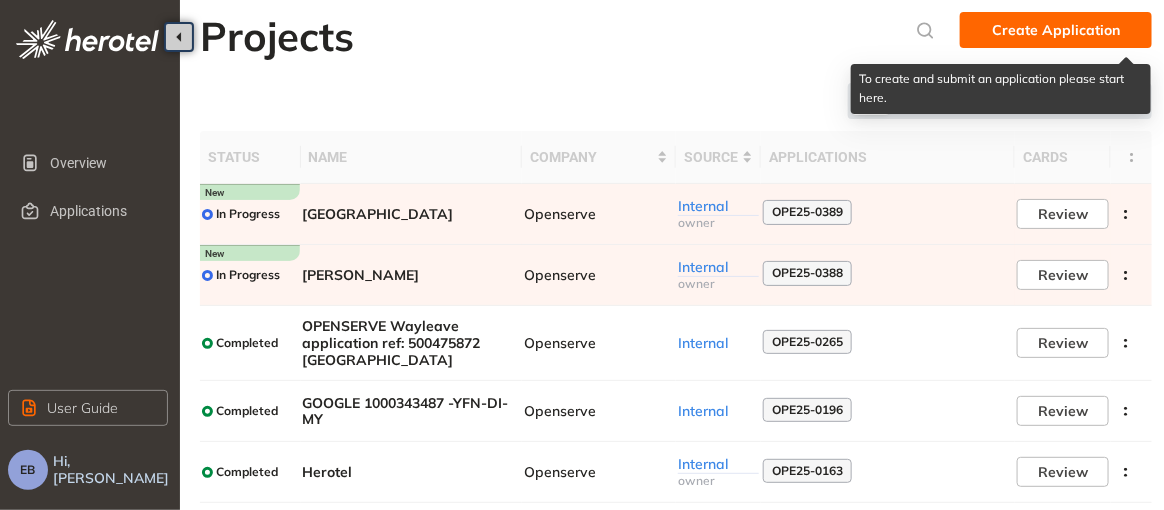 click on "Create Application" at bounding box center (1056, 30) 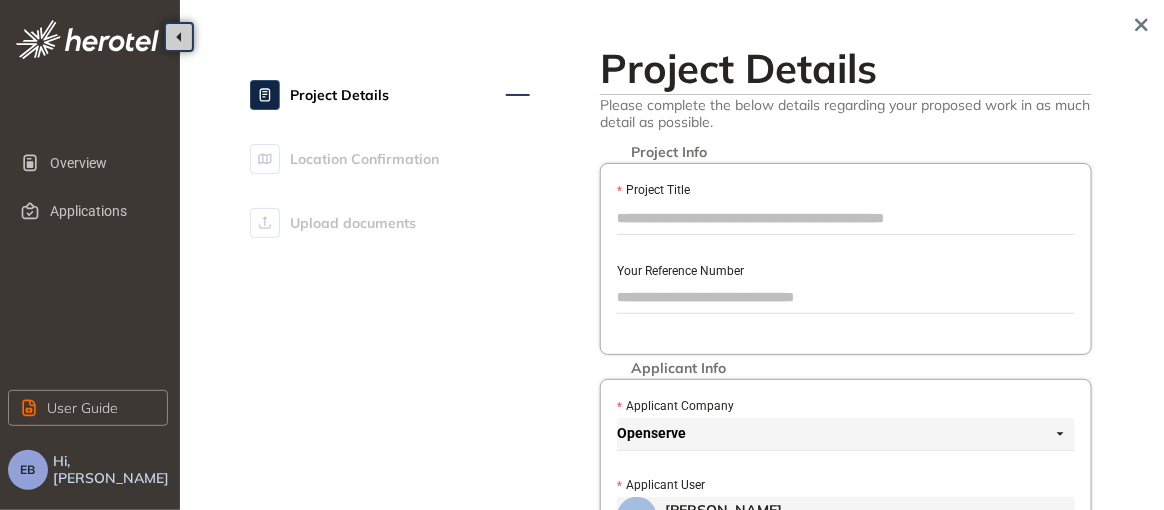 click on "Project Title" at bounding box center (846, 218) 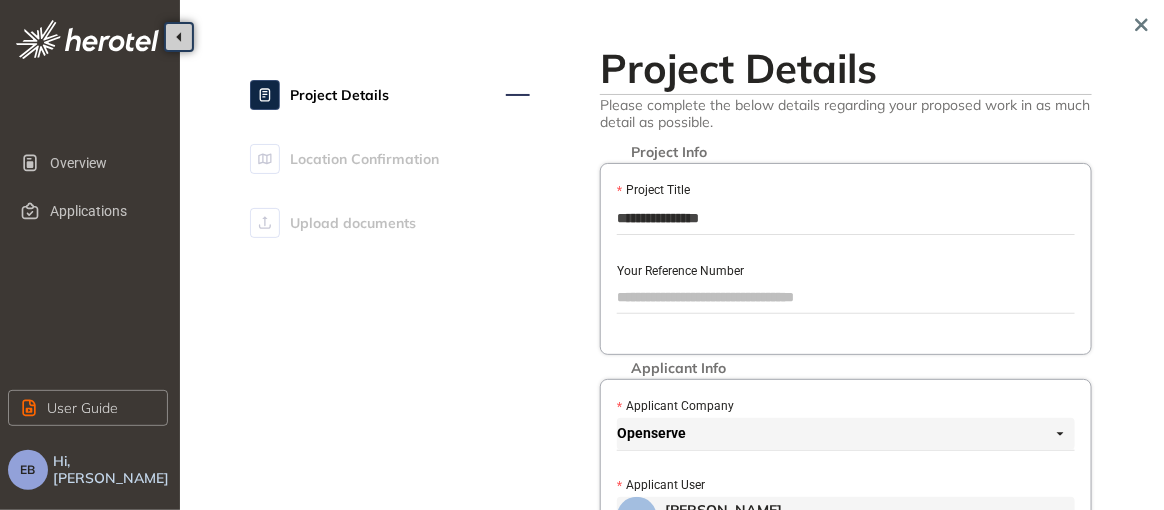 type on "**********" 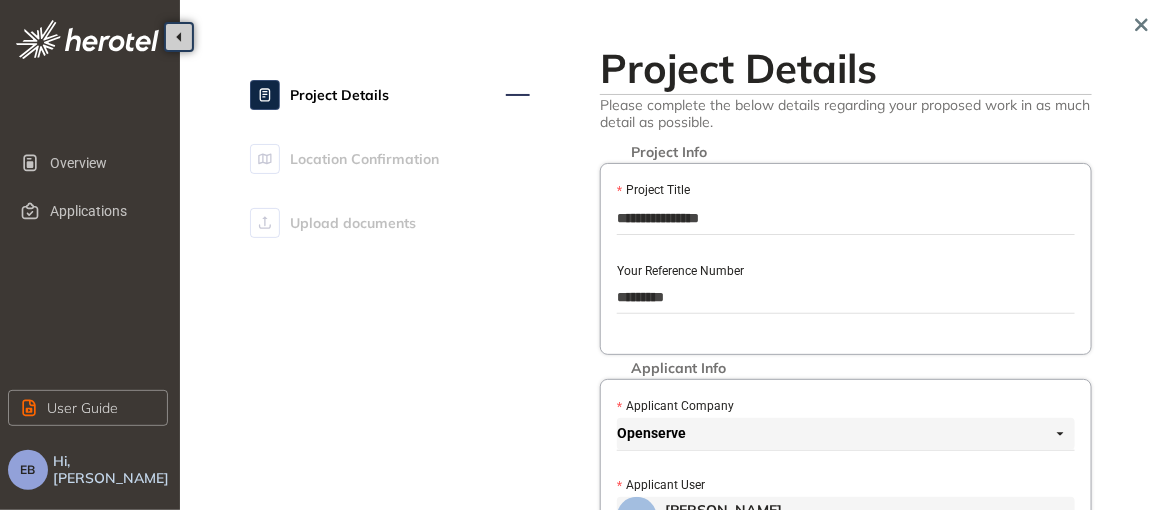 type on "*********" 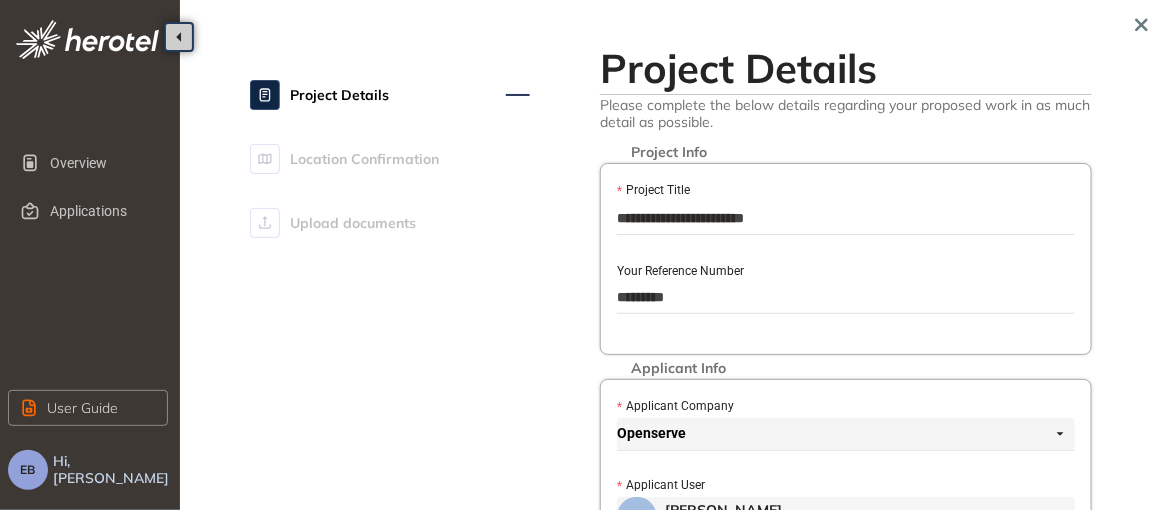 scroll, scrollTop: 466, scrollLeft: 0, axis: vertical 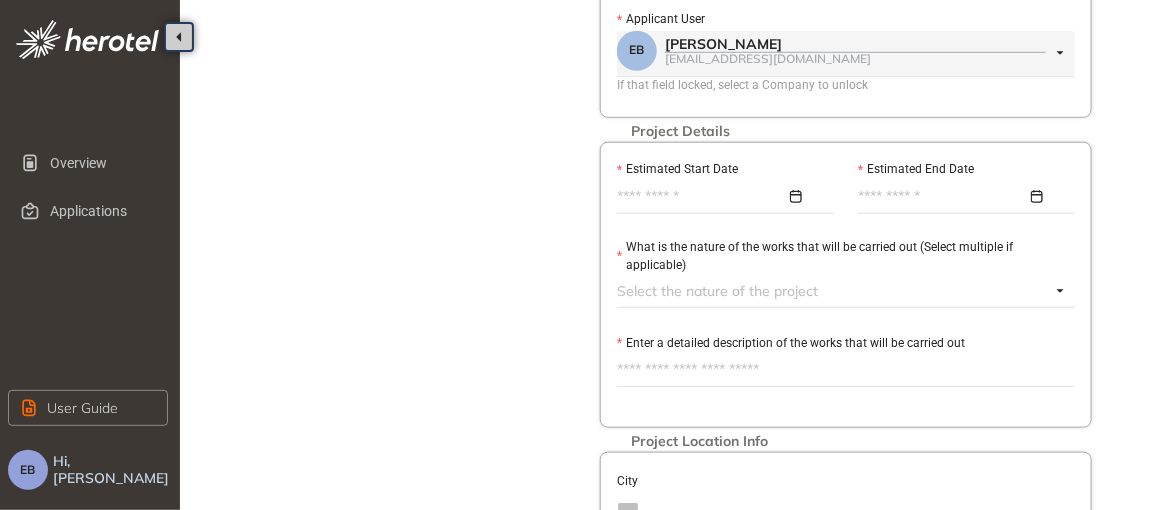 type on "**********" 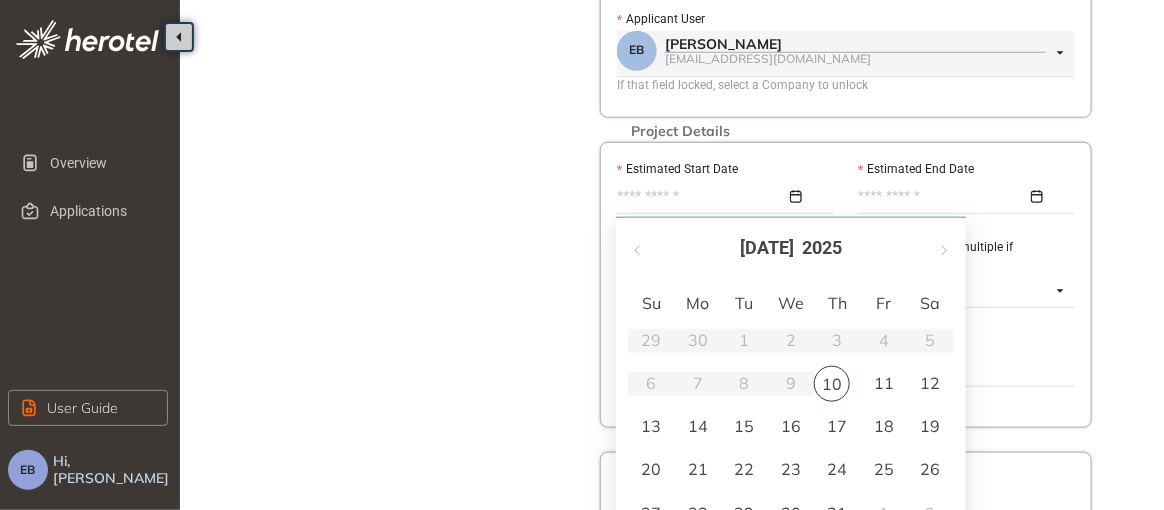 click on "Estimated Start Date" at bounding box center (701, 197) 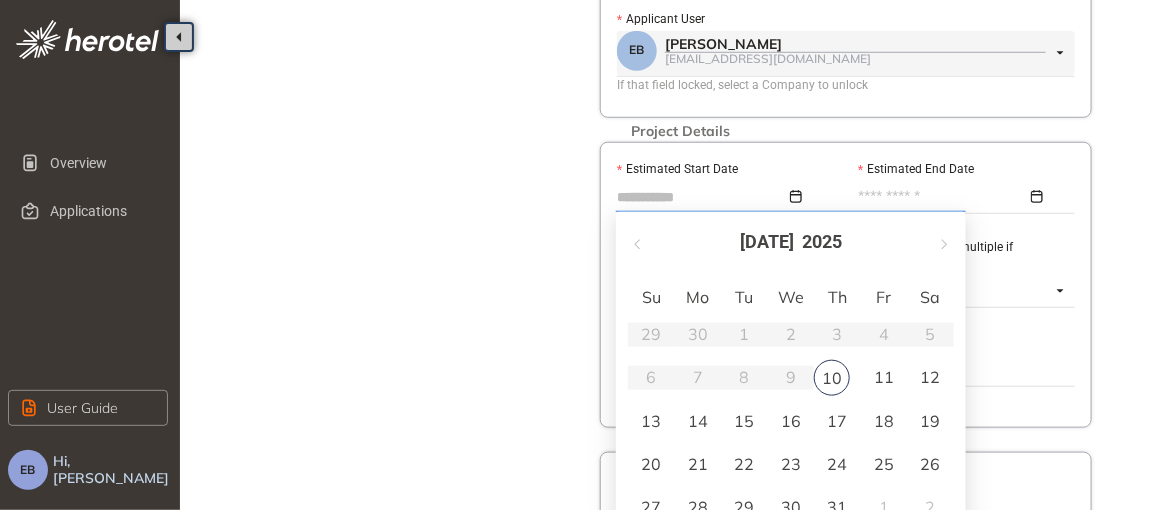 type on "**********" 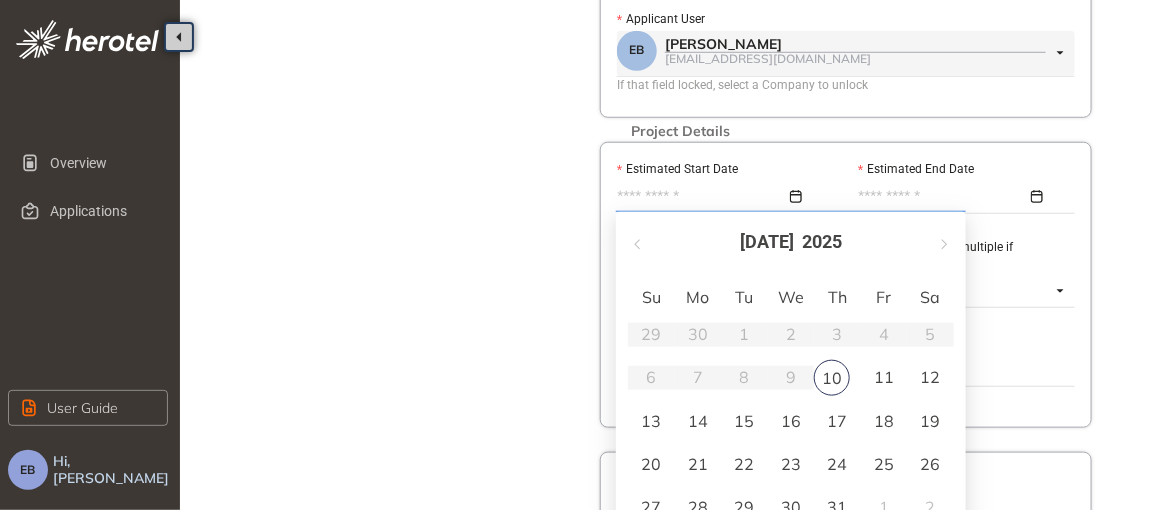 type on "**********" 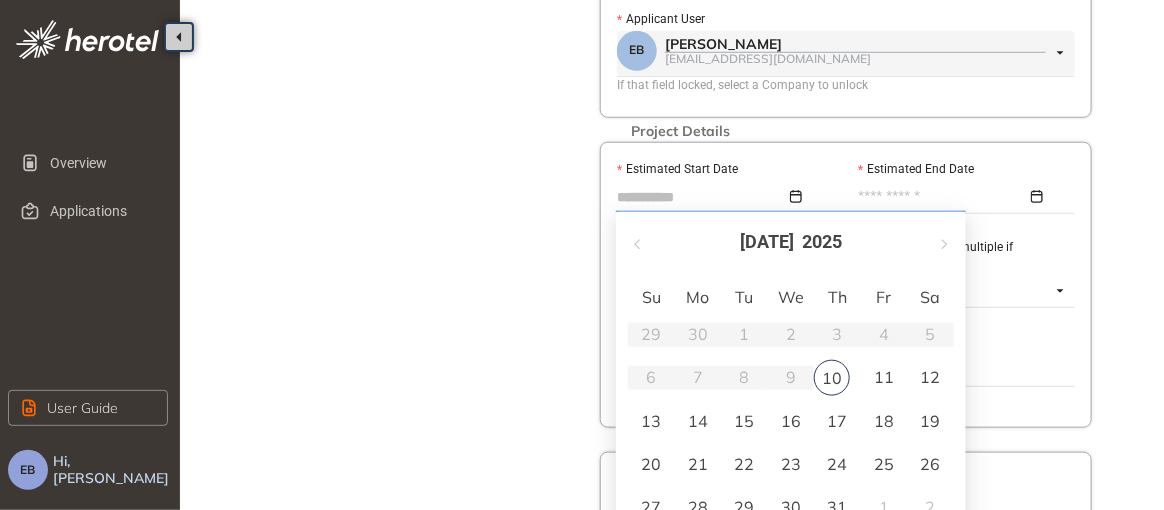 type on "**********" 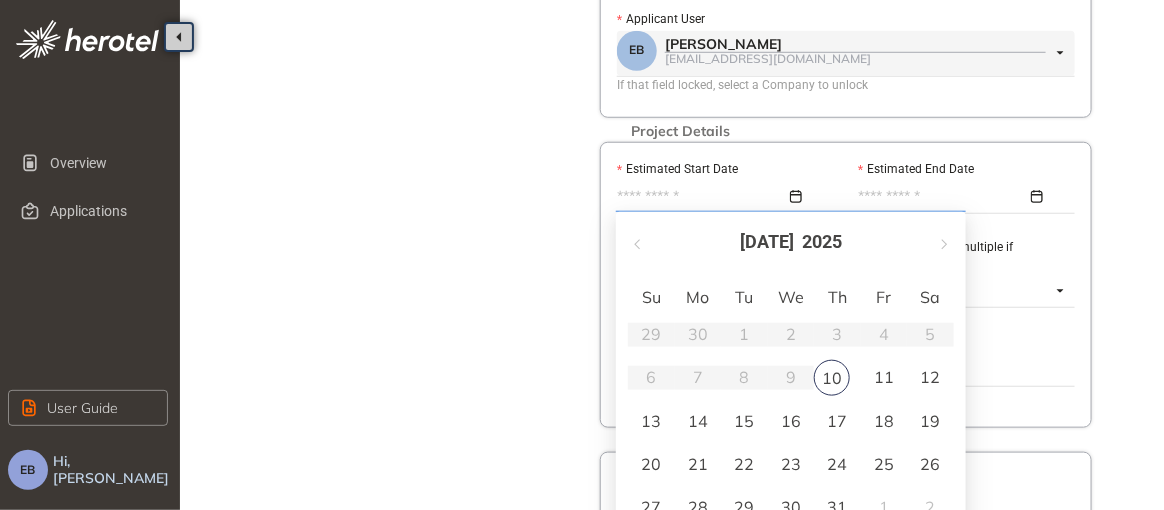 type on "**********" 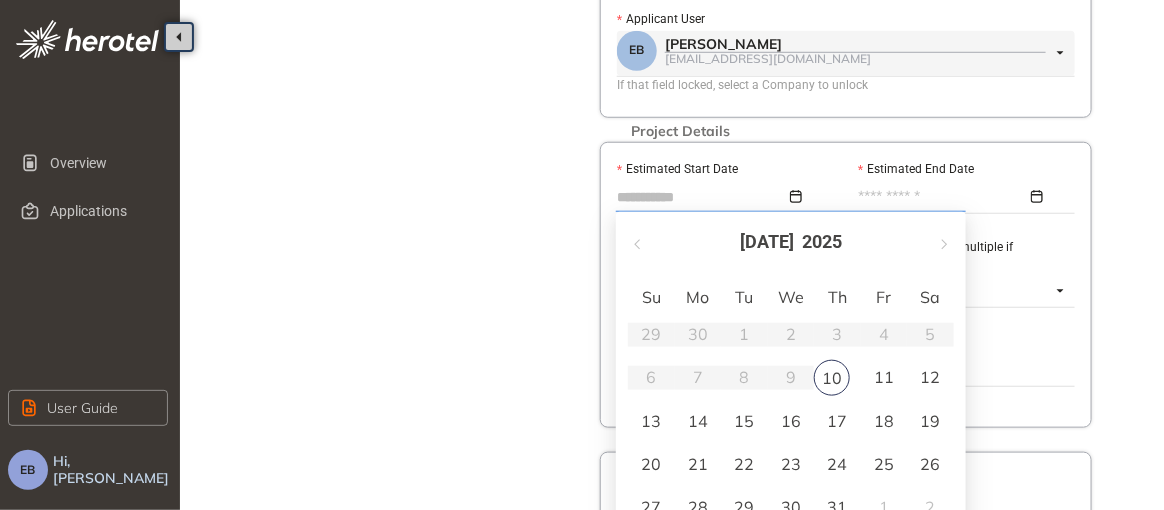 type on "**********" 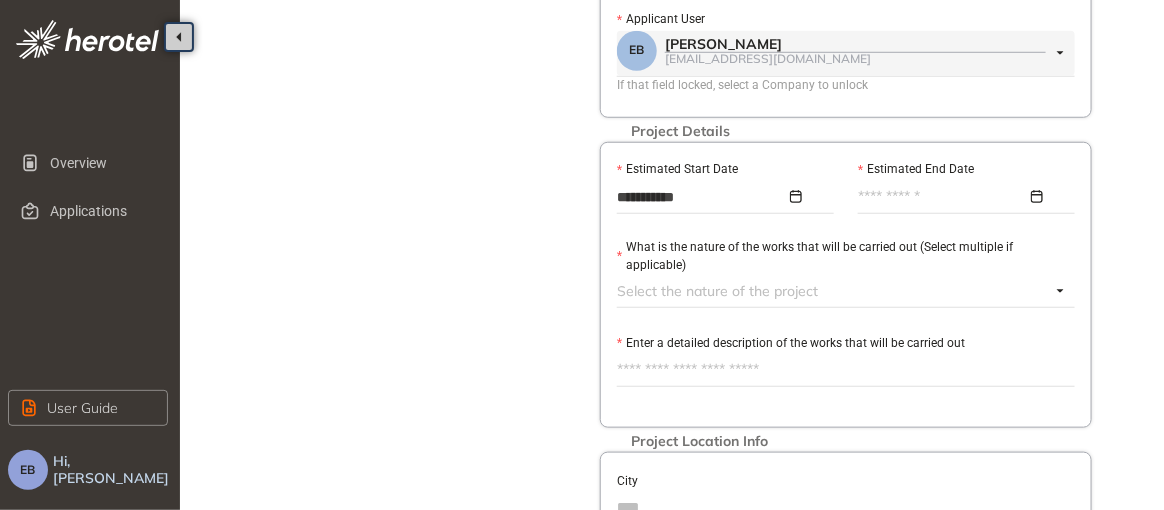 click at bounding box center (961, 197) 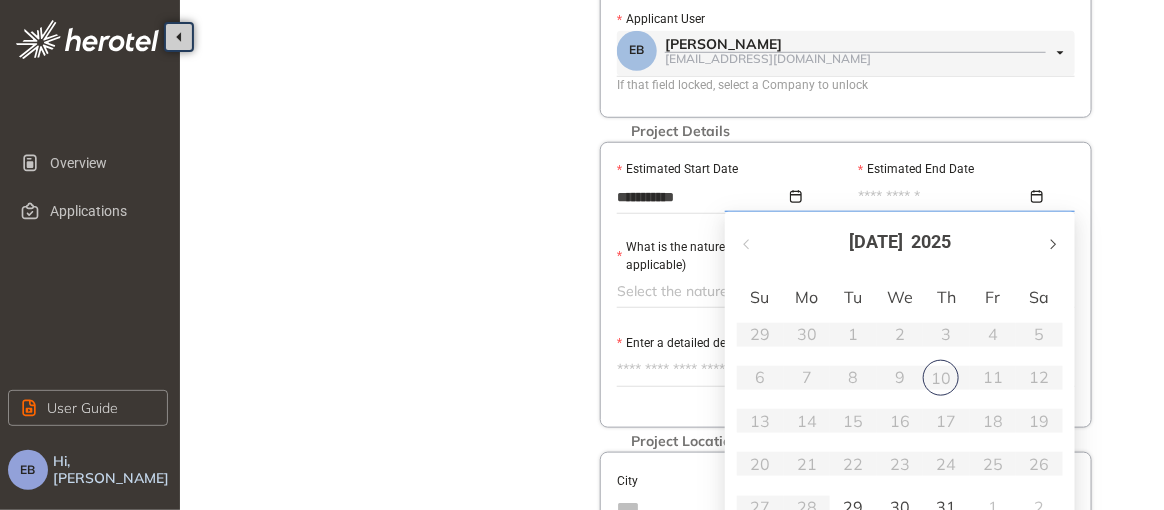 click at bounding box center [1052, 244] 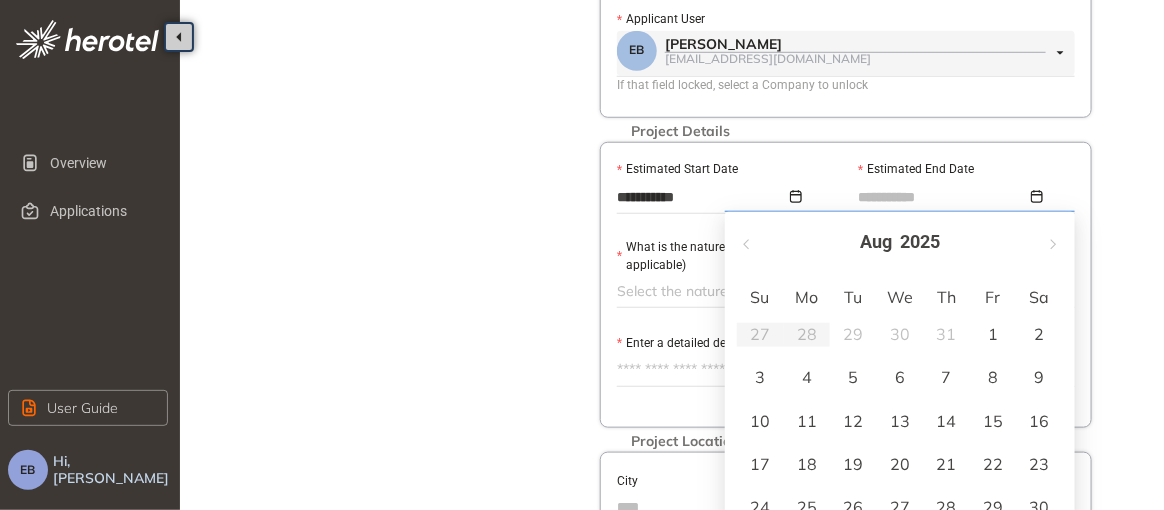 type on "**********" 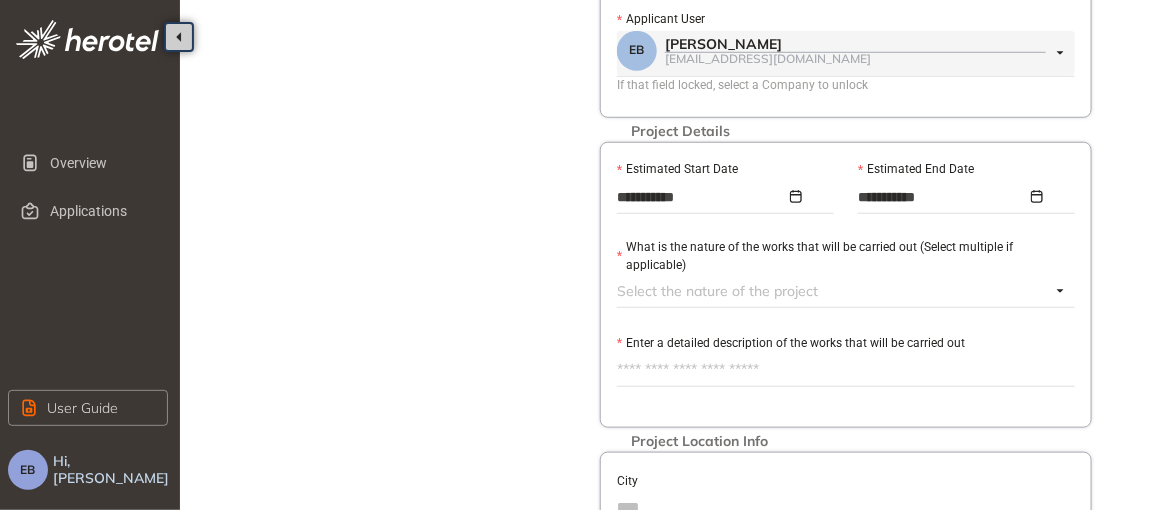 click on "Select the nature of the project" at bounding box center (846, 291) 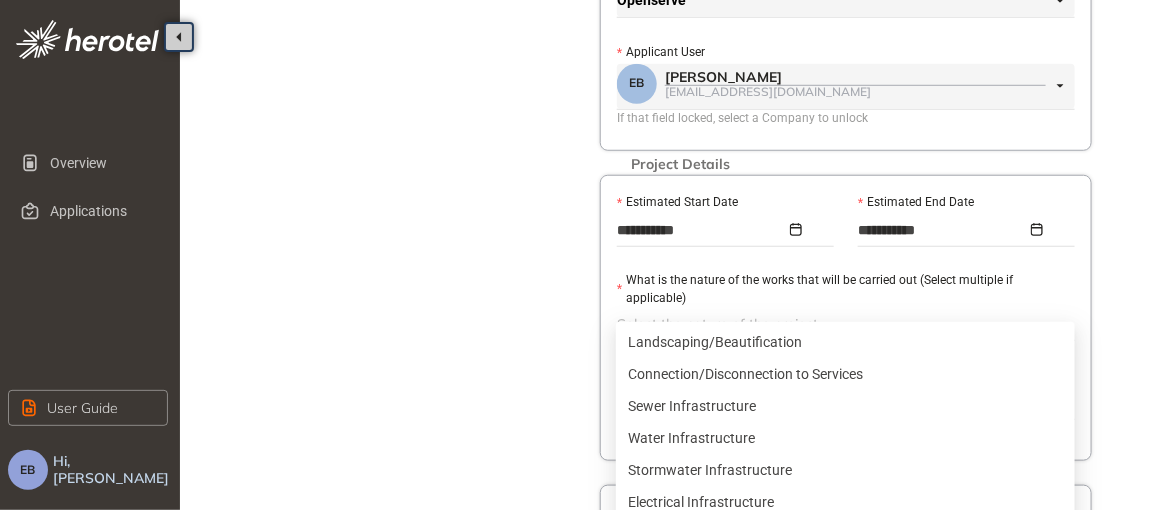 scroll, scrollTop: 0, scrollLeft: 0, axis: both 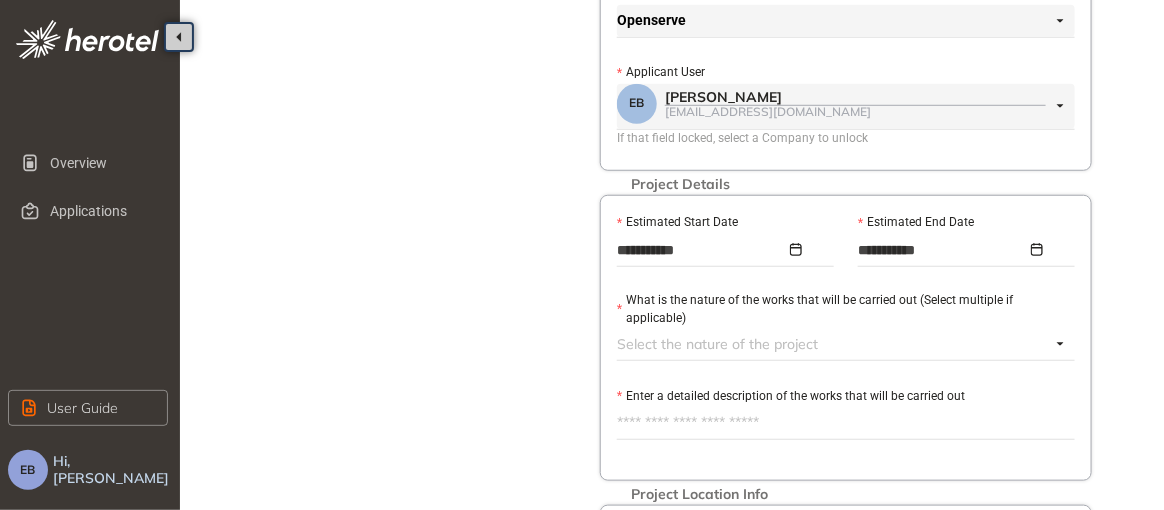 click on "Enter a detailed description of the works that will be carried out" at bounding box center [791, 396] 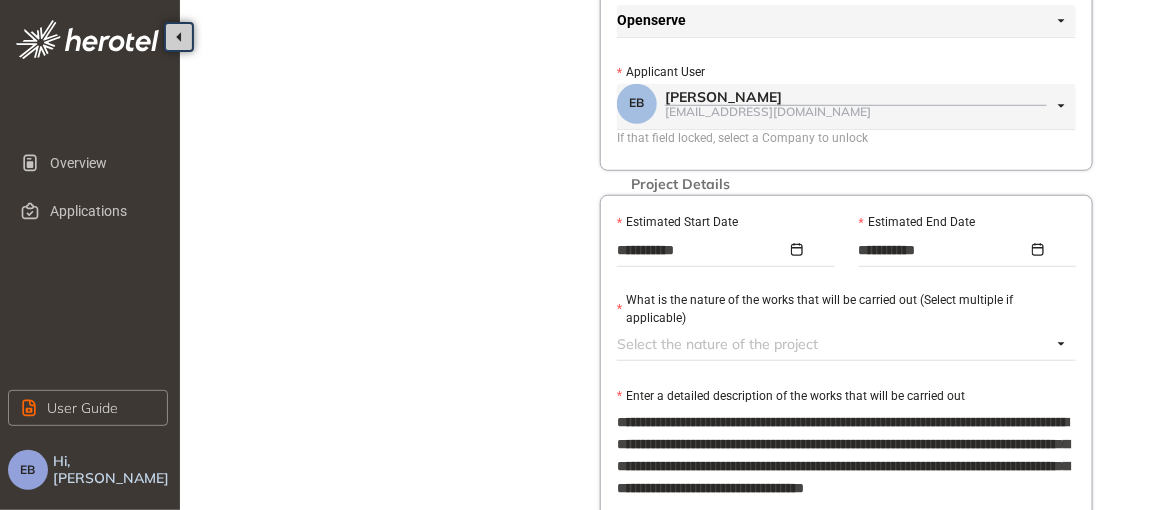 type on "**********" 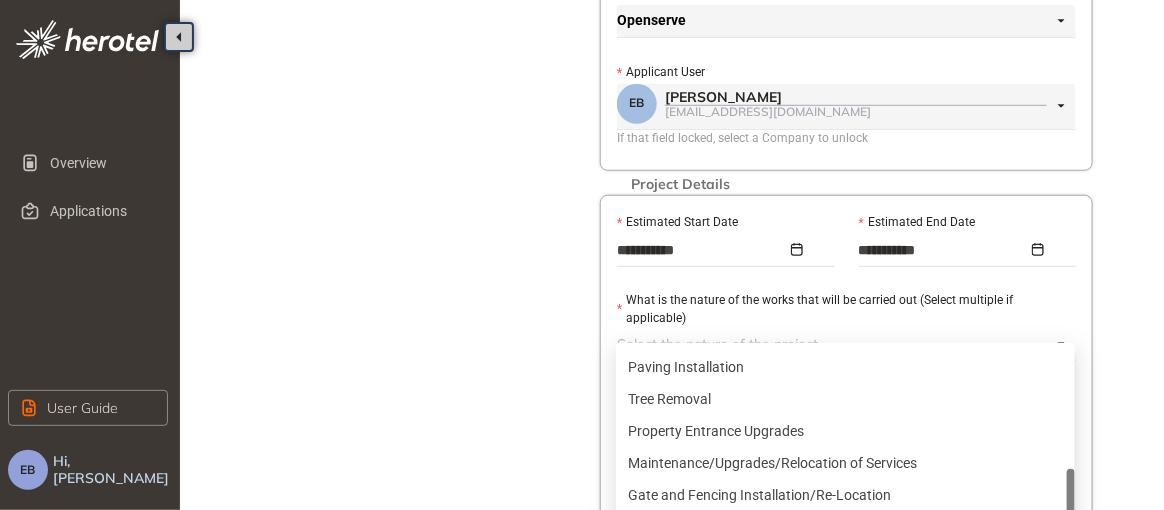 scroll, scrollTop: 451, scrollLeft: 0, axis: vertical 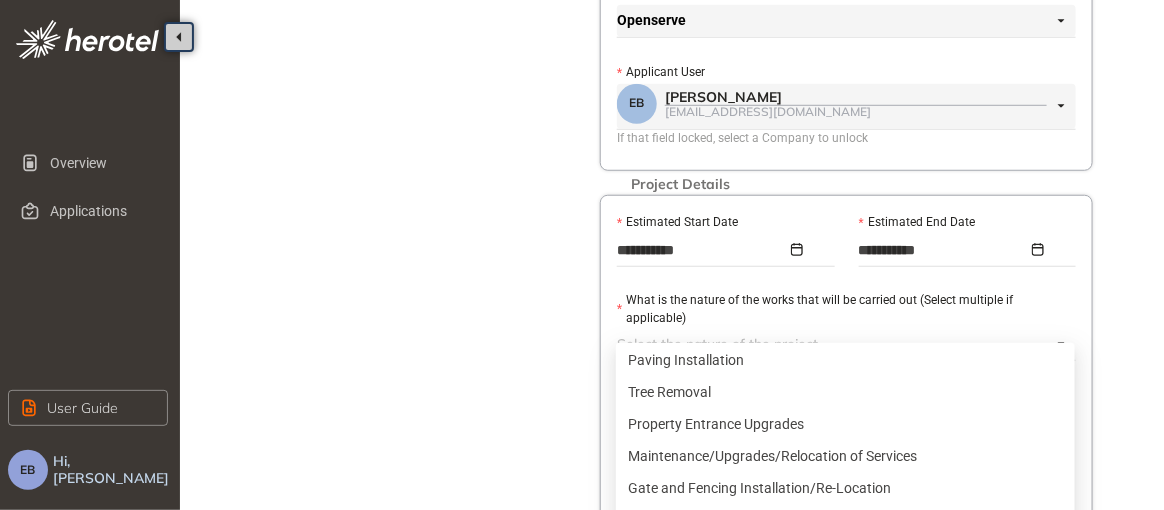 drag, startPoint x: 1069, startPoint y: 381, endPoint x: 1090, endPoint y: 505, distance: 125.765656 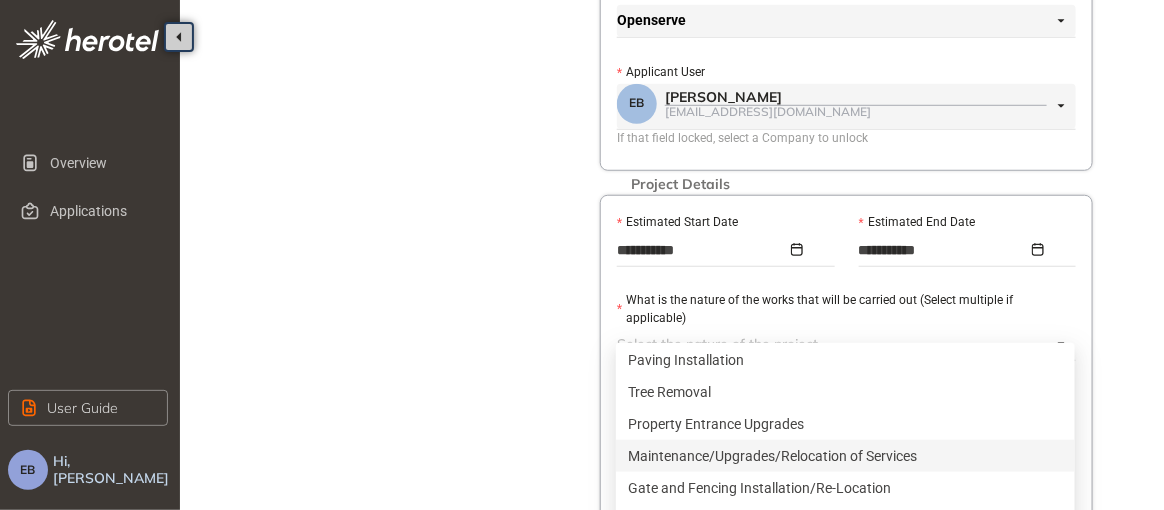click on "Maintenance/Upgrades/Relocation of Services" at bounding box center [845, 456] 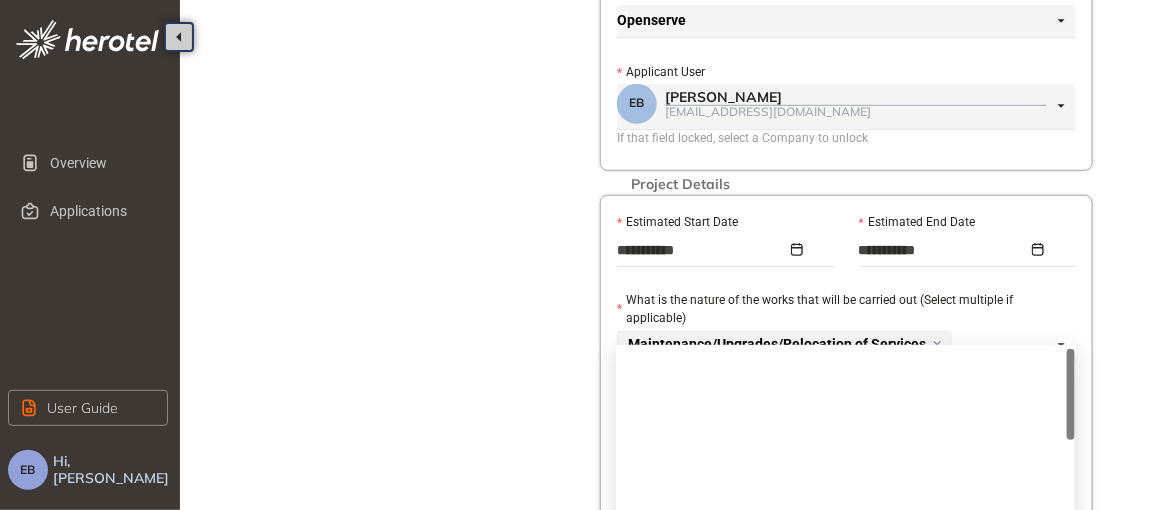 scroll, scrollTop: 0, scrollLeft: 0, axis: both 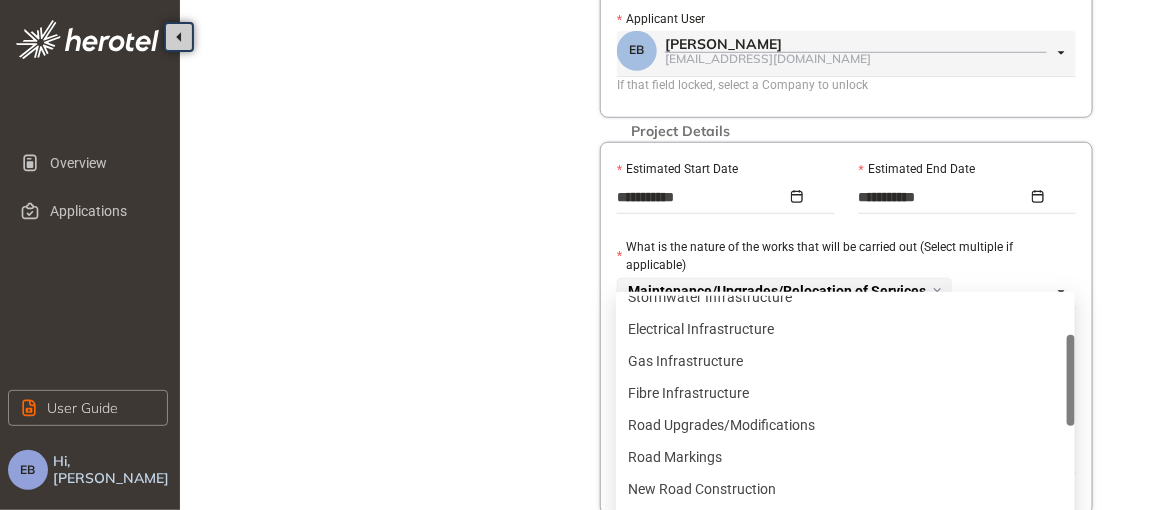 drag, startPoint x: 1067, startPoint y: 354, endPoint x: 1072, endPoint y: 392, distance: 38.327538 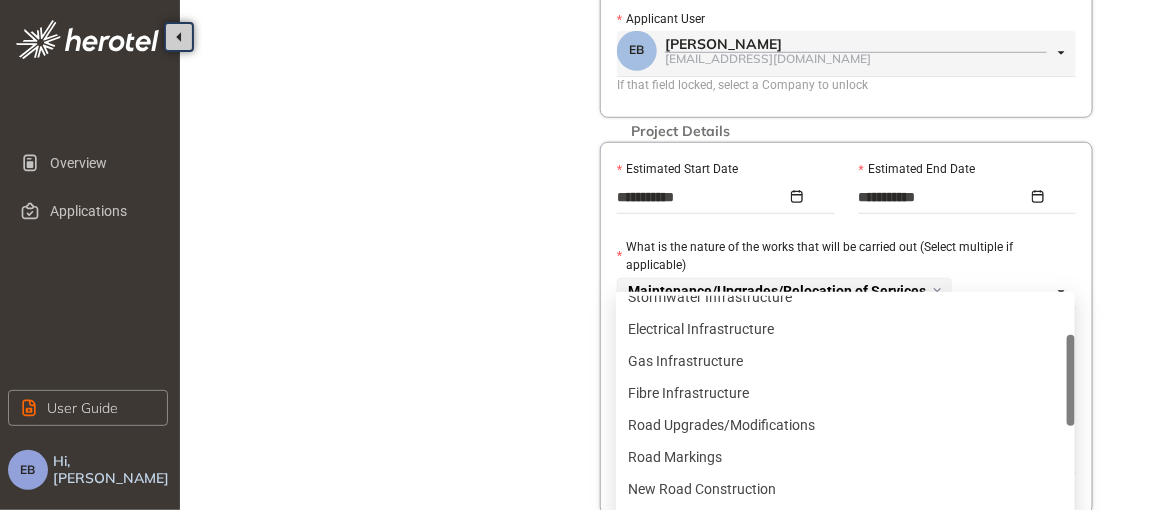click at bounding box center [1071, 380] 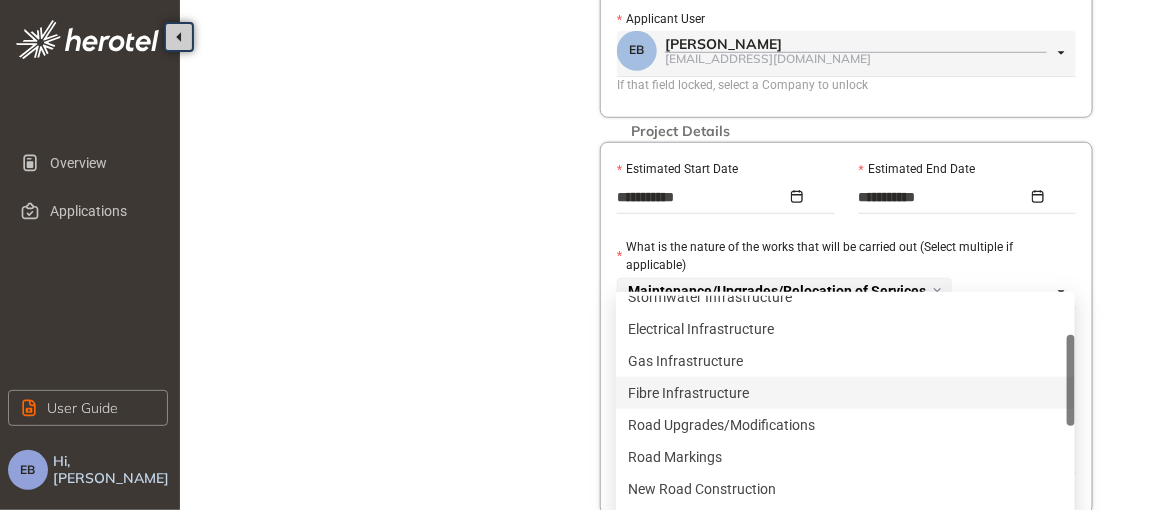 click on "Fibre Infrastructure" at bounding box center (845, 393) 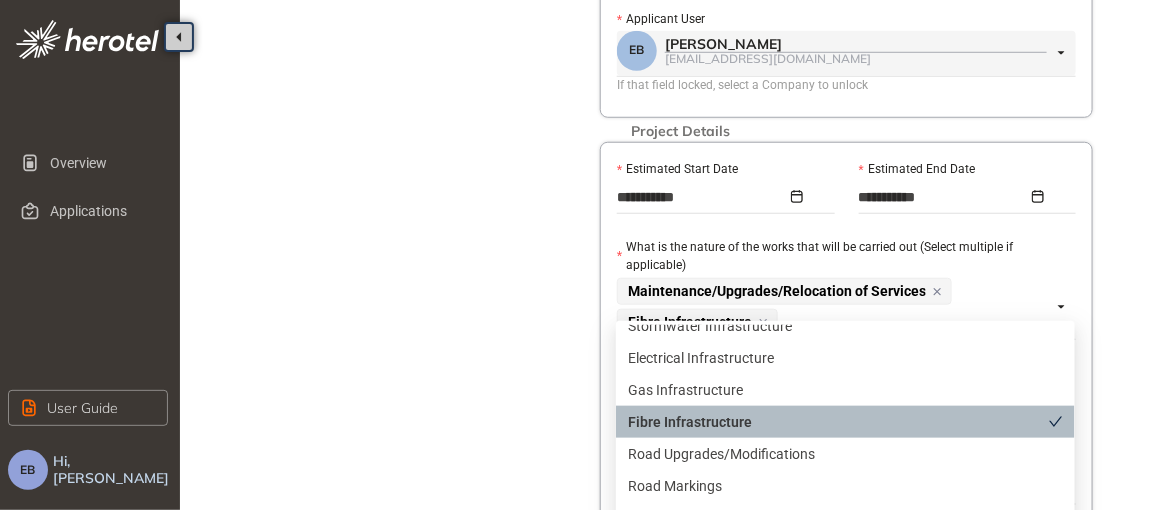 click on "Fibre Infrastructure" at bounding box center (838, 422) 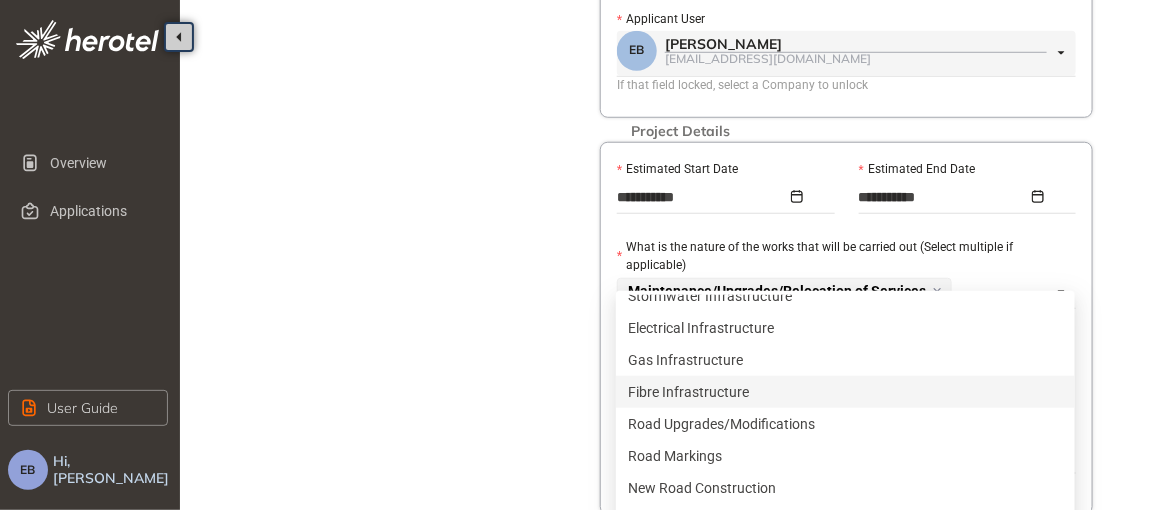click on "Fibre Infrastructure" at bounding box center [845, 392] 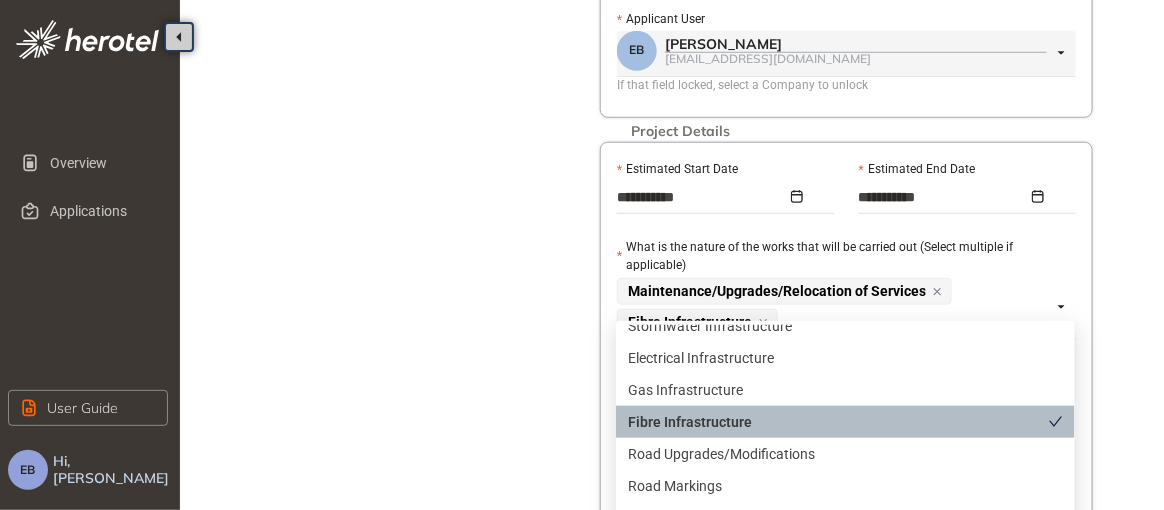 click on "Fibre Infrastructure" at bounding box center [838, 422] 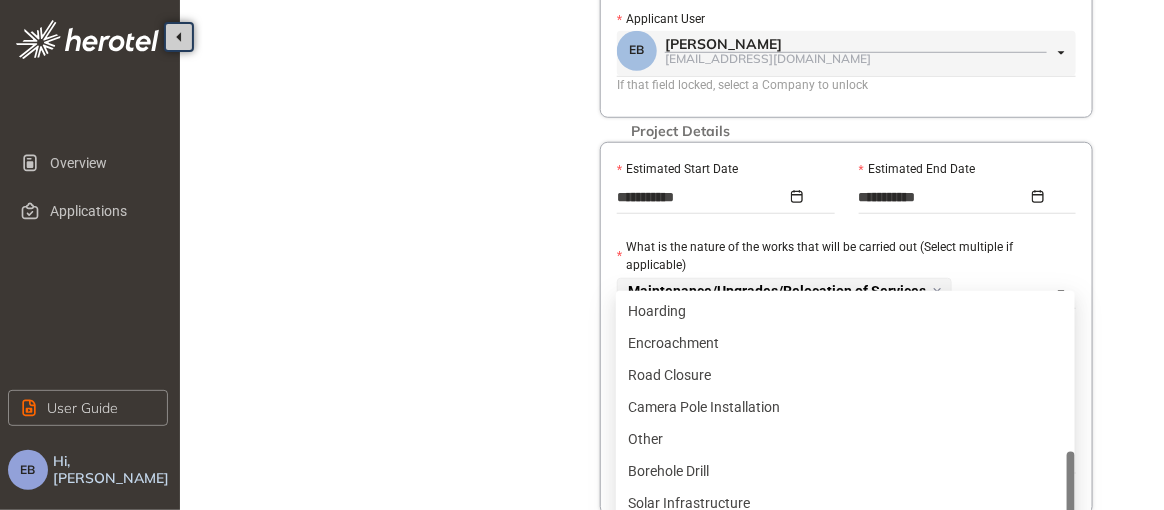 scroll, scrollTop: 639, scrollLeft: 0, axis: vertical 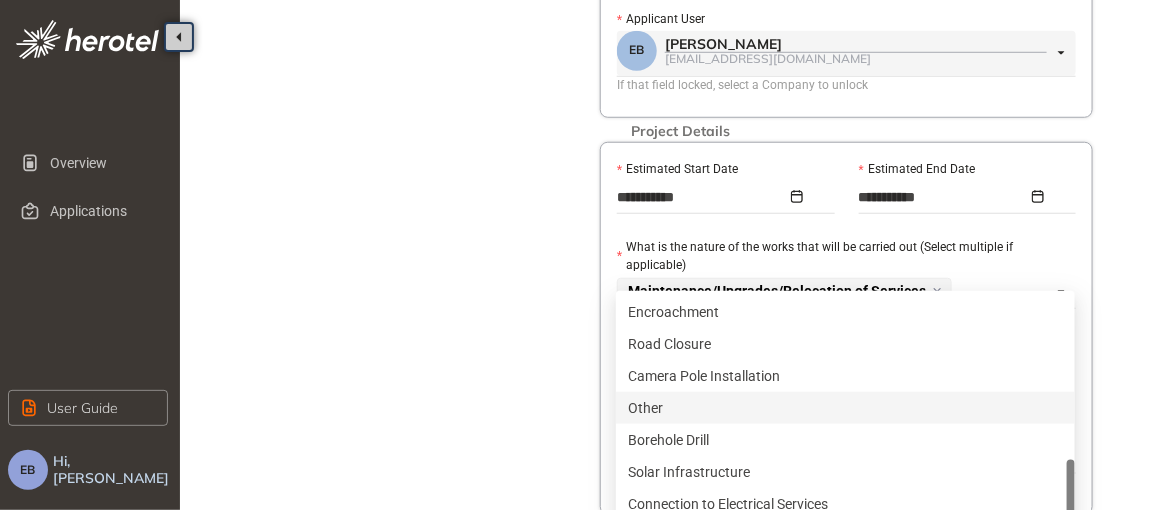click on "**********" at bounding box center (676, 277) 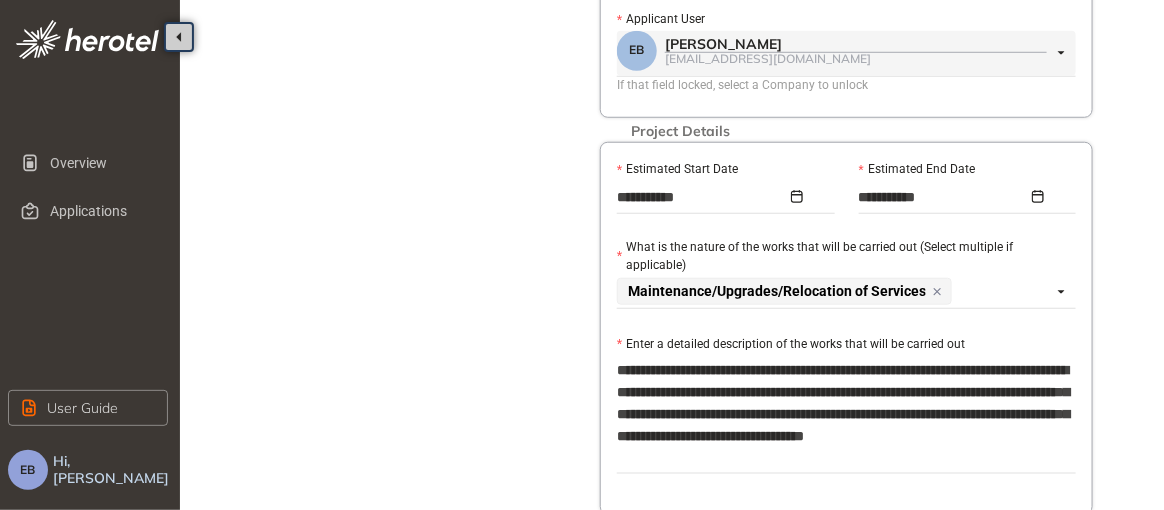 type on "**********" 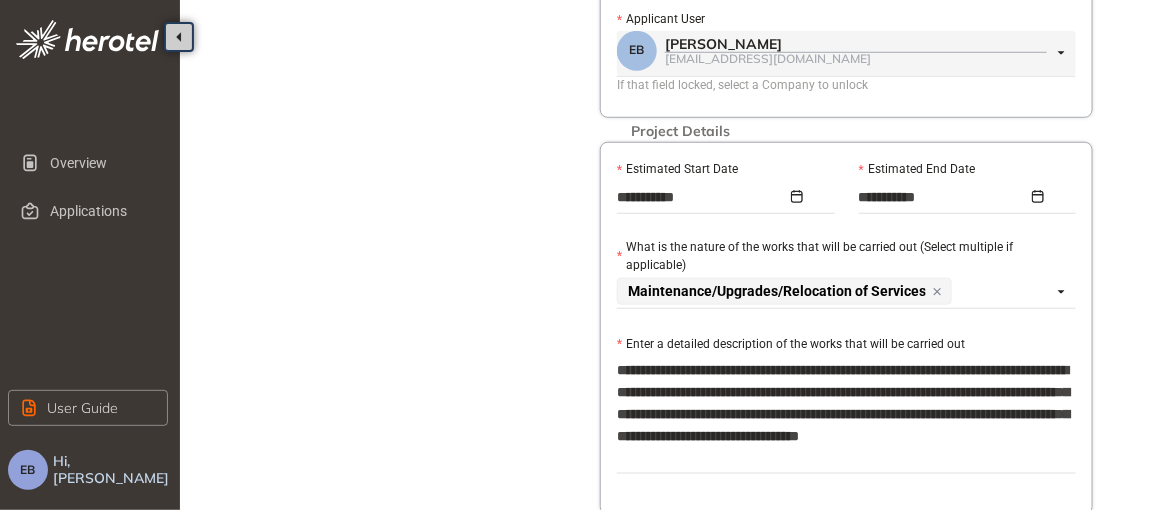 type on "**********" 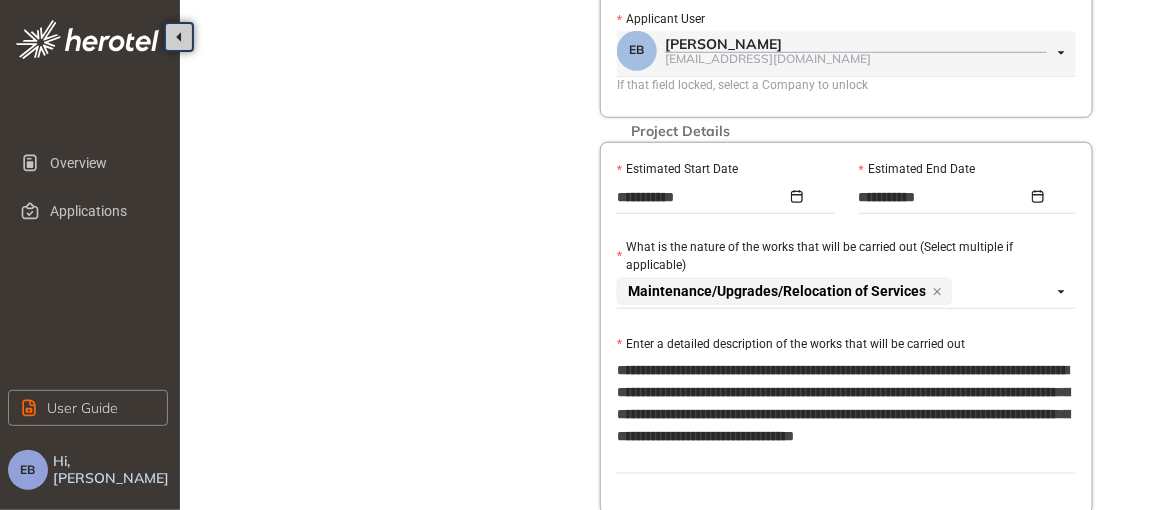 type on "**********" 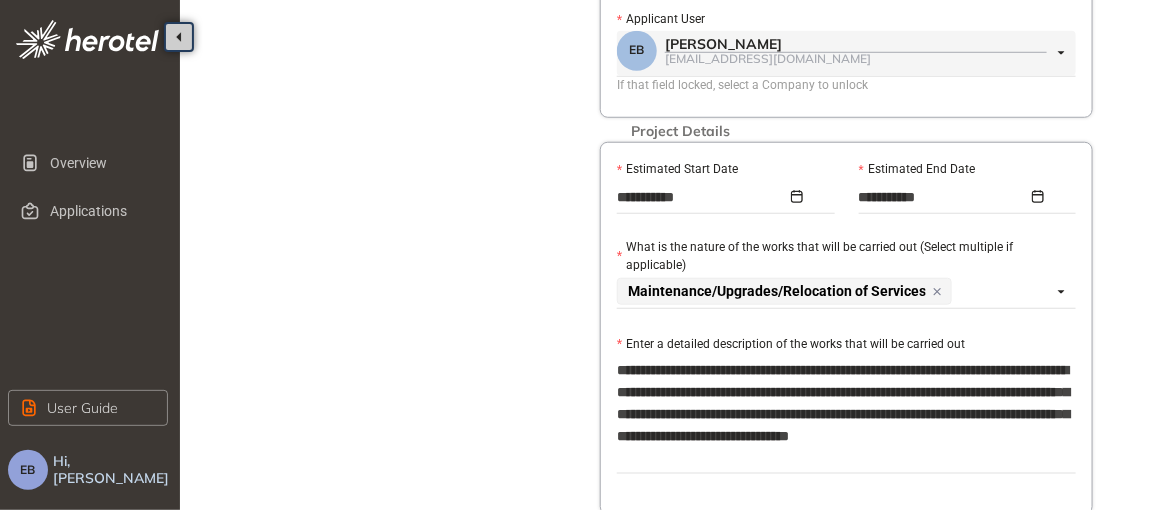 type on "**********" 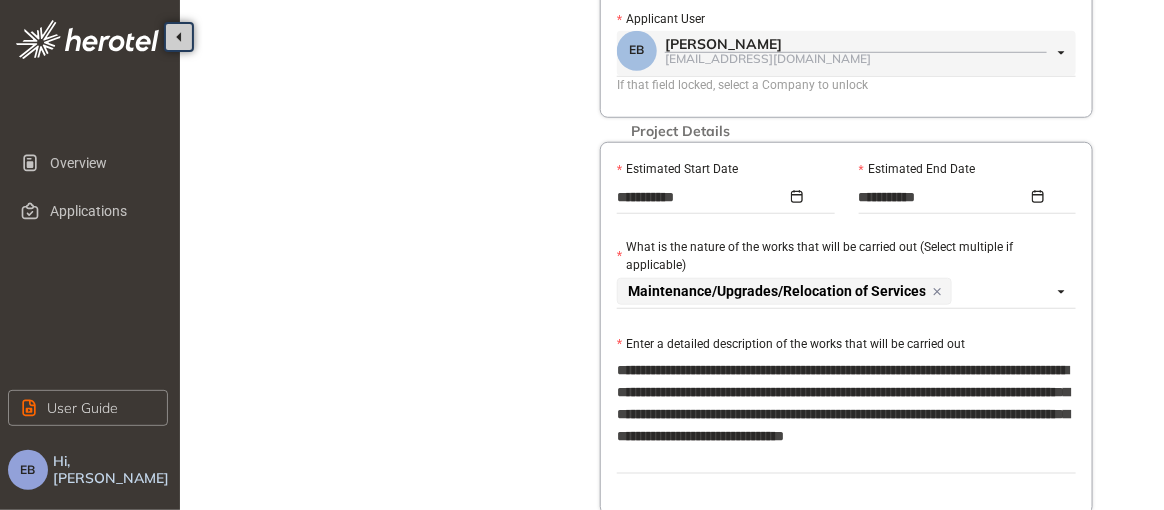 type on "**********" 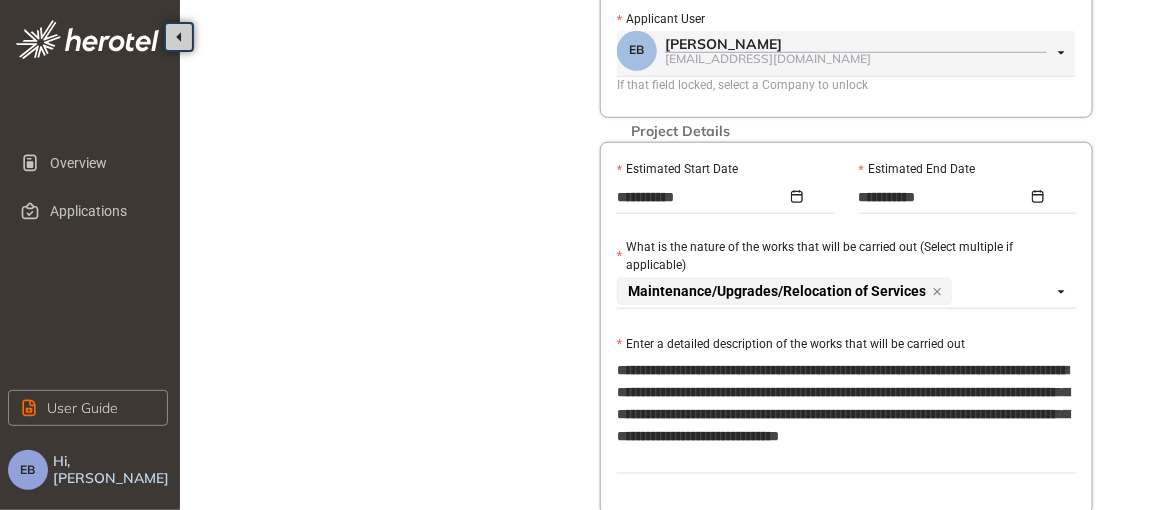 type on "**********" 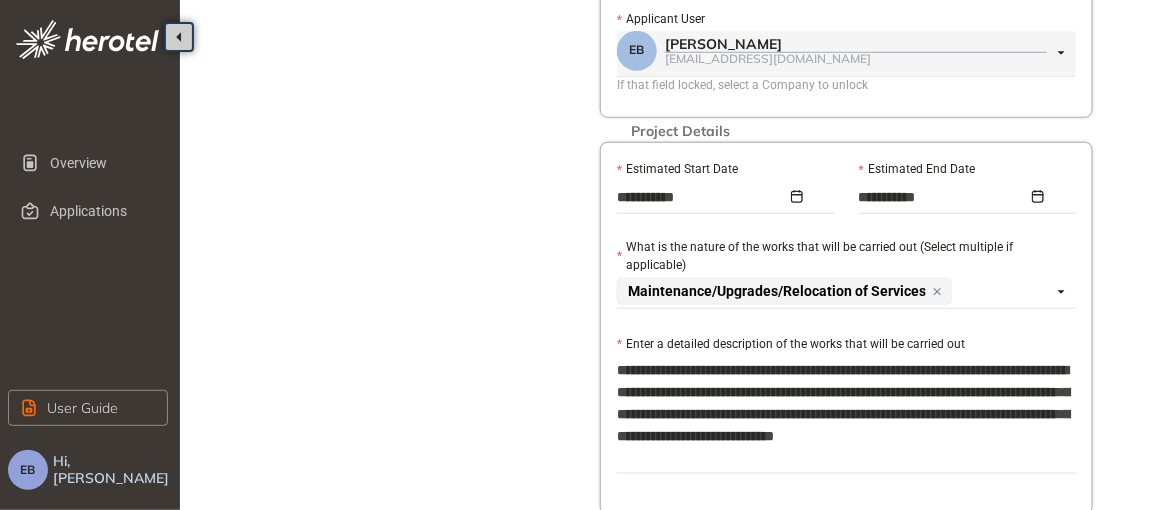 type on "**********" 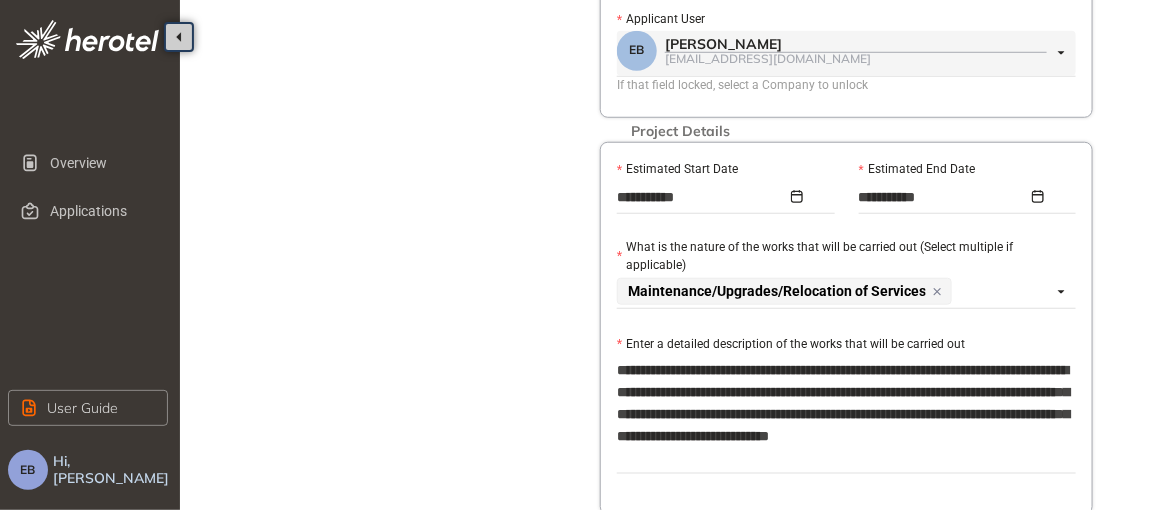 type on "**********" 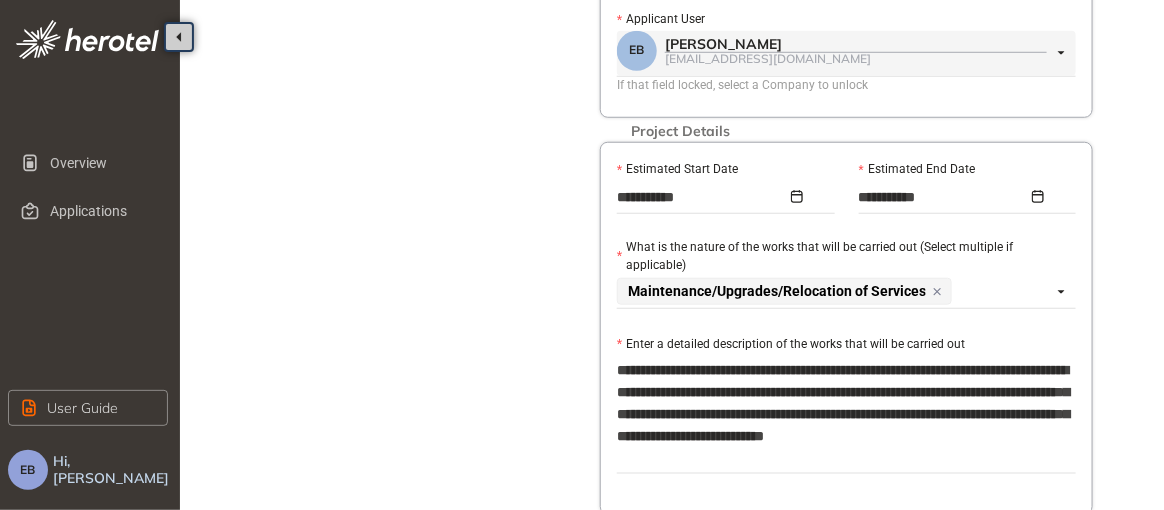 type on "**********" 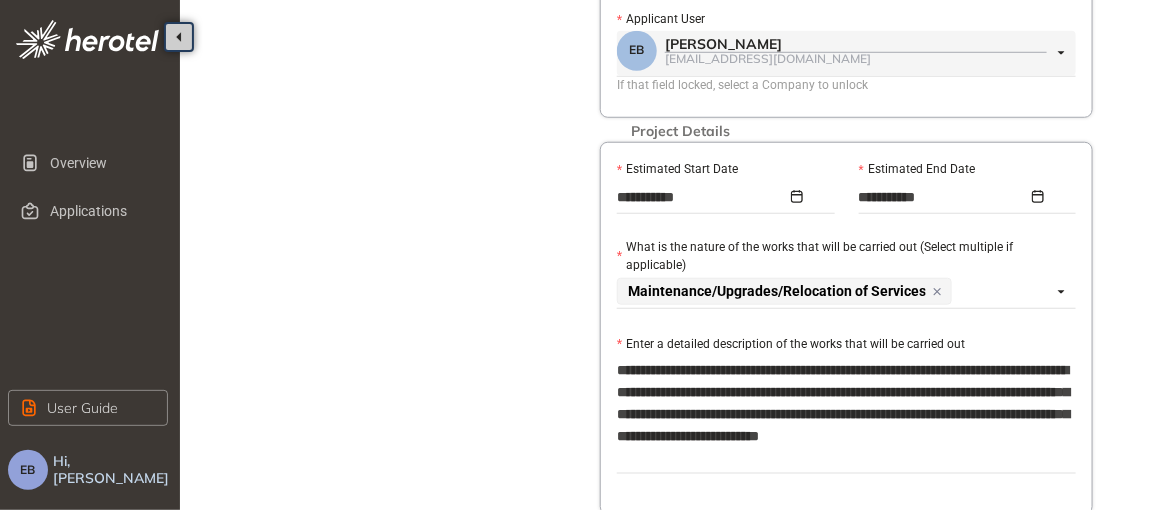 type on "**********" 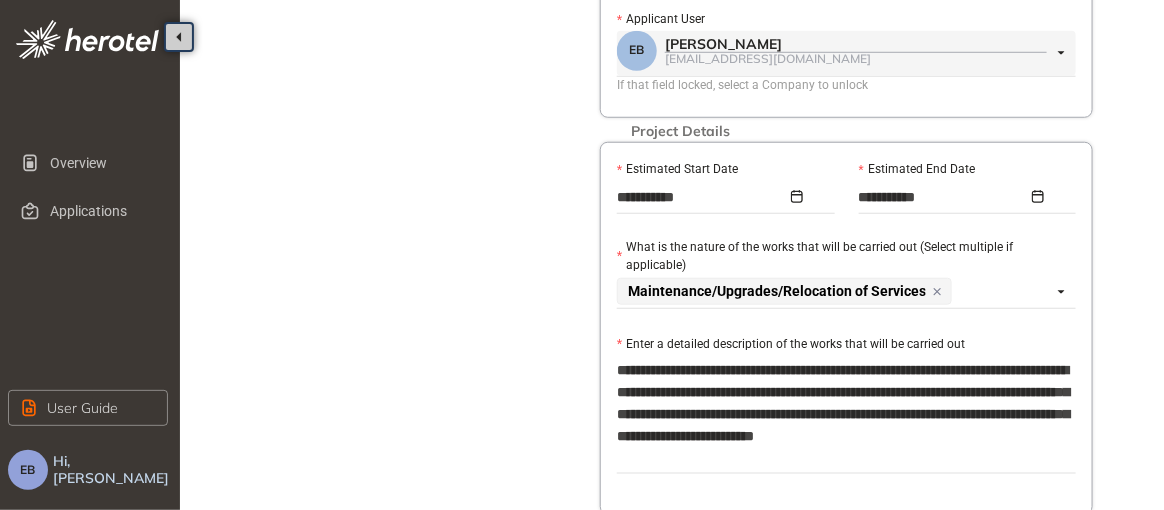 type on "**********" 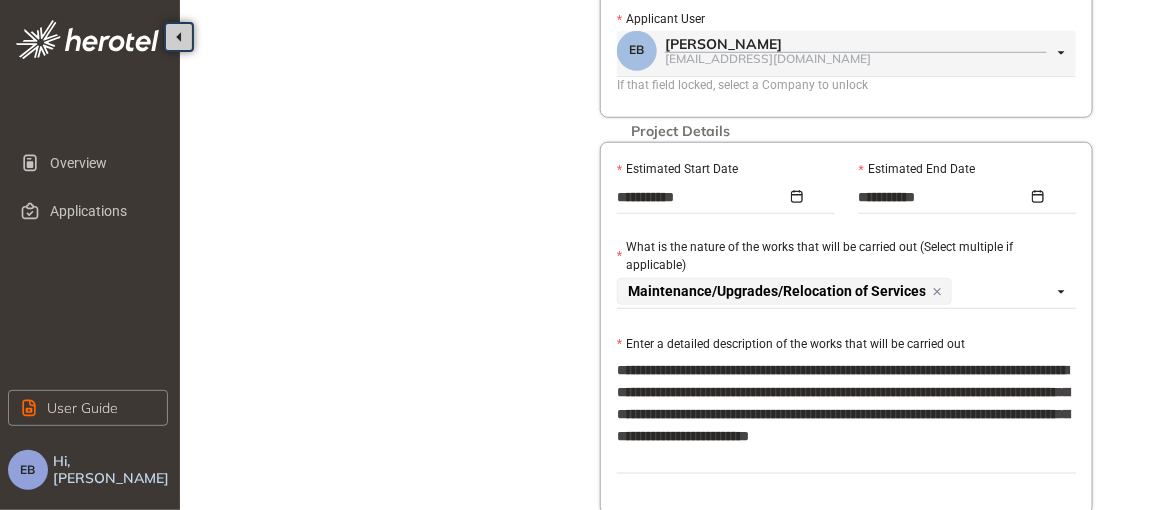 type on "**********" 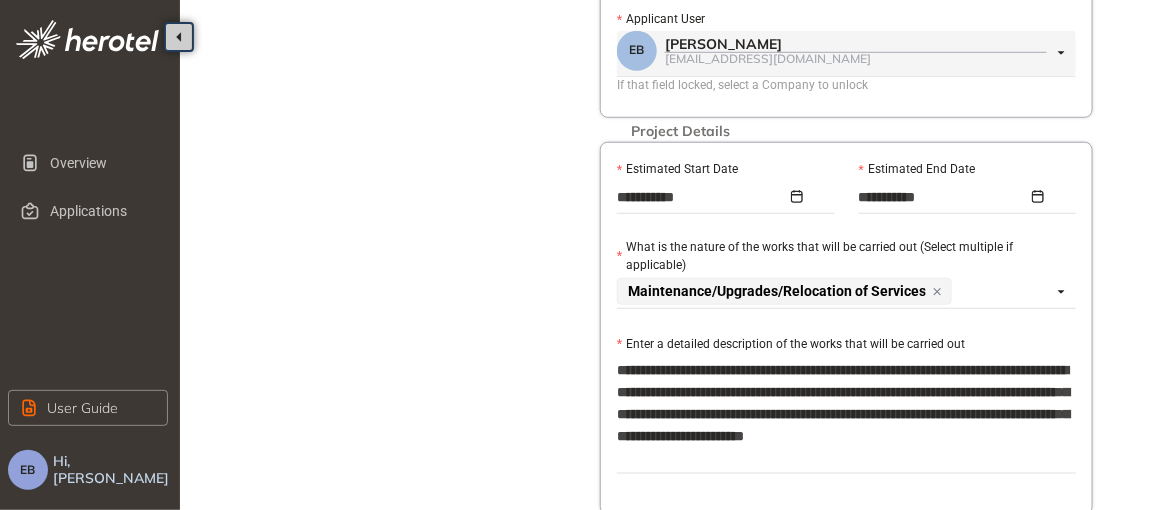 type on "**********" 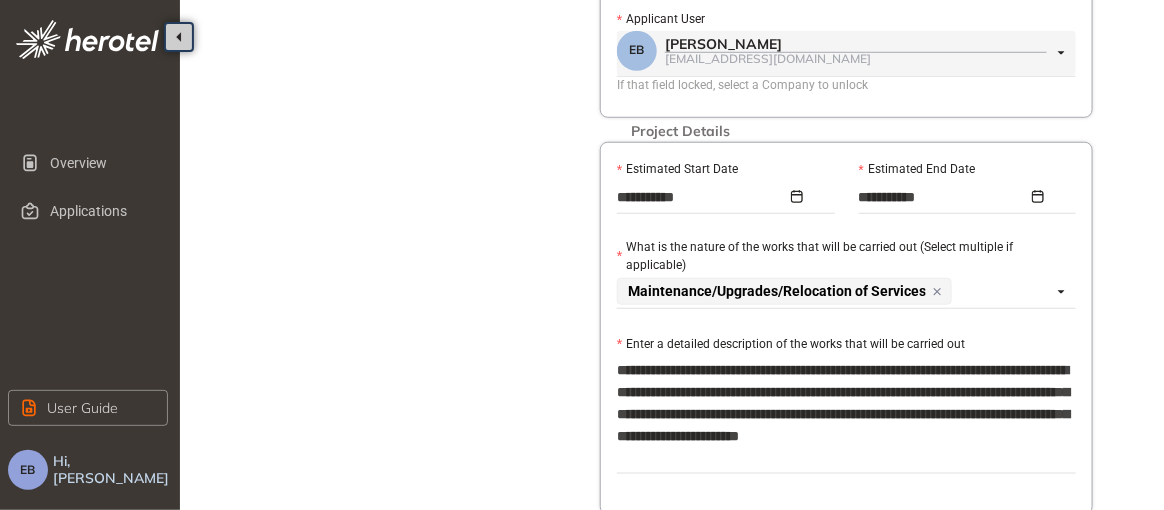 type on "**********" 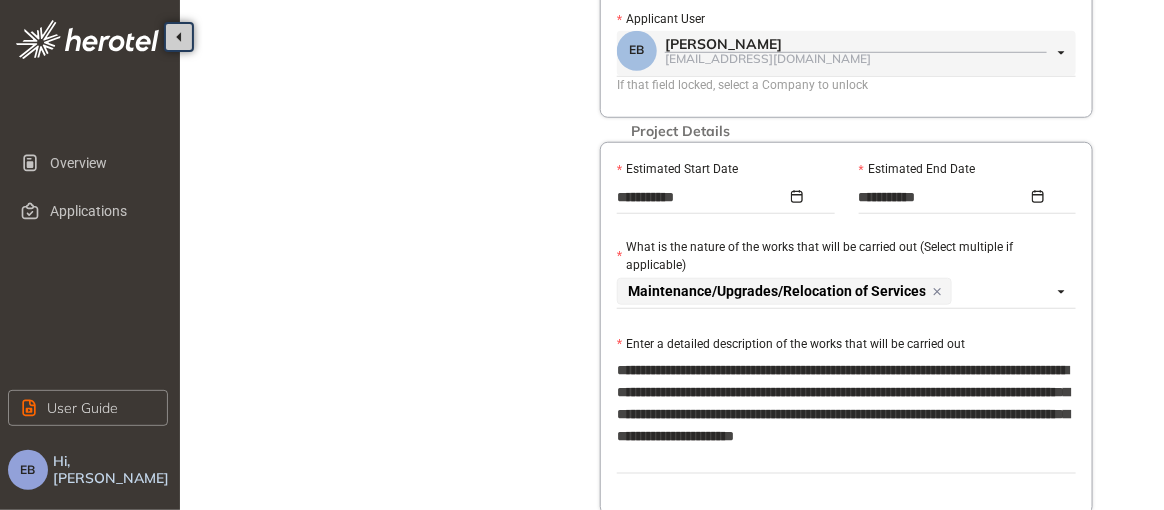 type on "**********" 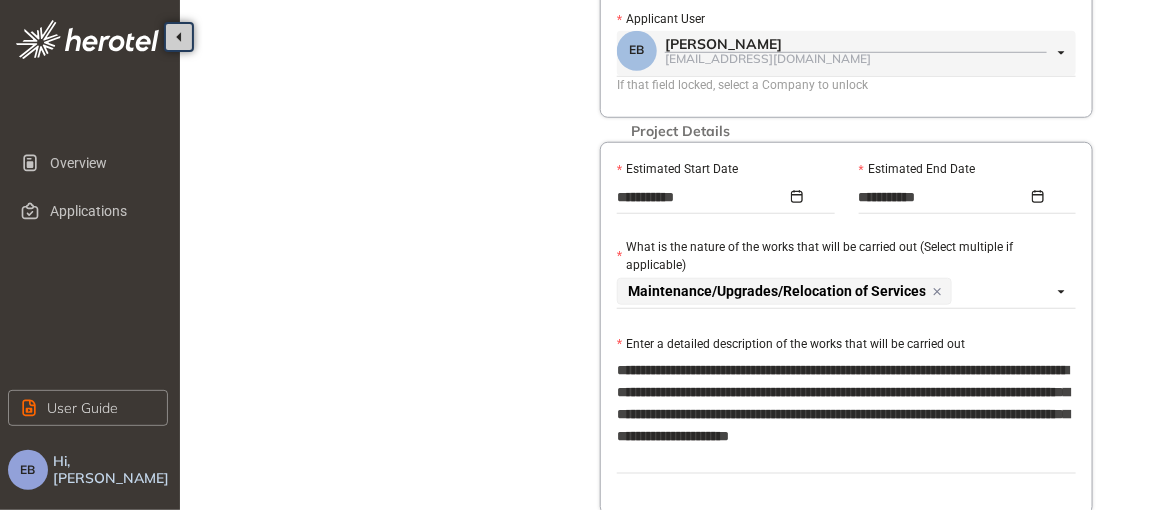 type on "**********" 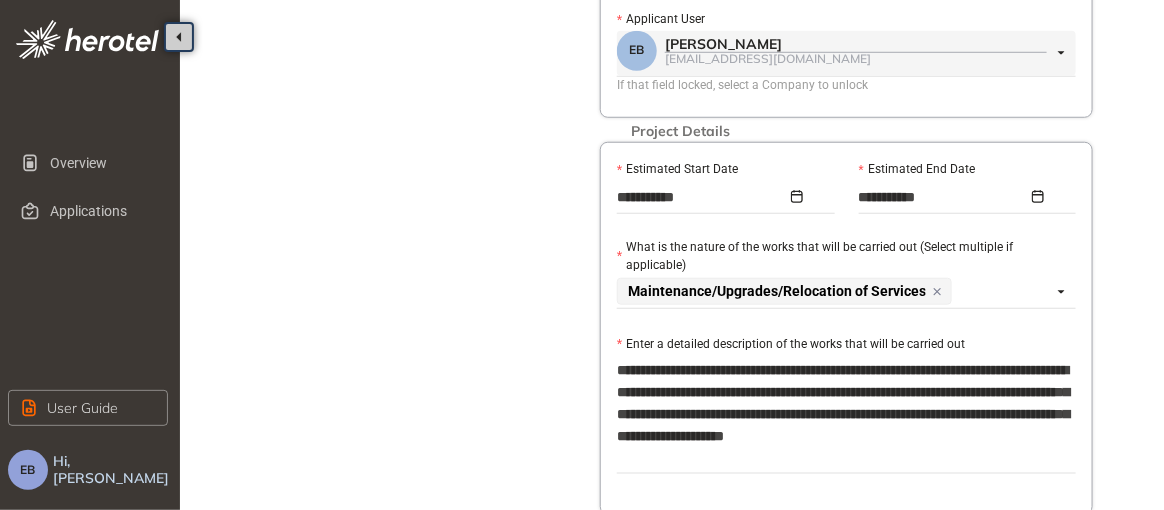 type on "**********" 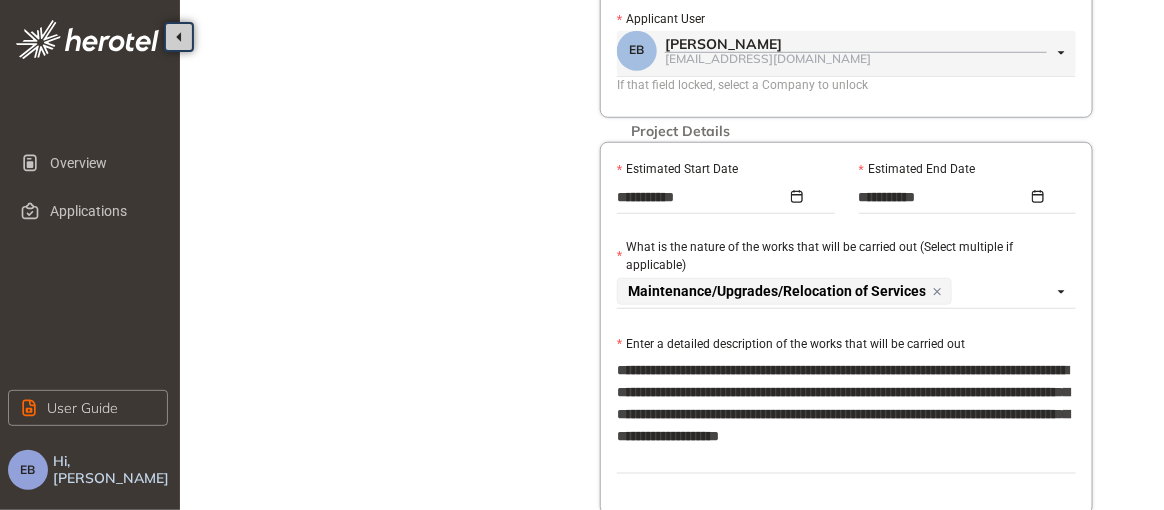 type on "**********" 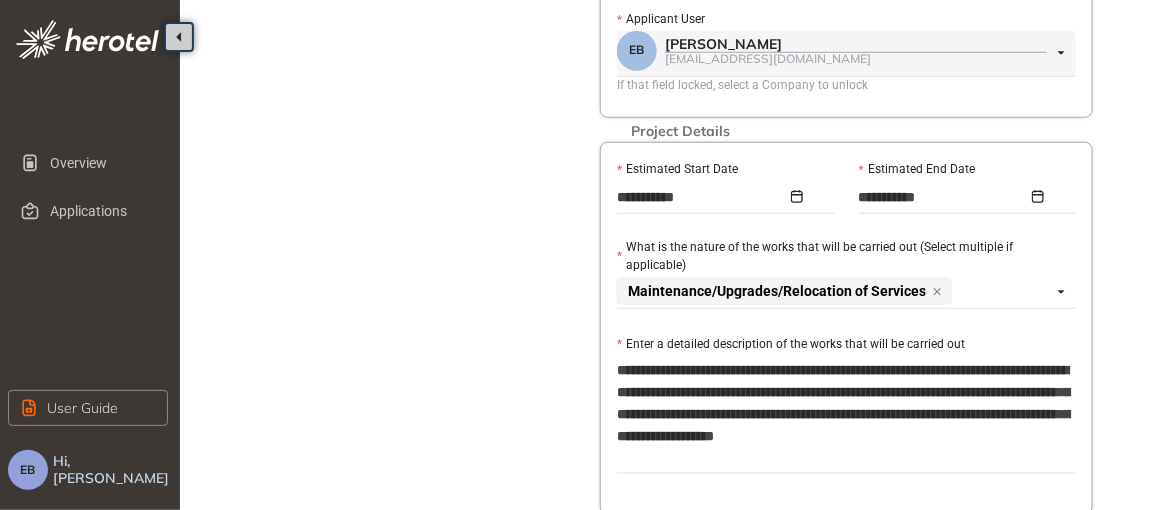type on "**********" 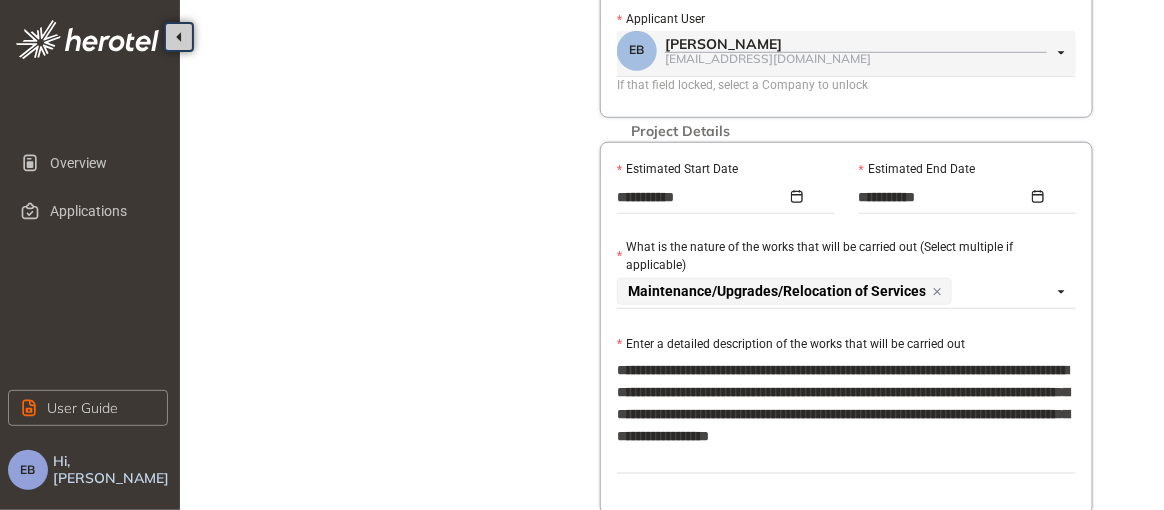 type on "**********" 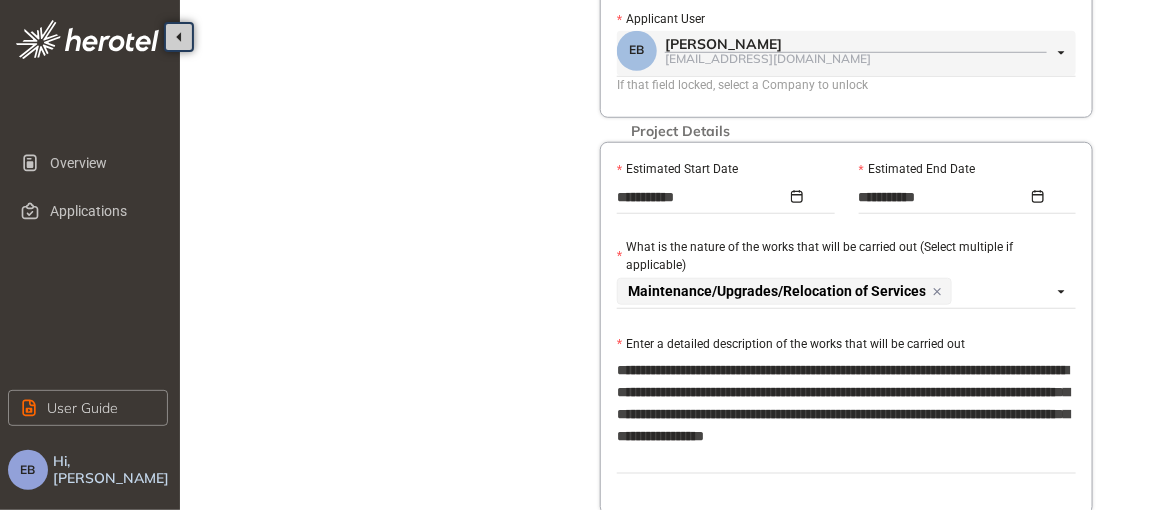 scroll, scrollTop: 933, scrollLeft: 0, axis: vertical 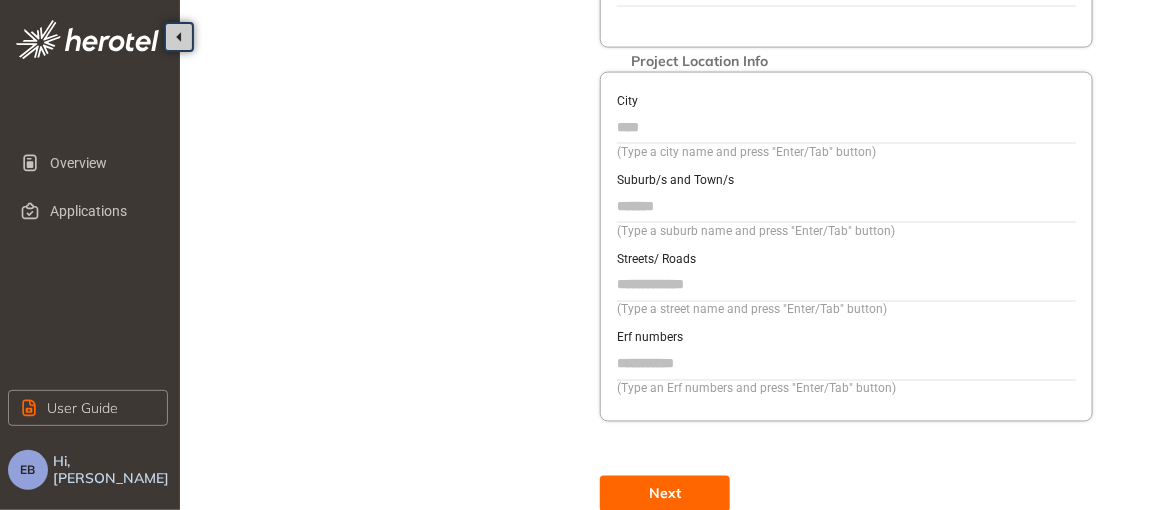 type on "**********" 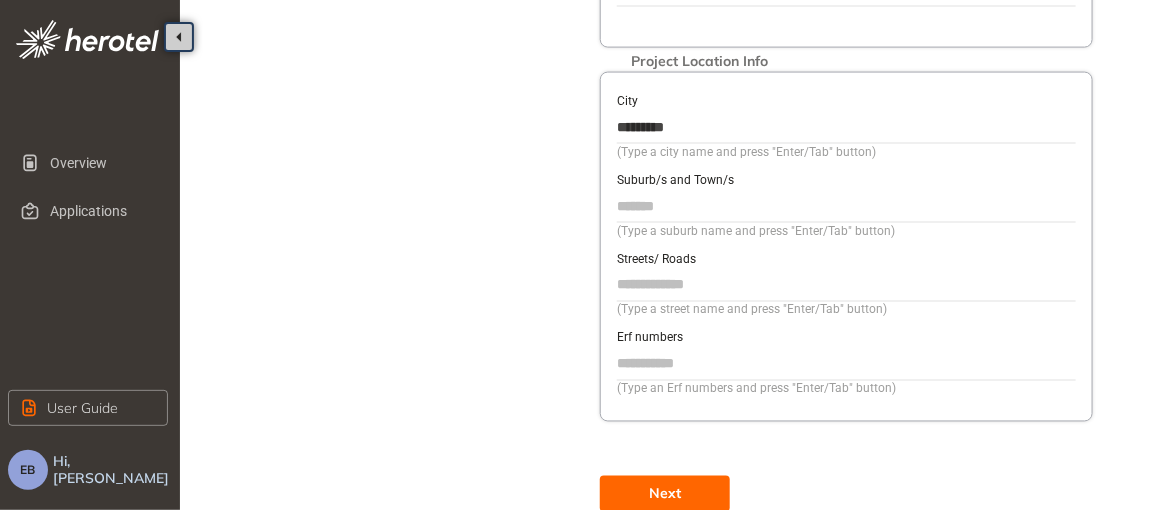 type on "*********" 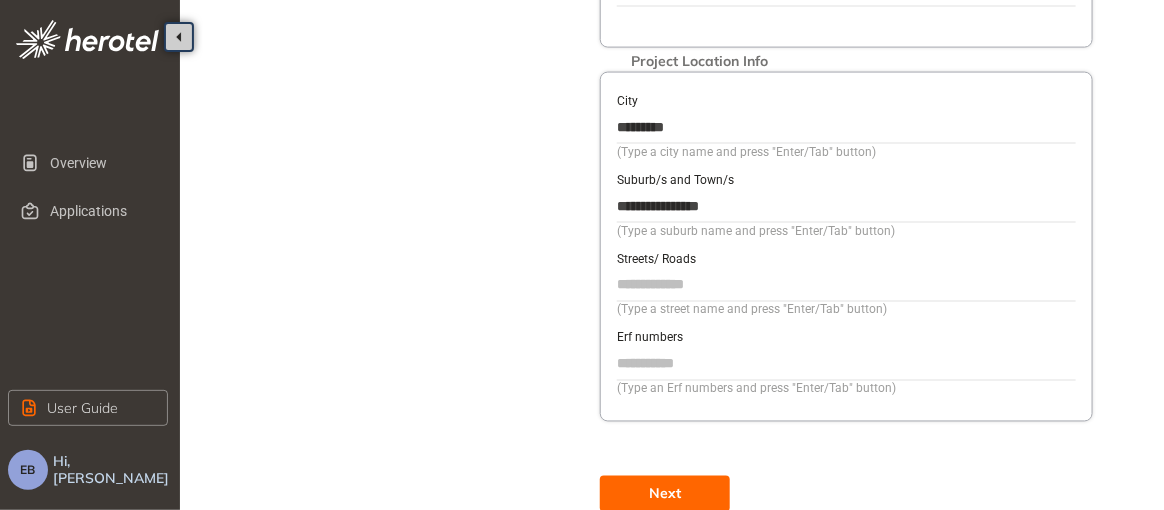 click on "Streets/ Roads" at bounding box center (656, 259) 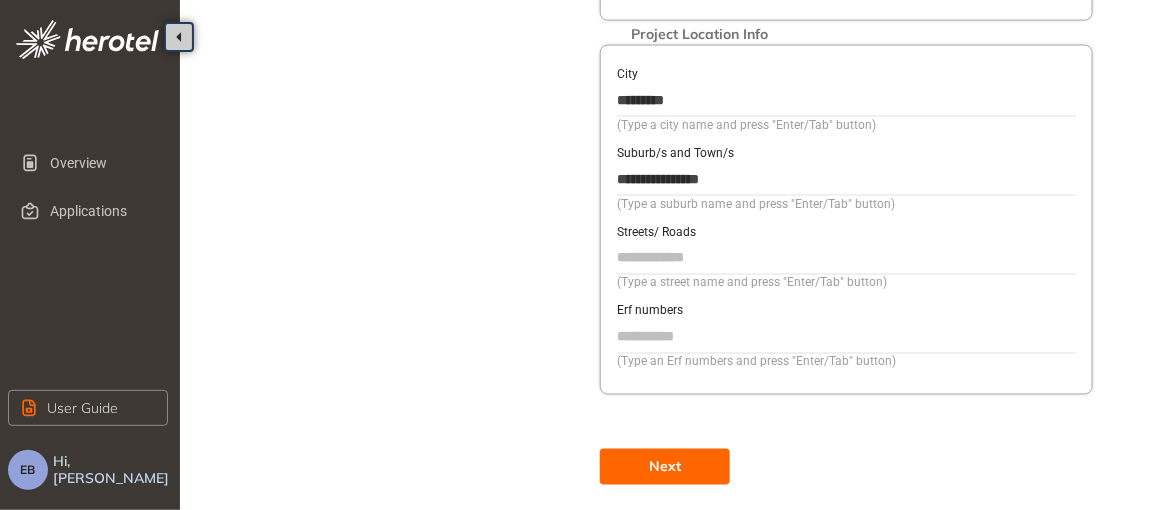 click on "**********" at bounding box center [846, 179] 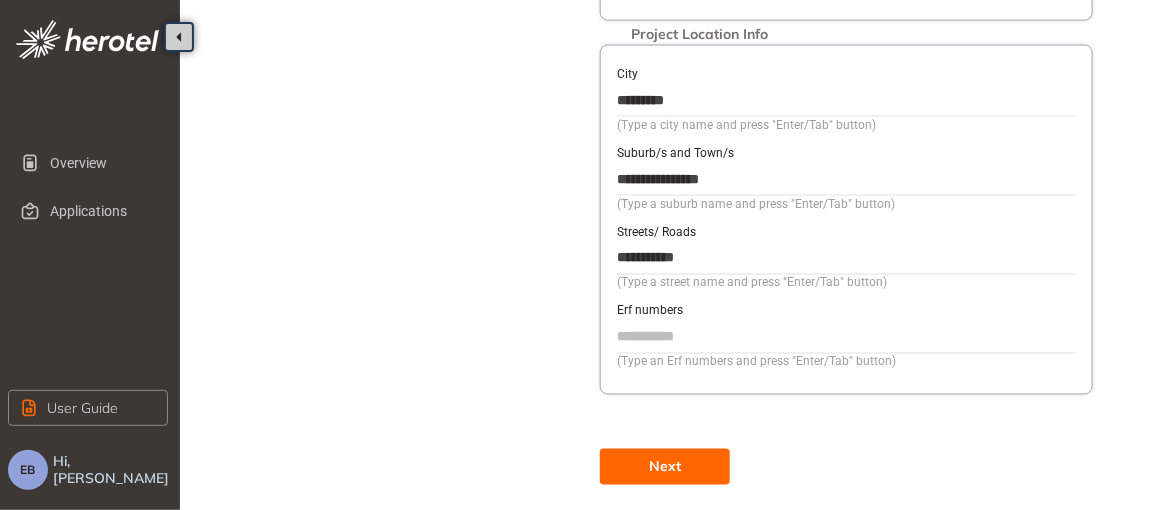 type on "**********" 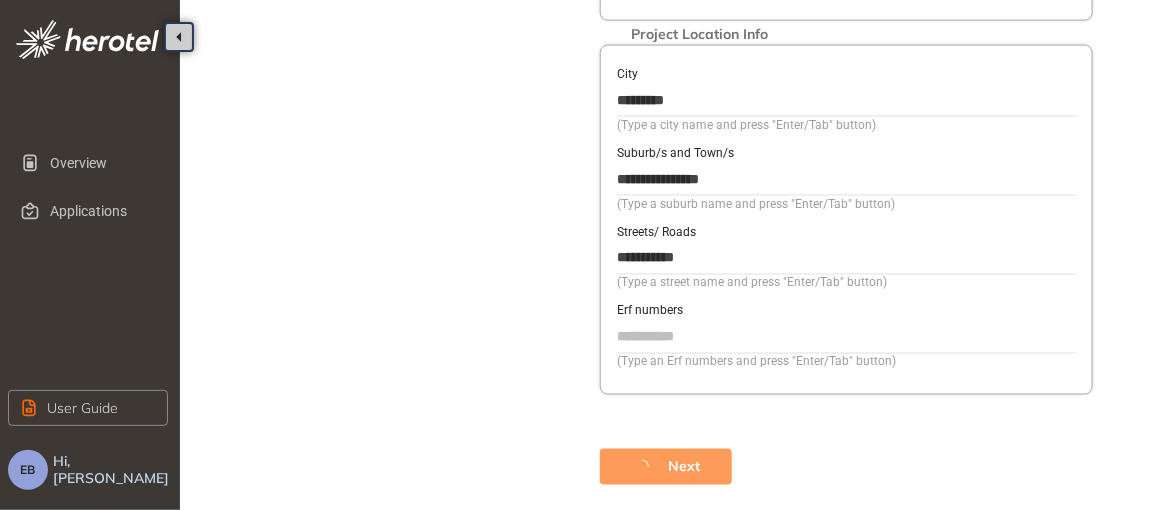 scroll, scrollTop: 916, scrollLeft: 0, axis: vertical 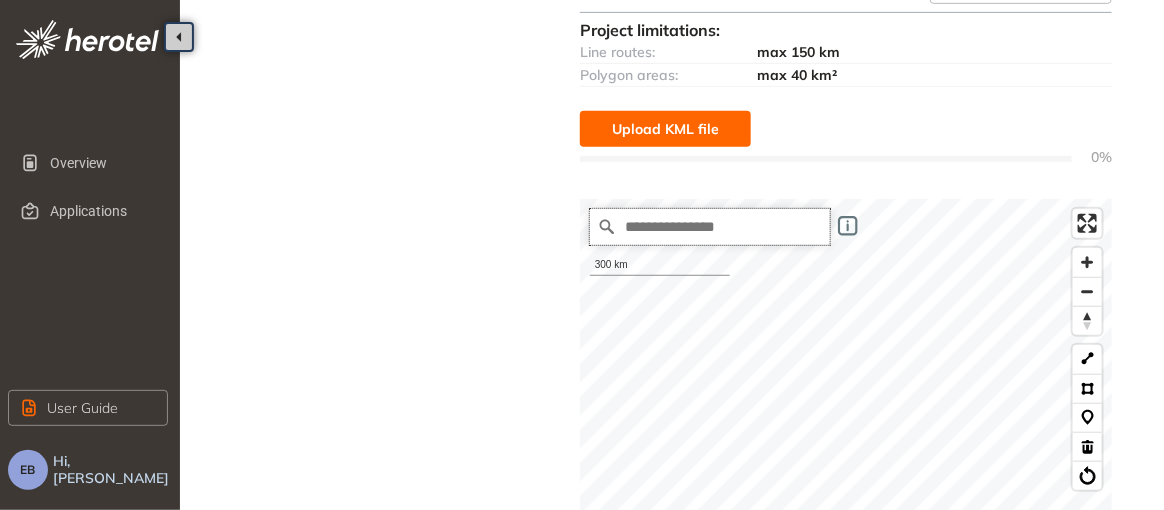 click at bounding box center [710, 227] 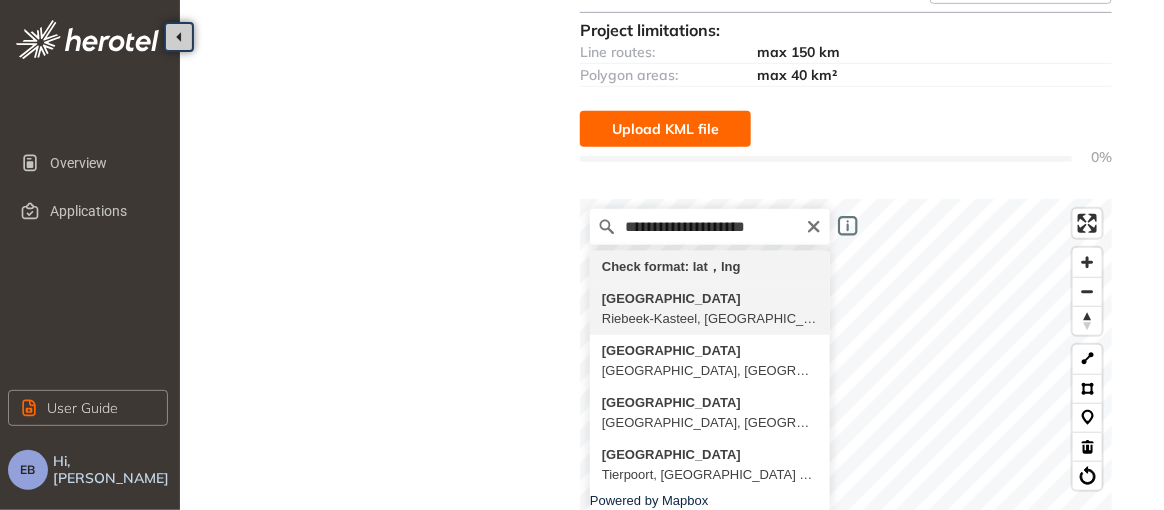 type on "**********" 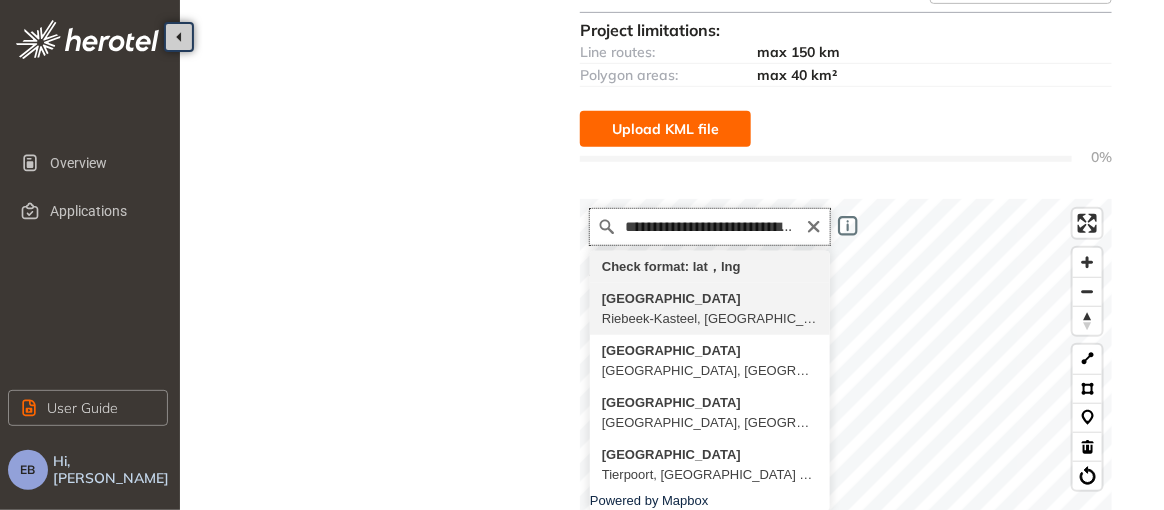 scroll, scrollTop: 0, scrollLeft: 0, axis: both 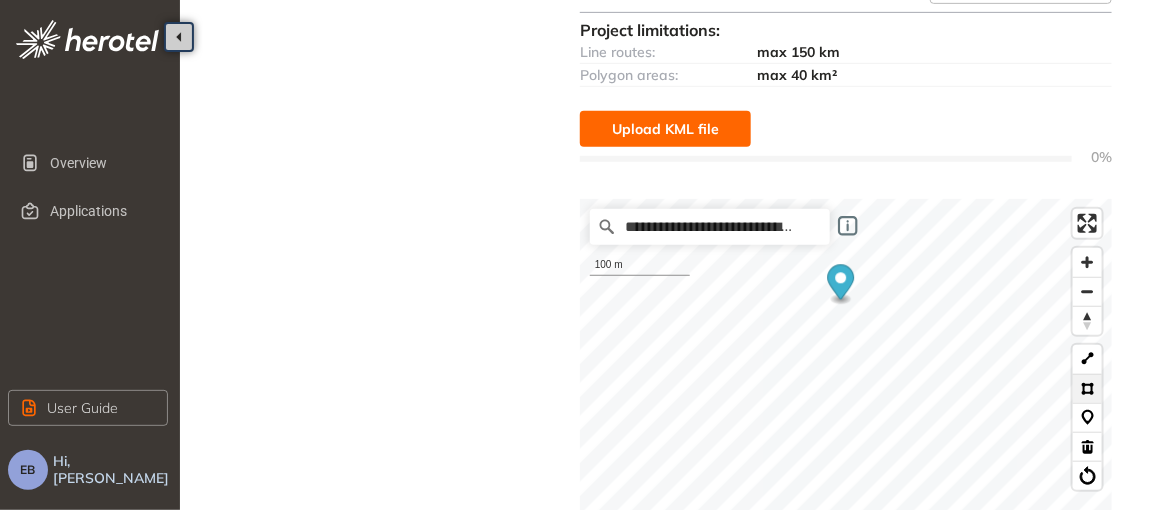 click at bounding box center (1087, 388) 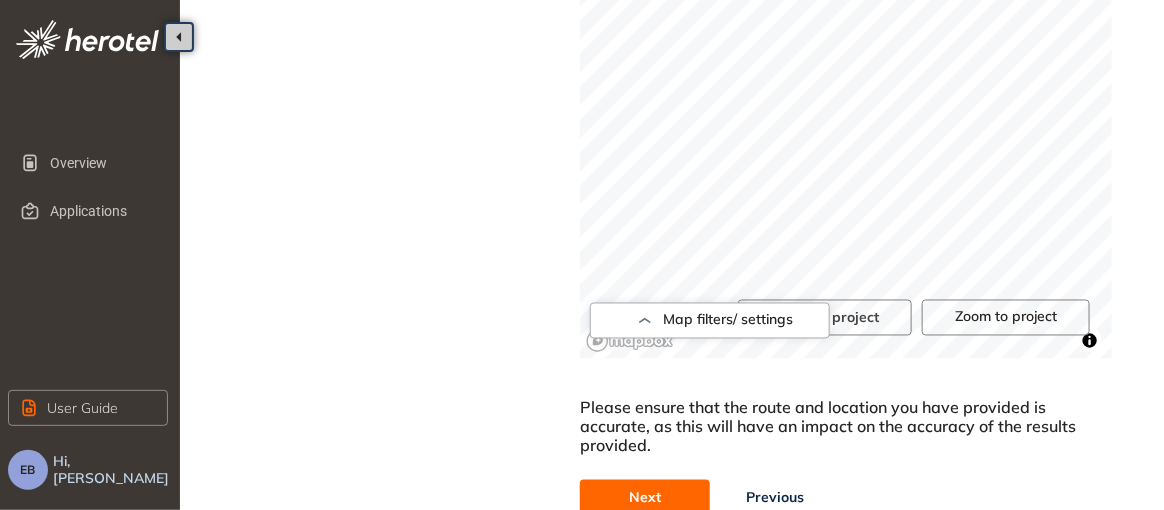 scroll, scrollTop: 997, scrollLeft: 0, axis: vertical 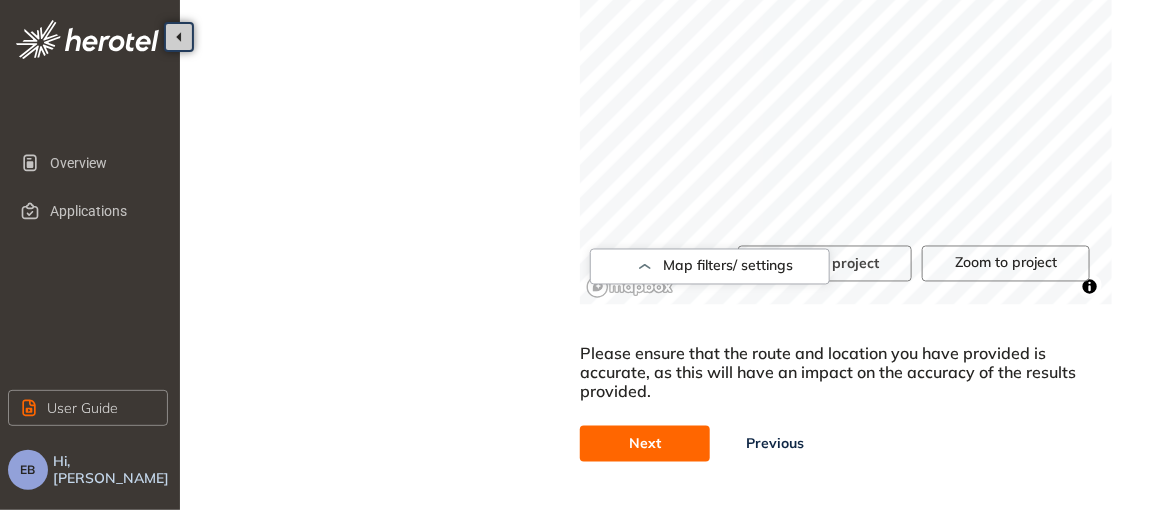 click on "Next" at bounding box center [645, 444] 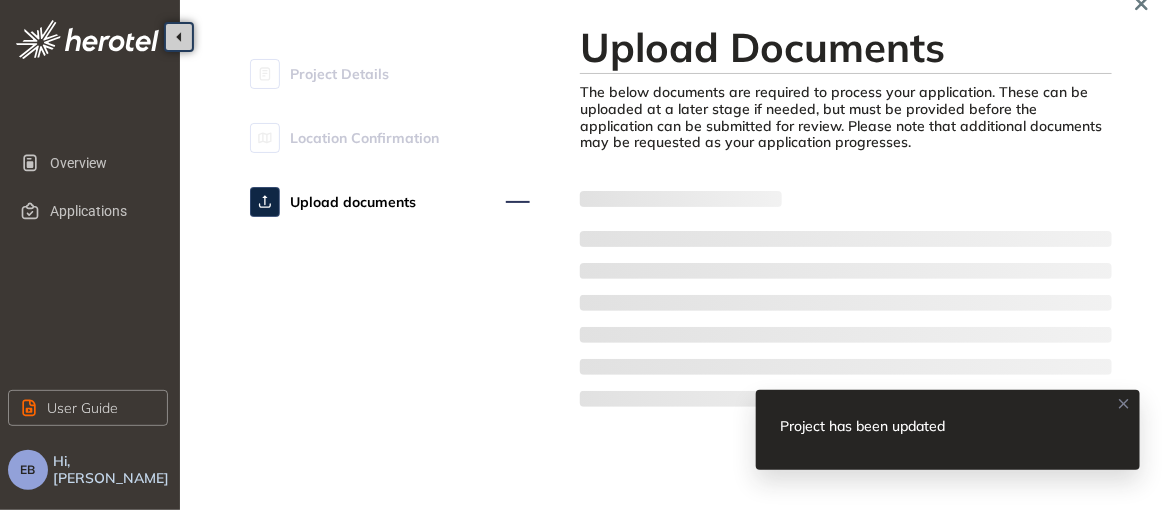 scroll, scrollTop: 69, scrollLeft: 0, axis: vertical 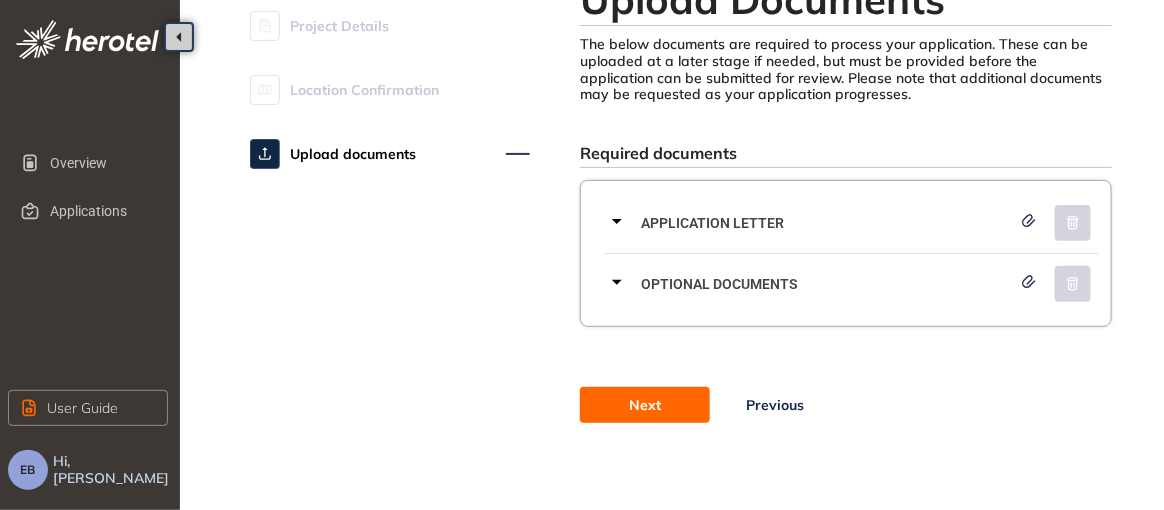 click at bounding box center (1055, 223) 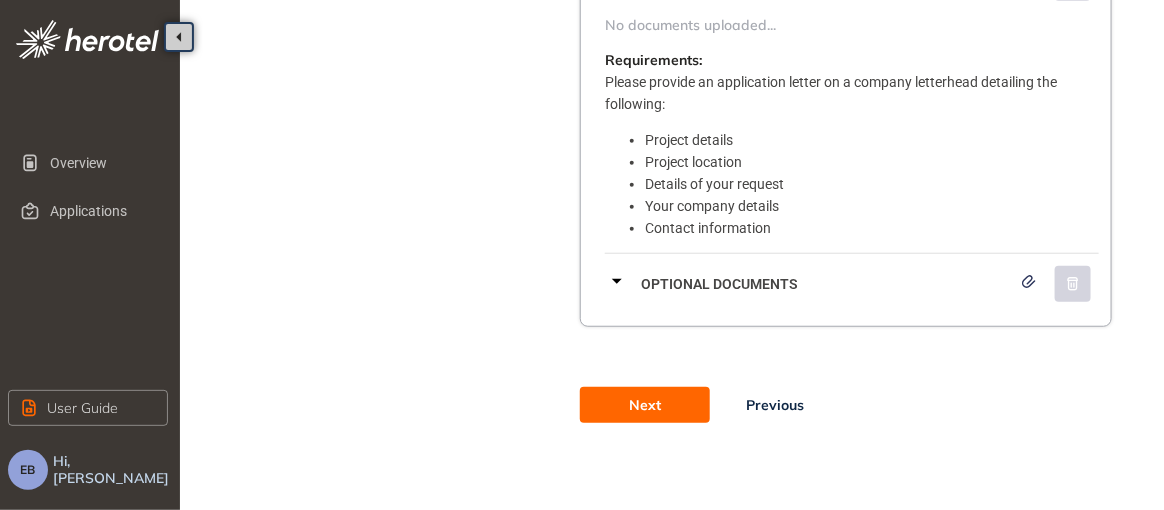 scroll, scrollTop: 0, scrollLeft: 0, axis: both 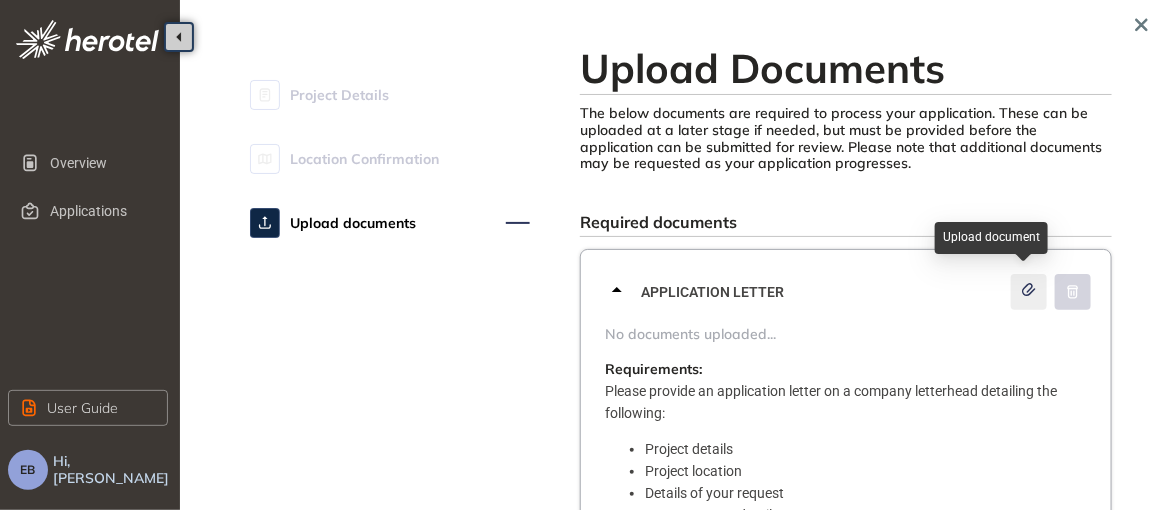 click 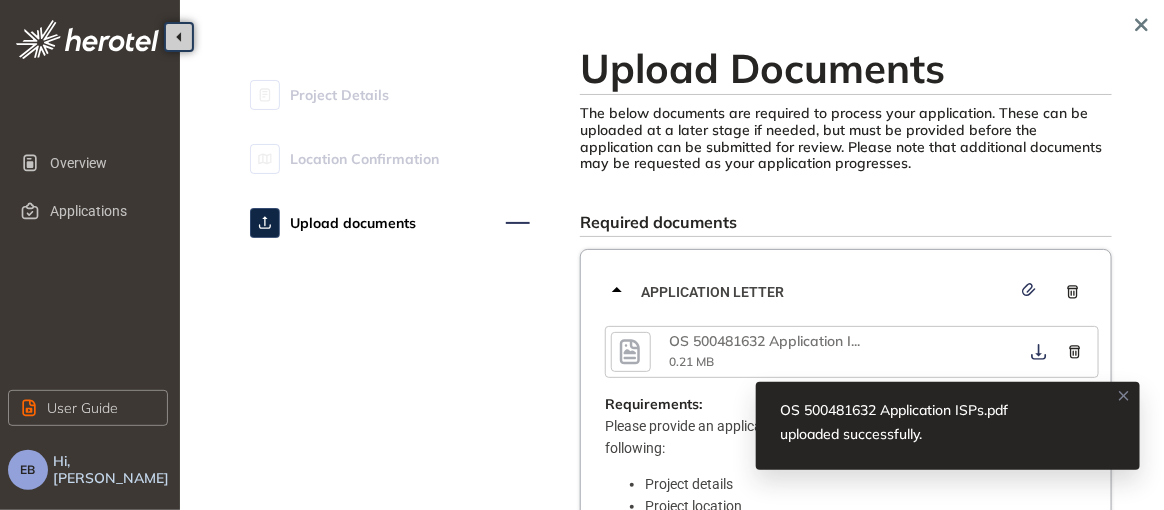 scroll, scrollTop: 343, scrollLeft: 0, axis: vertical 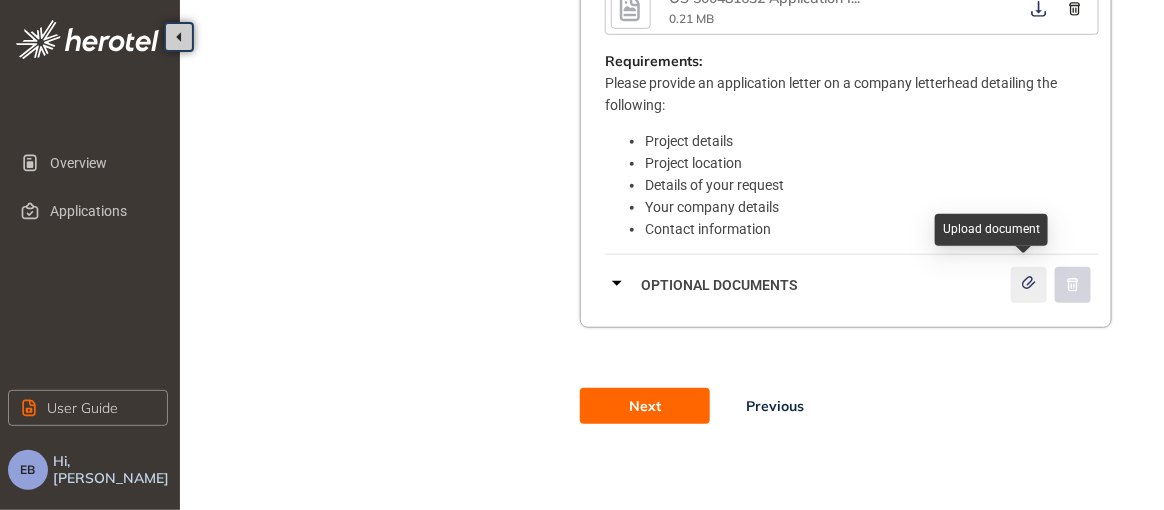 click 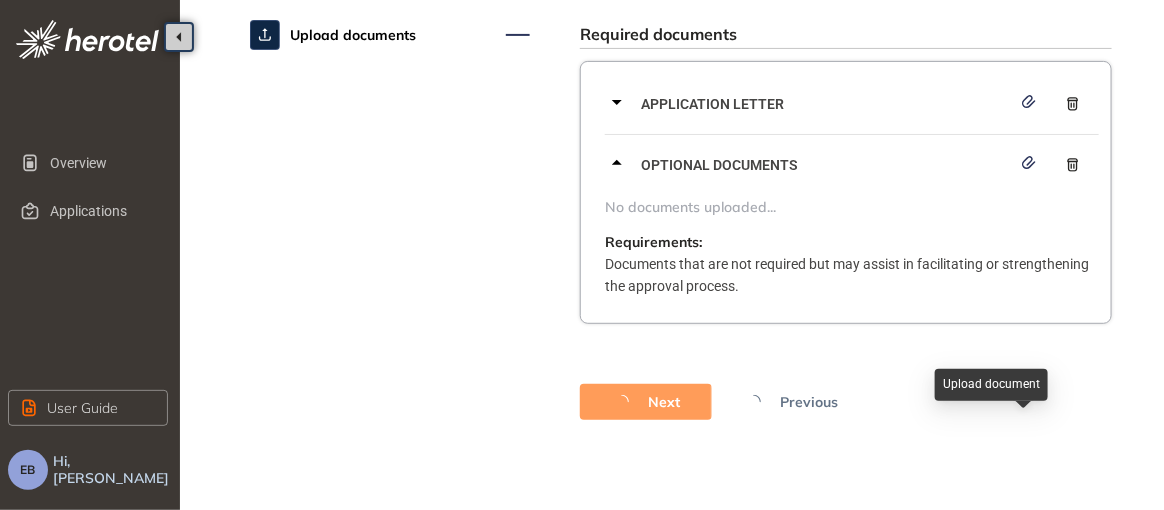 scroll, scrollTop: 185, scrollLeft: 0, axis: vertical 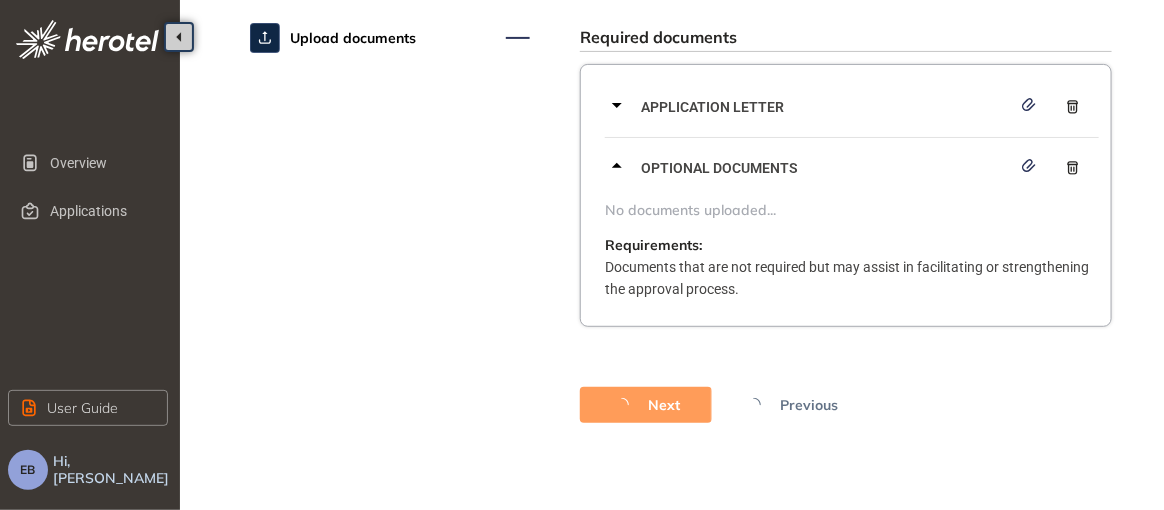 click on "Next" at bounding box center (664, 405) 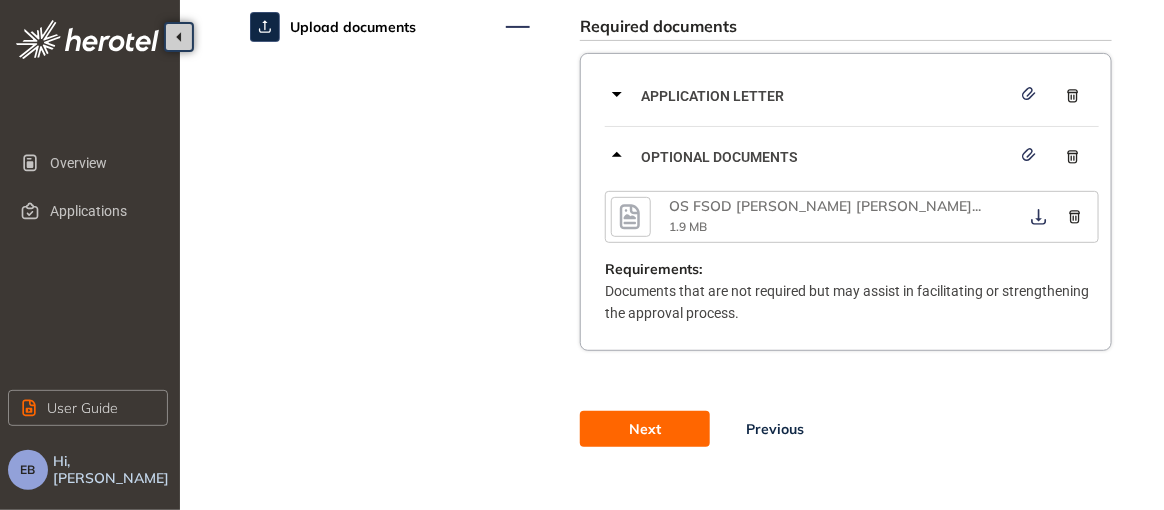 scroll, scrollTop: 219, scrollLeft: 0, axis: vertical 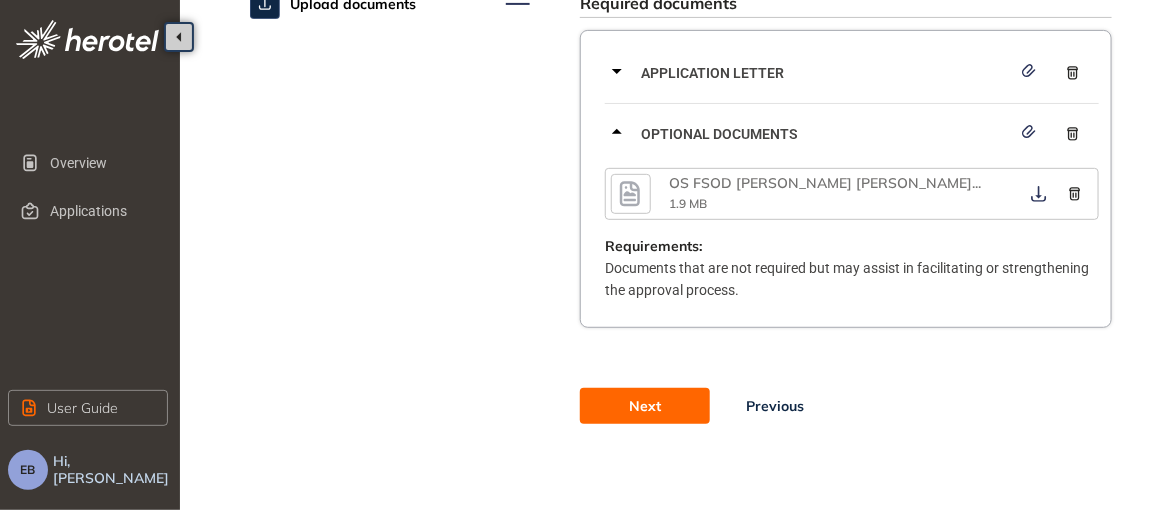 click on "Next" at bounding box center (645, 406) 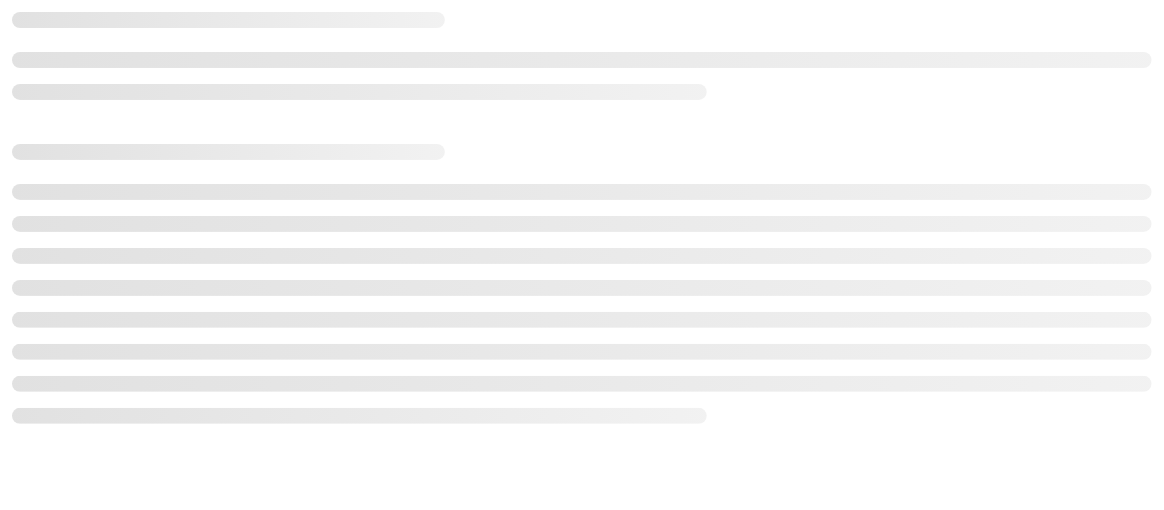 scroll, scrollTop: 0, scrollLeft: 0, axis: both 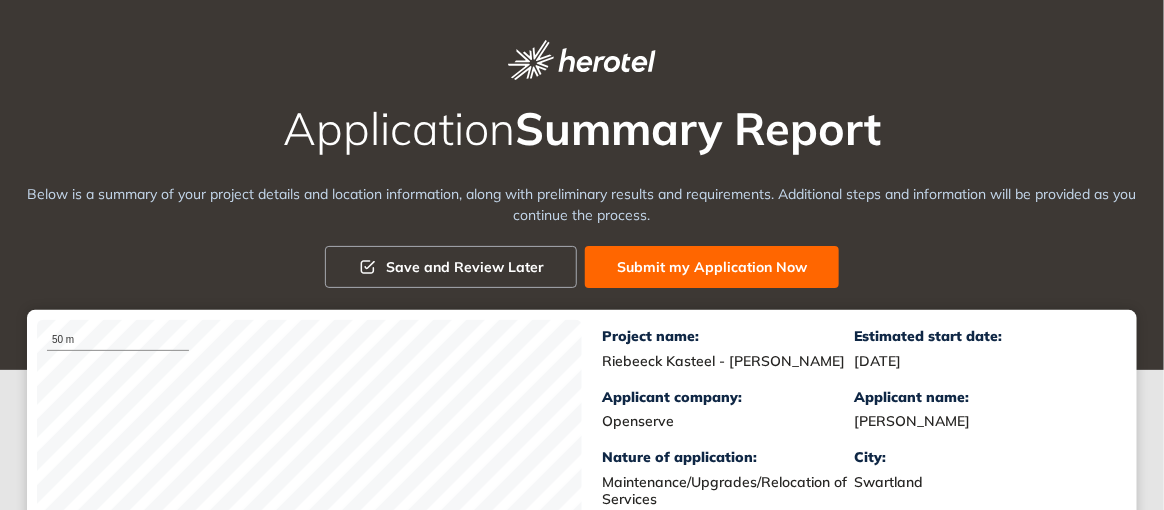 click on "Submit my Application Now" at bounding box center [712, 267] 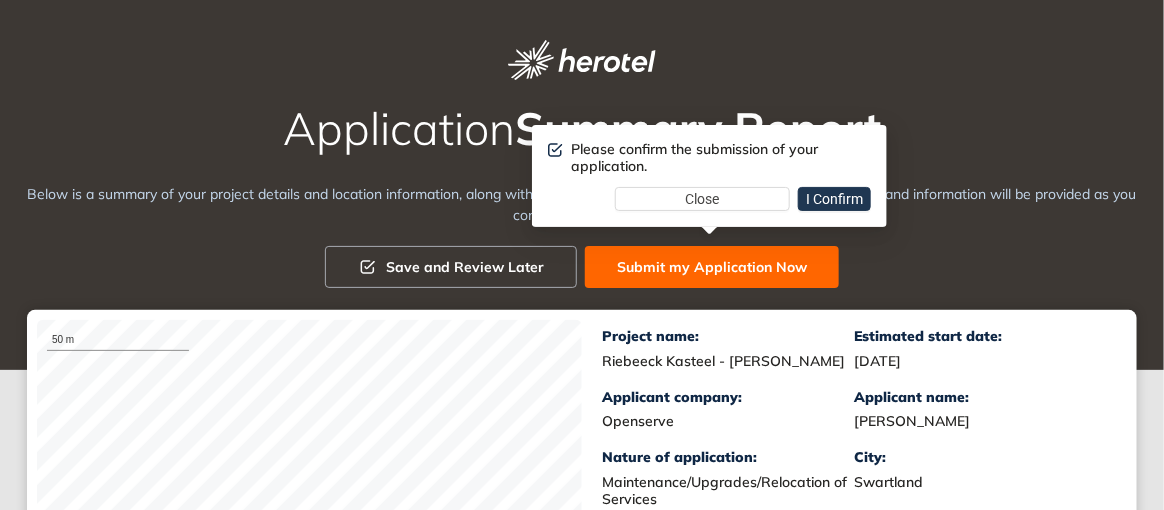 click on "I Confirm" at bounding box center [834, 199] 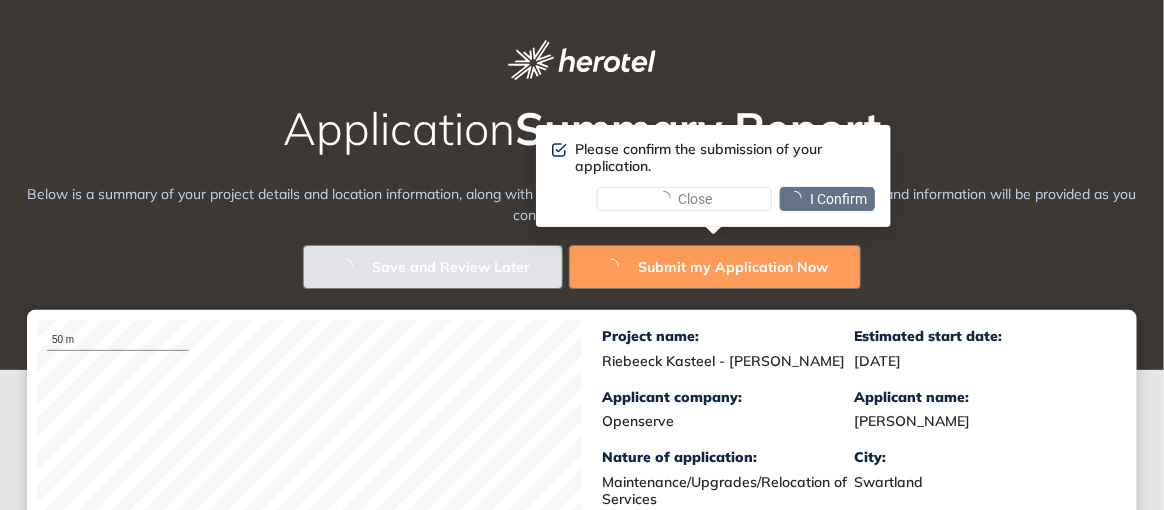click on "Submit my Application Now" at bounding box center (733, 267) 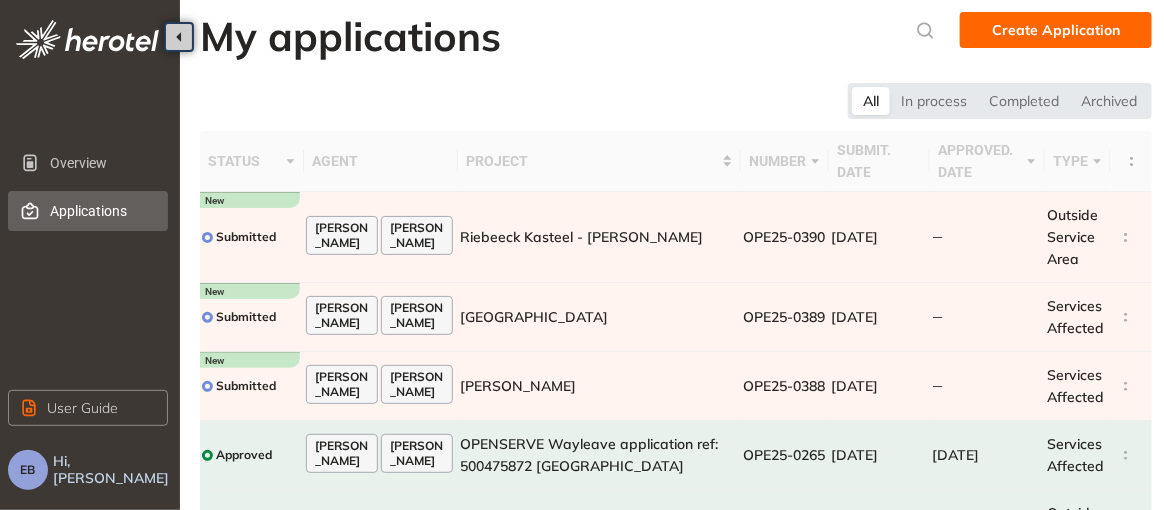 click on "Applications" at bounding box center (101, 211) 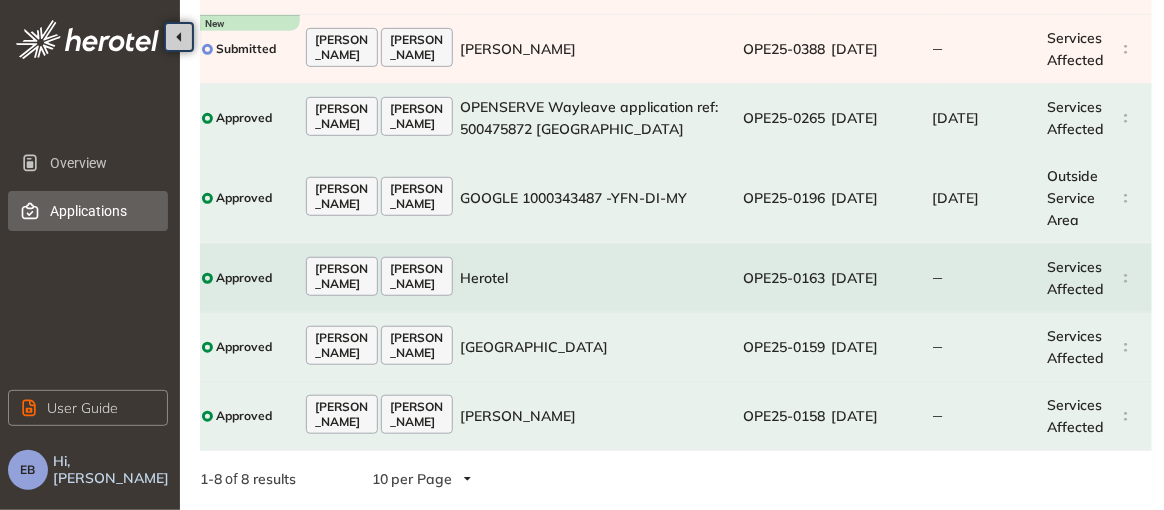 scroll, scrollTop: 0, scrollLeft: 0, axis: both 